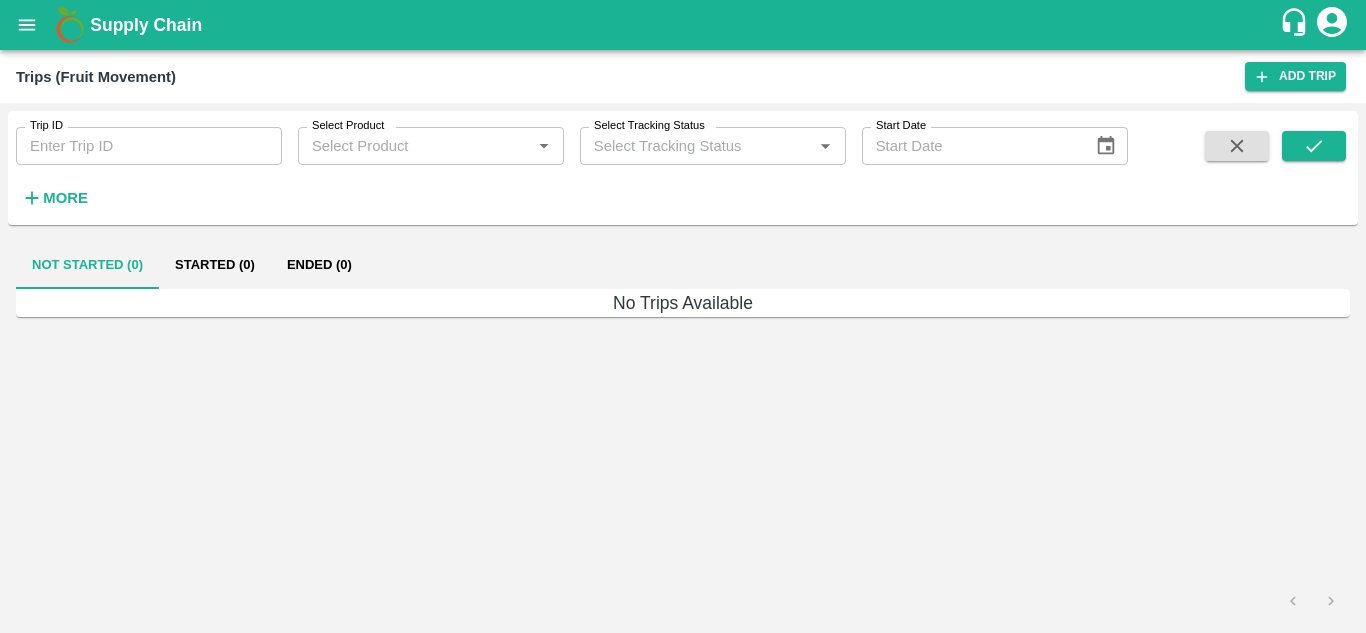 scroll, scrollTop: 0, scrollLeft: 0, axis: both 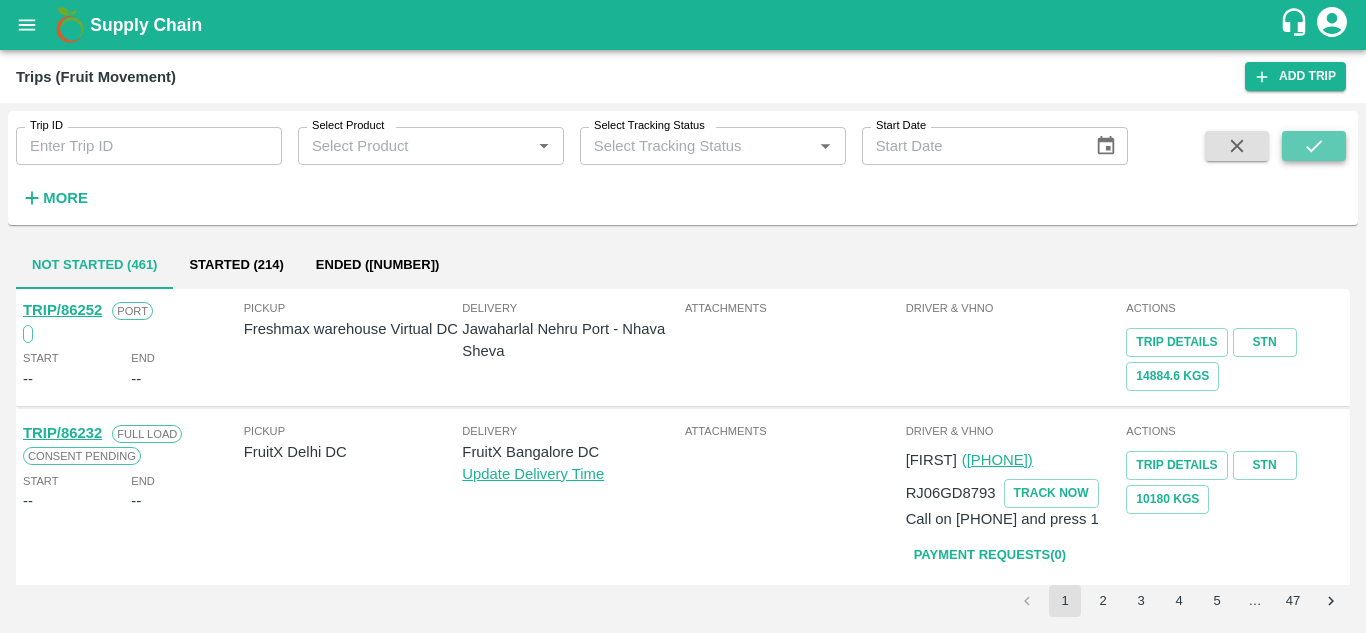 click 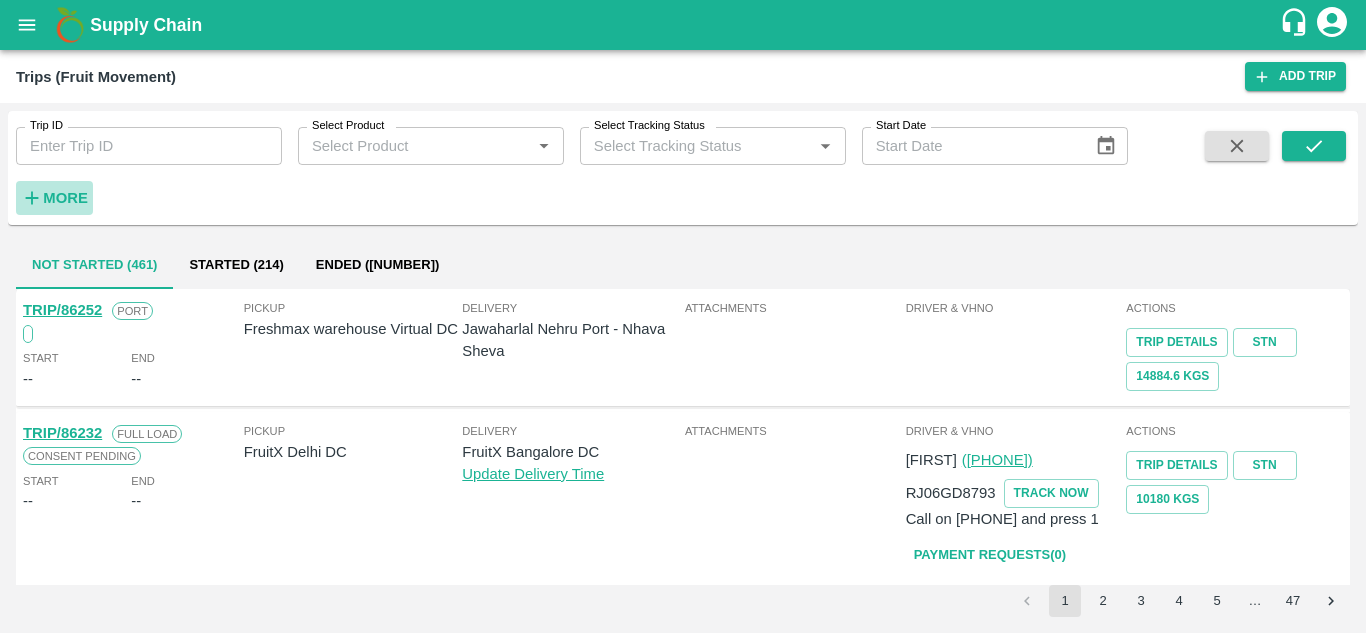 click on "More" at bounding box center (65, 198) 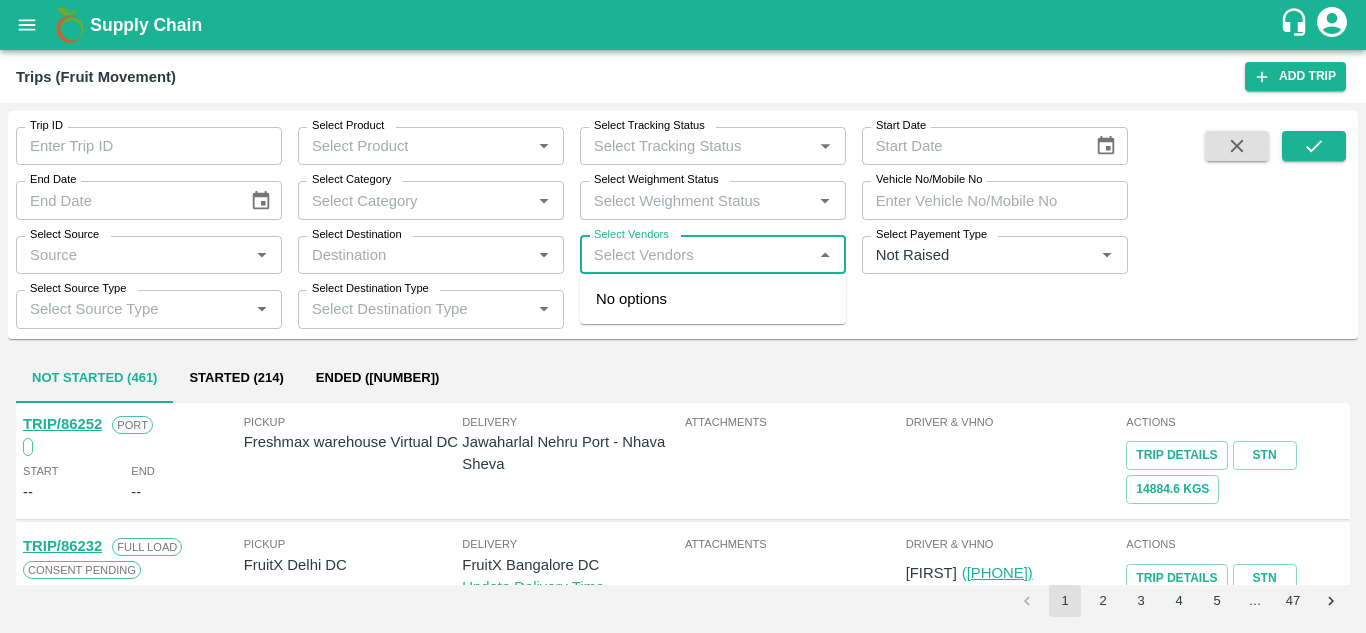 click on "Select Vendors" at bounding box center (696, 255) 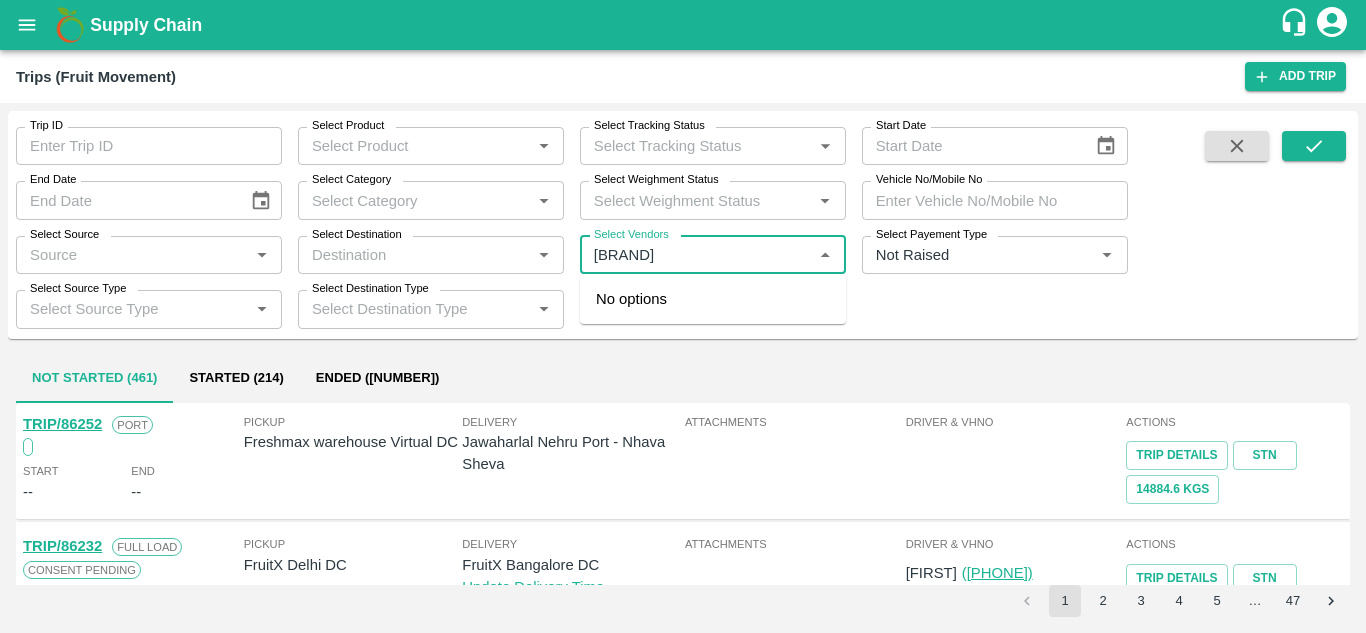 type on "BAJAJ" 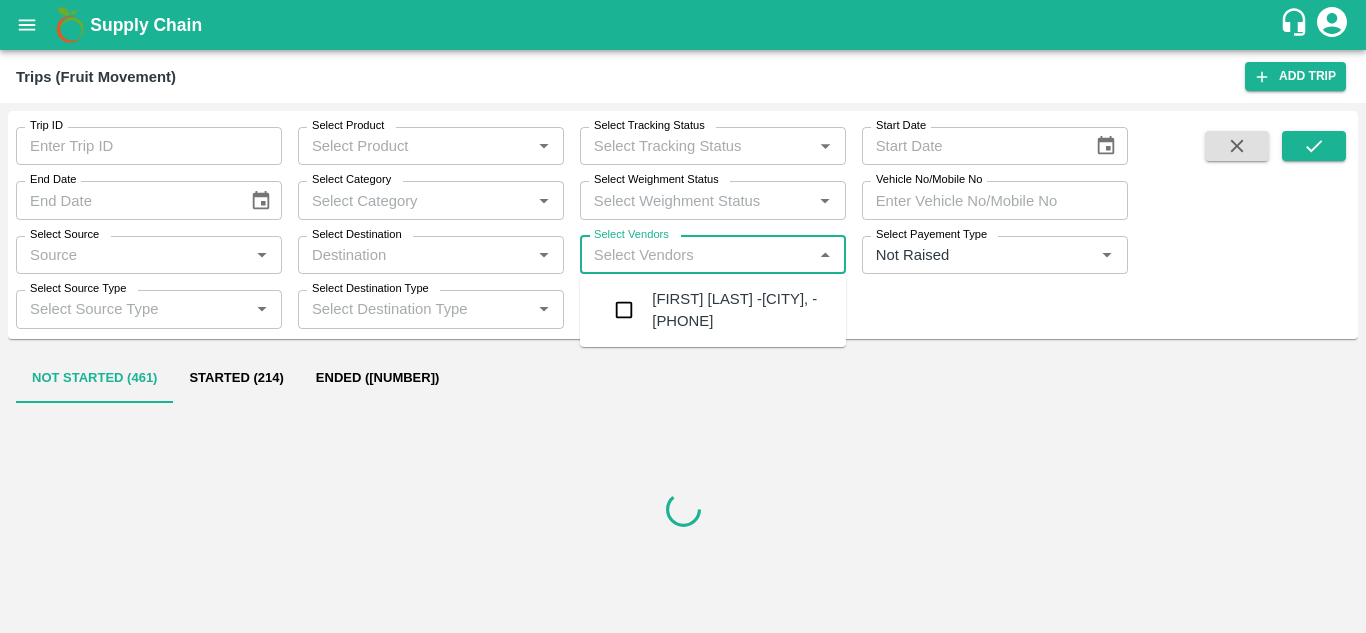 type on "I" 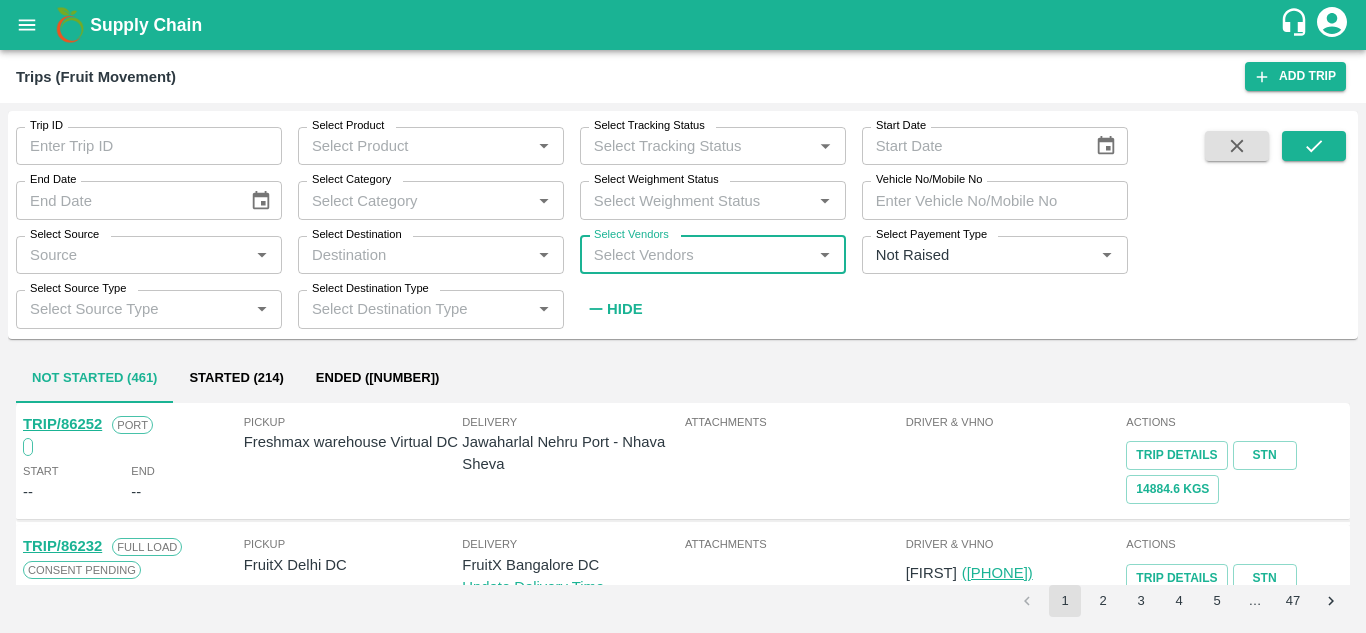 click on "Select Vendors" at bounding box center [696, 255] 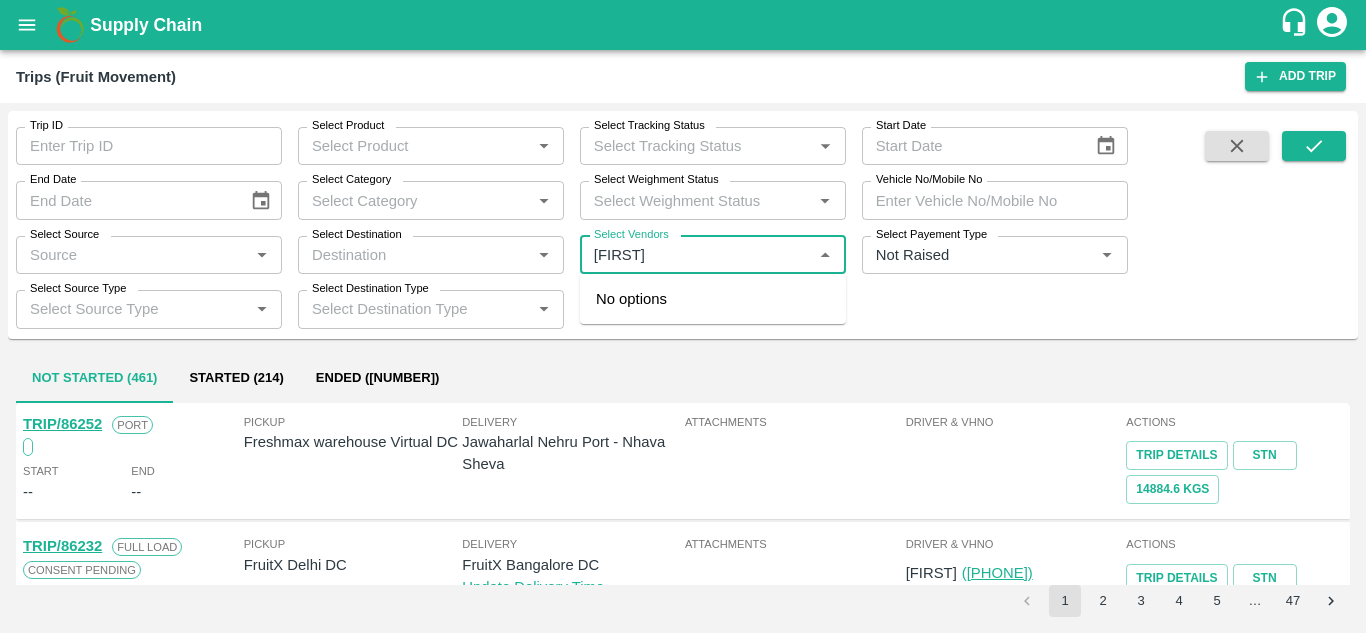 type on "[FIRST]" 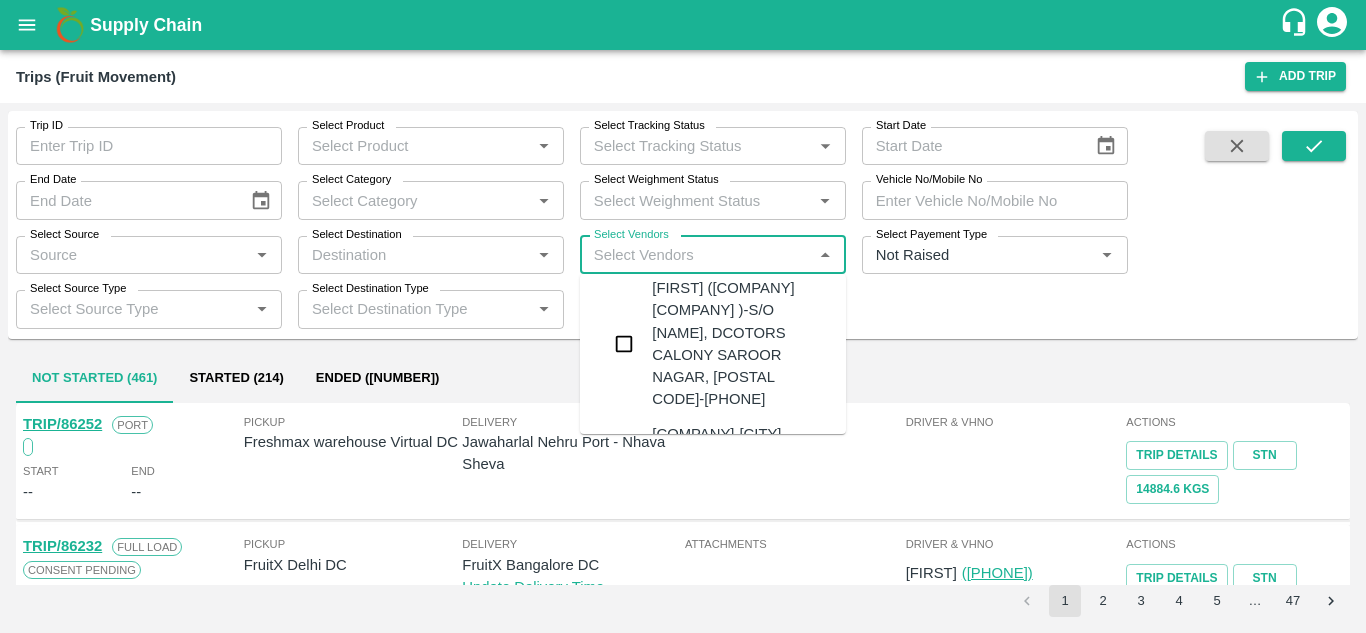 scroll, scrollTop: 513, scrollLeft: 0, axis: vertical 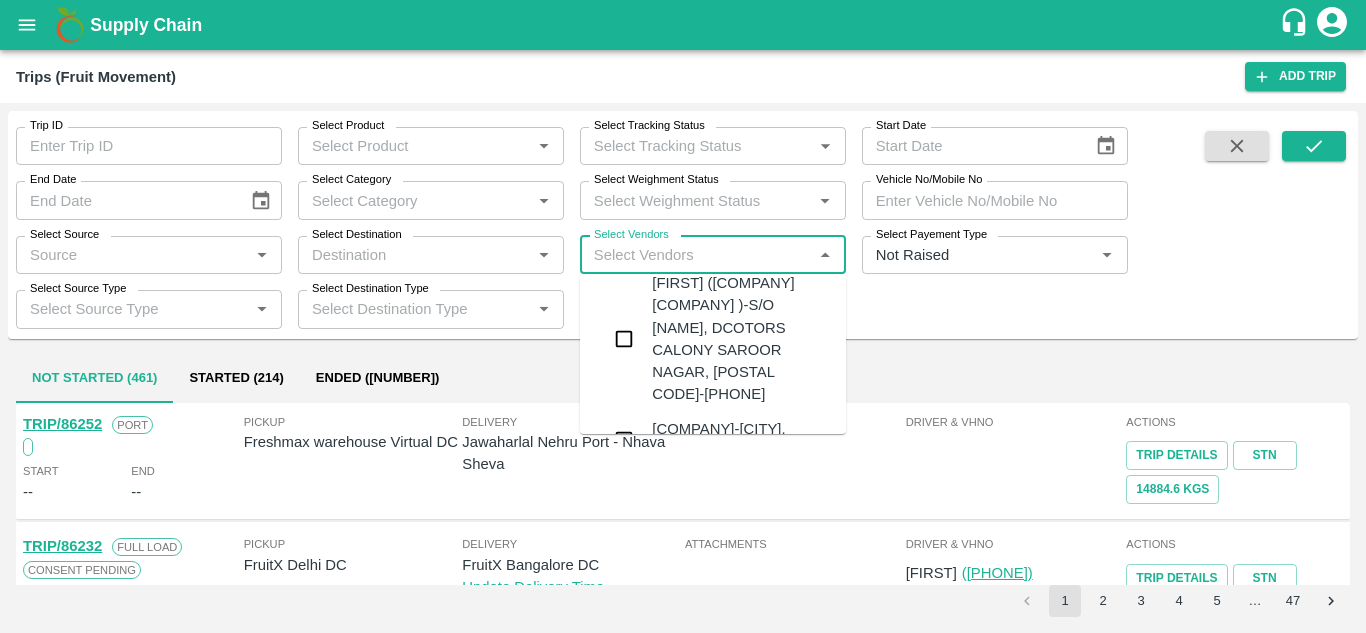 click on "[FIRST] [LAST]-[CITY], [CITY]-[PHONE]" at bounding box center [741, 181] 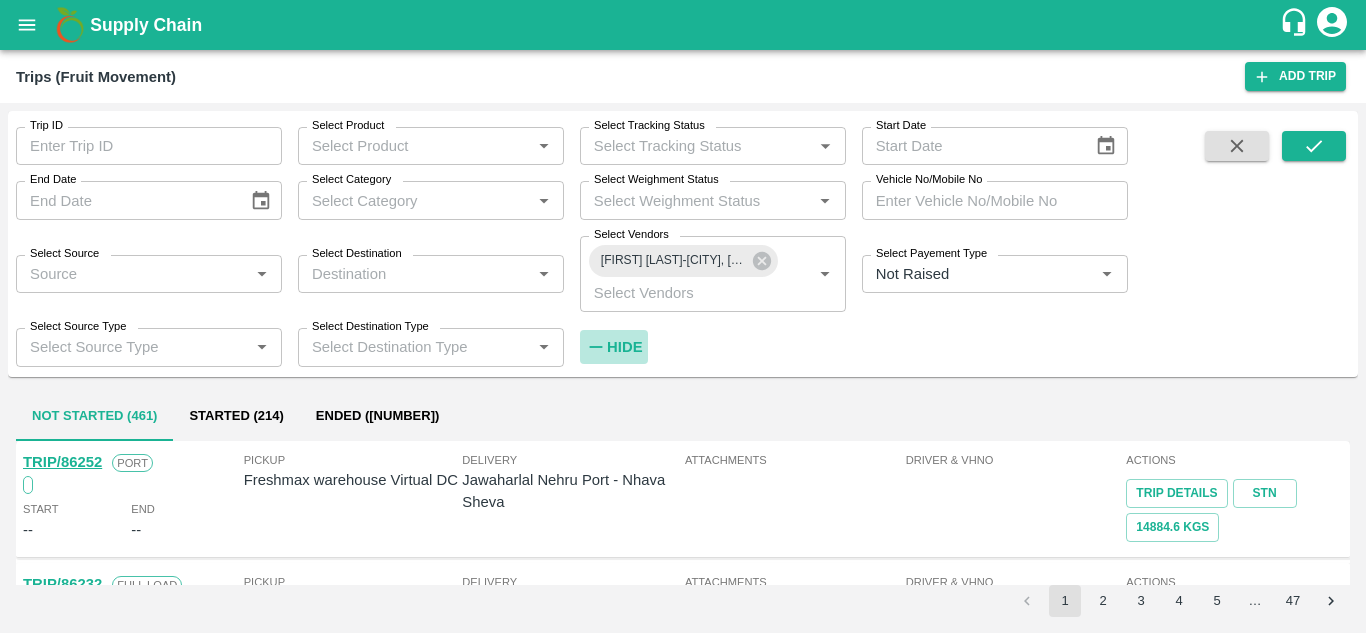 click on "Hide" at bounding box center [624, 347] 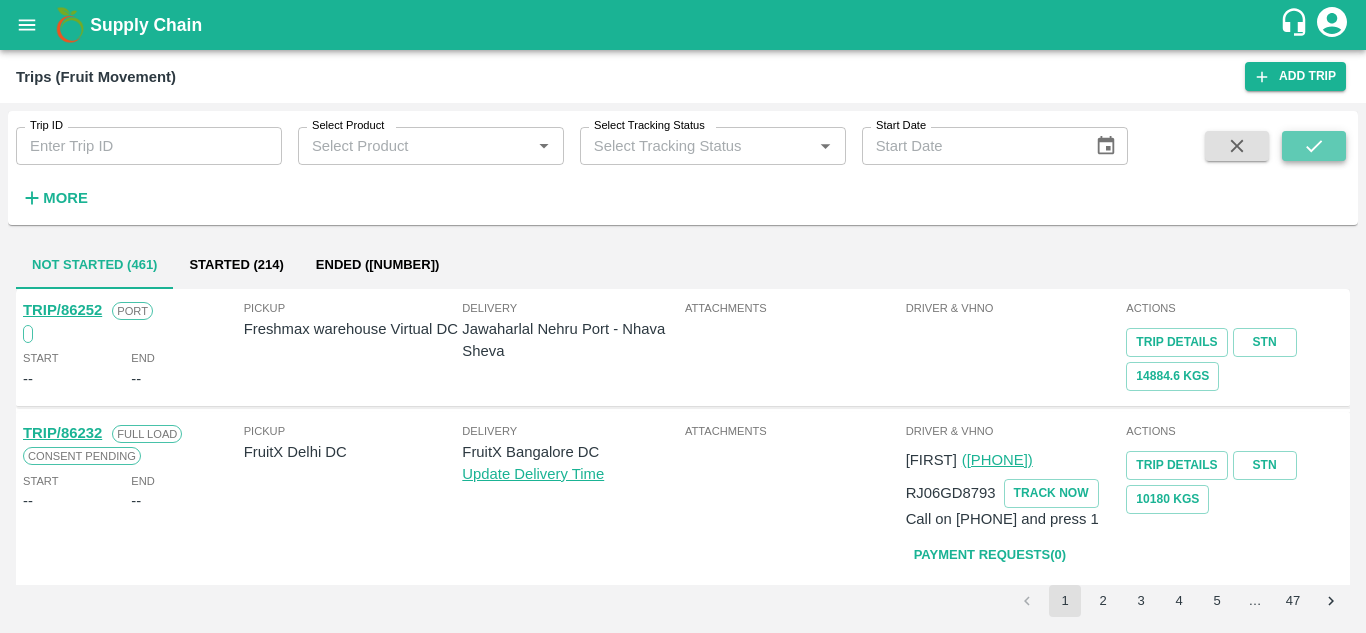 click 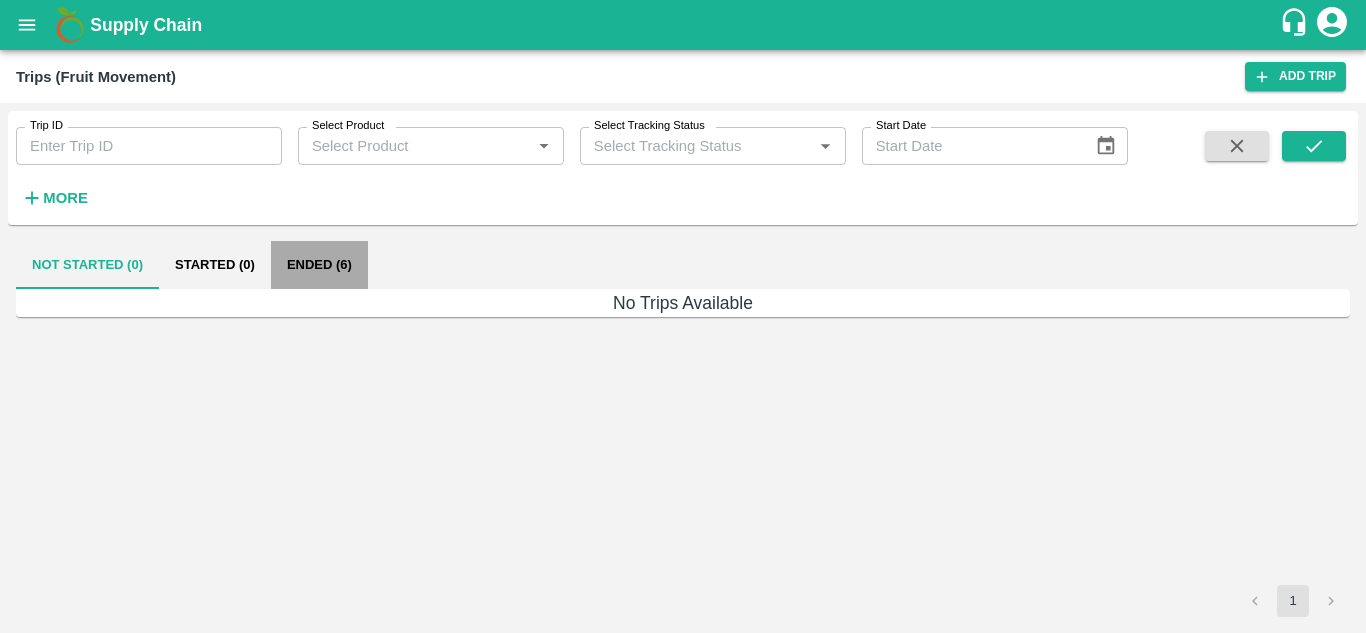 click on "Ended (6)" at bounding box center [319, 265] 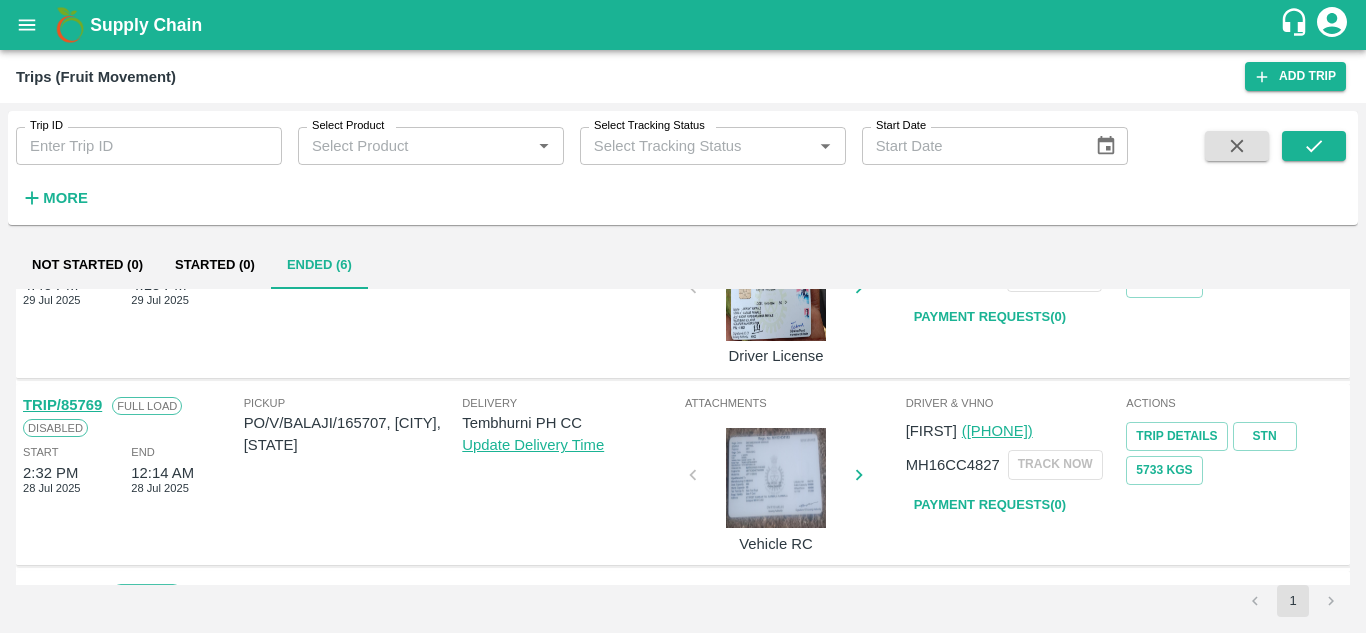 scroll, scrollTop: 829, scrollLeft: 0, axis: vertical 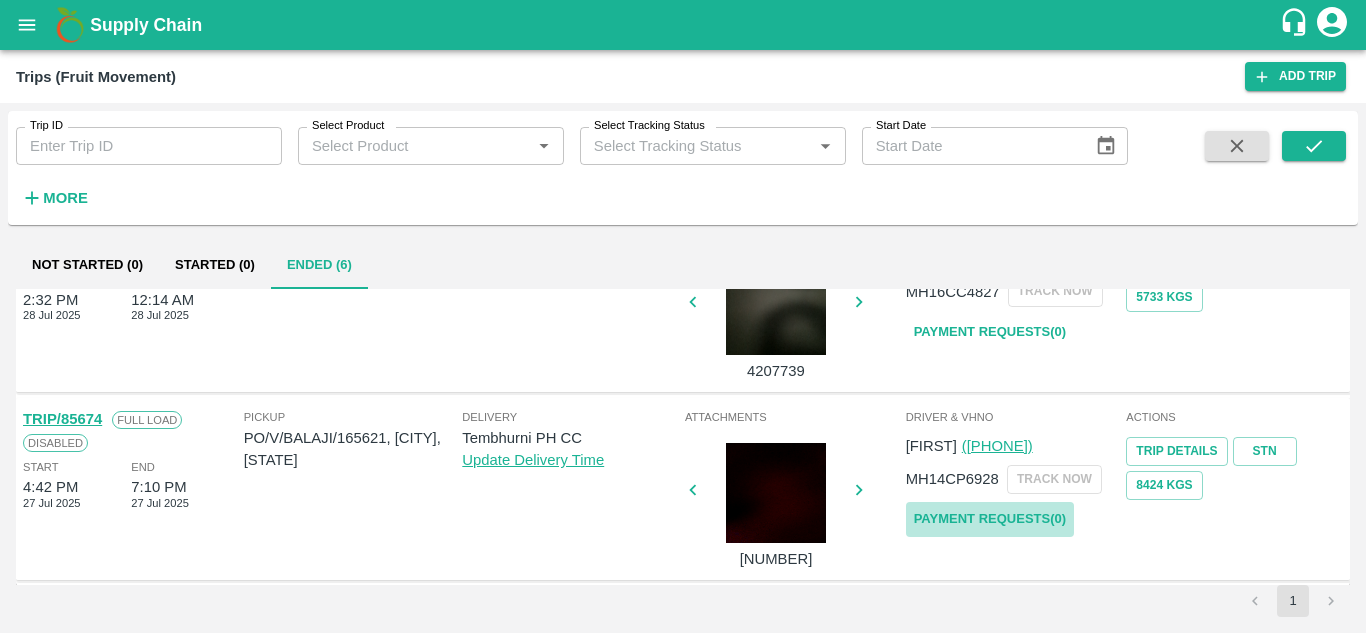 click on "Payment Requests( 0 )" at bounding box center [990, 519] 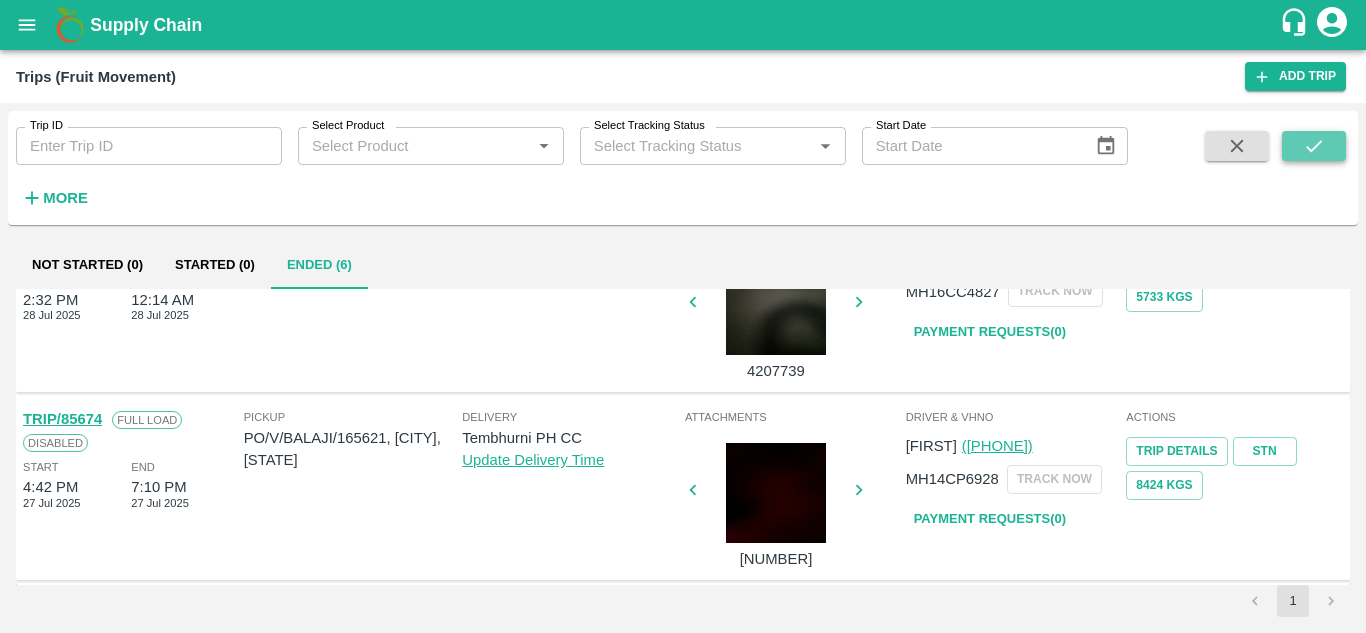 click 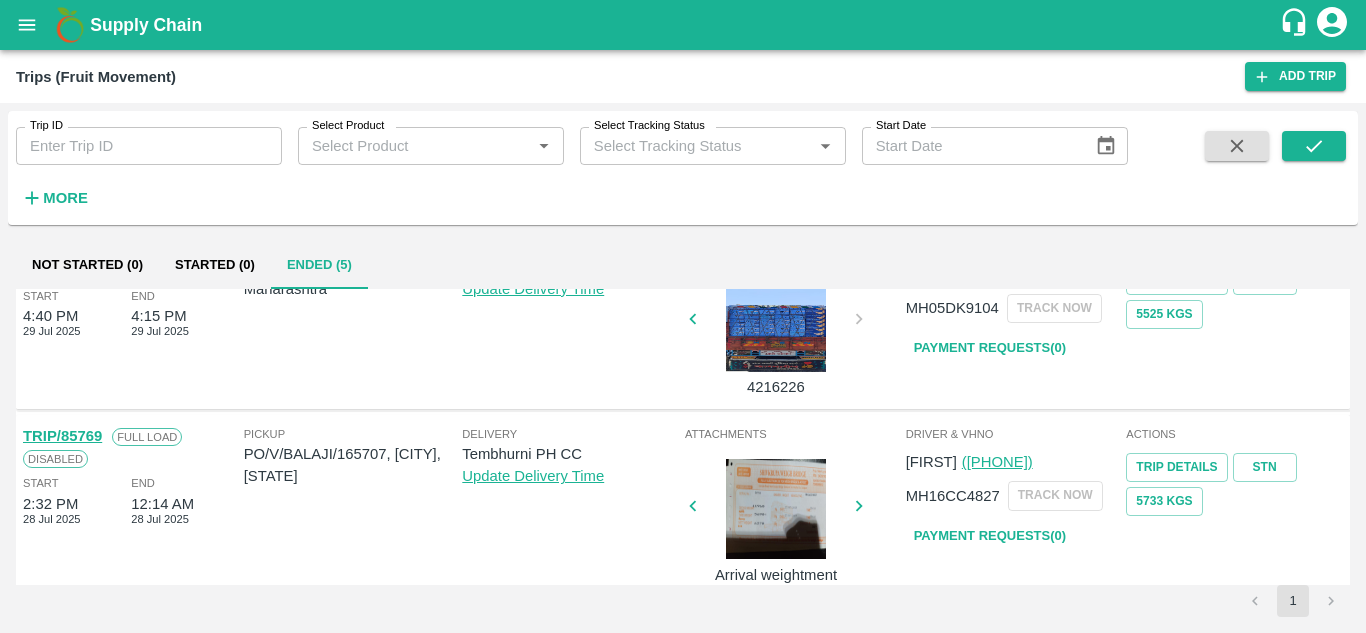 scroll, scrollTop: 642, scrollLeft: 0, axis: vertical 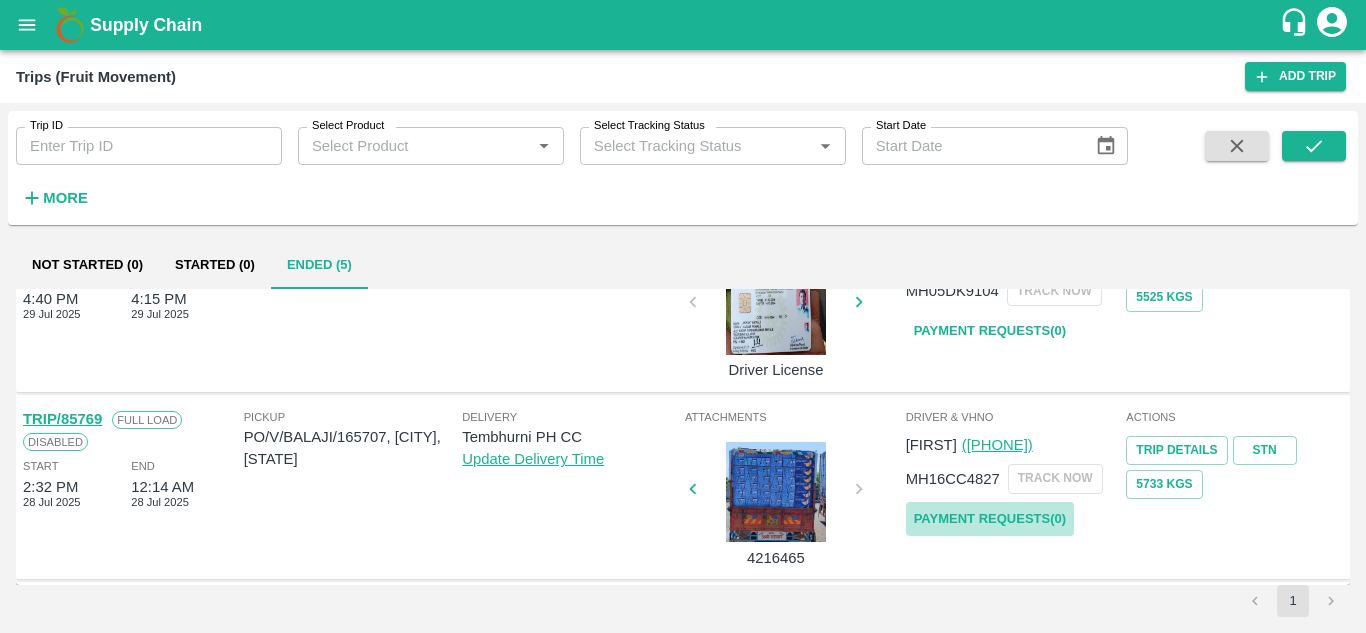 click on "Payment Requests( 0 )" at bounding box center [990, 519] 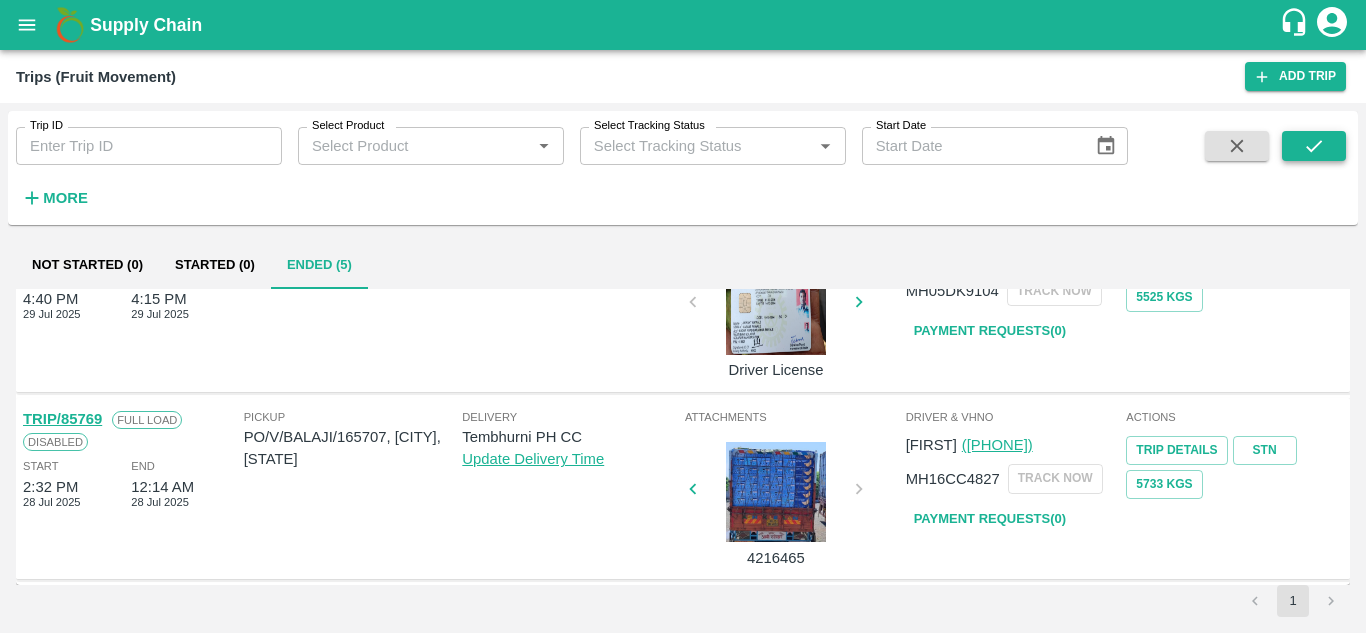 click 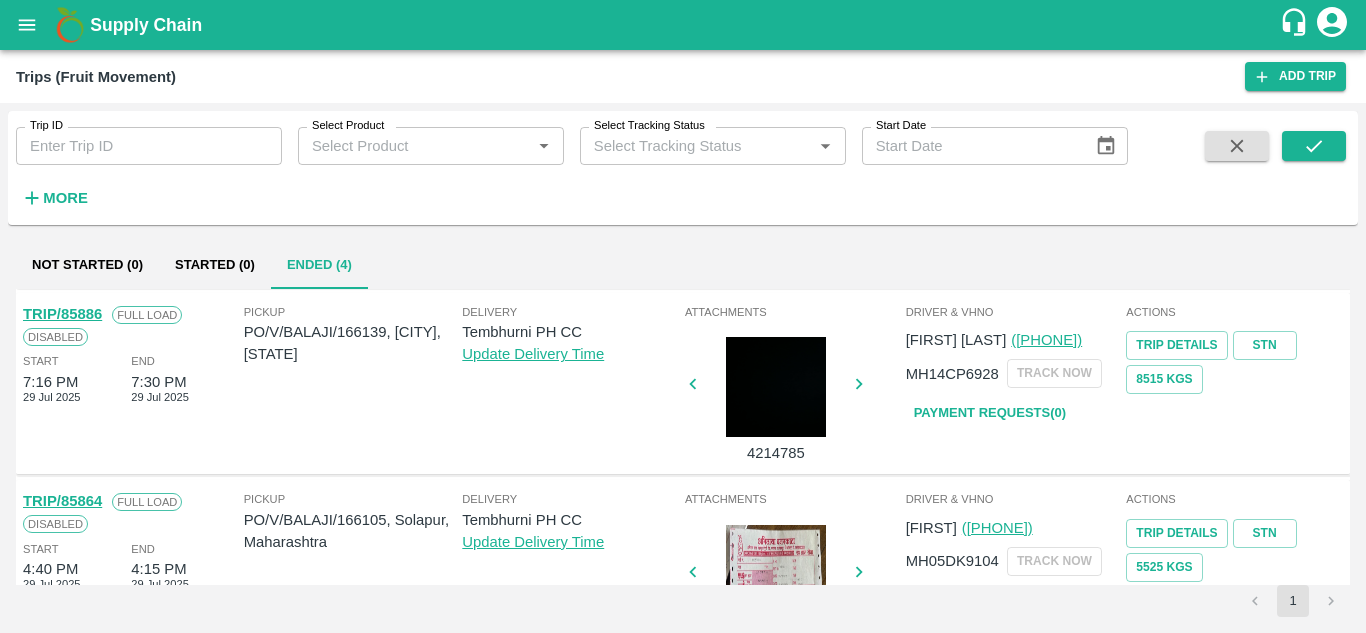 scroll, scrollTop: 371, scrollLeft: 0, axis: vertical 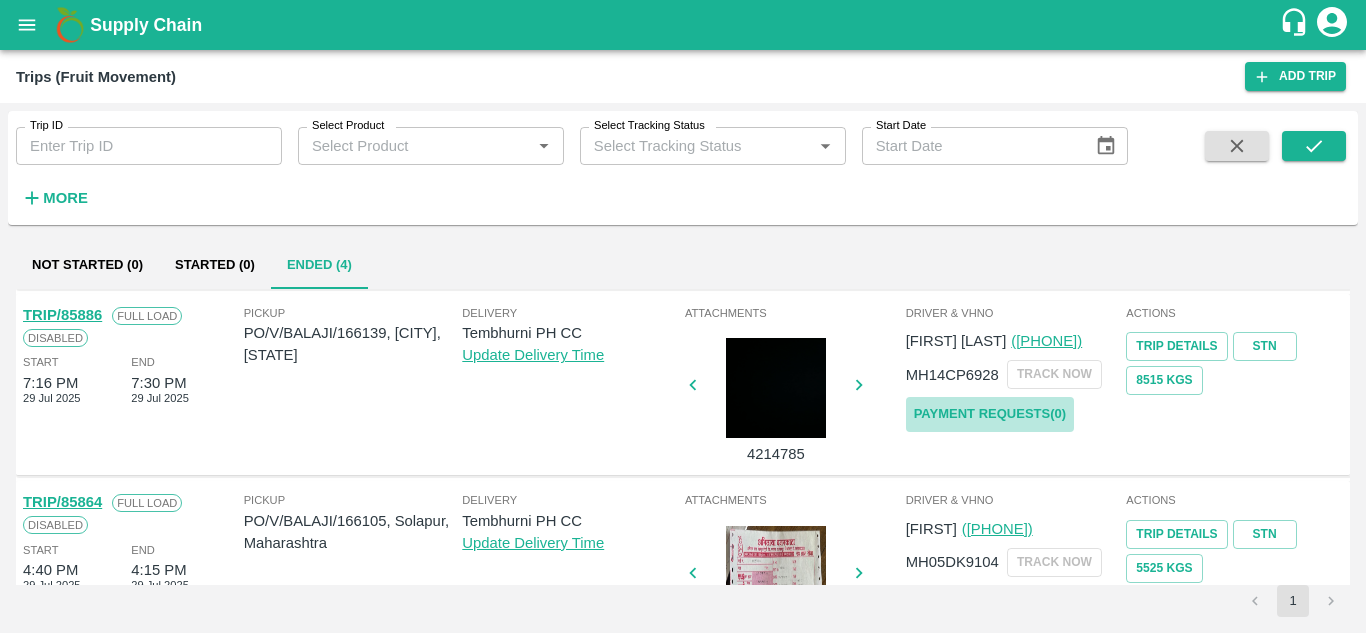 click on "Payment Requests( 0 )" at bounding box center (990, 414) 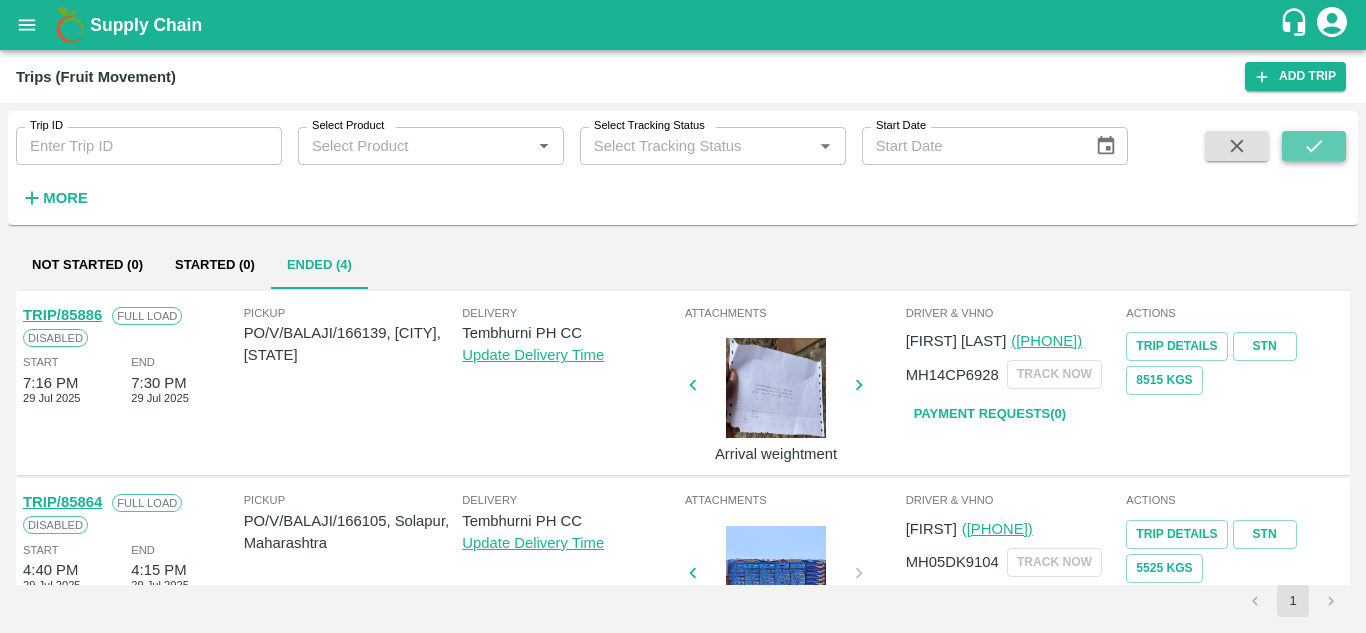 click 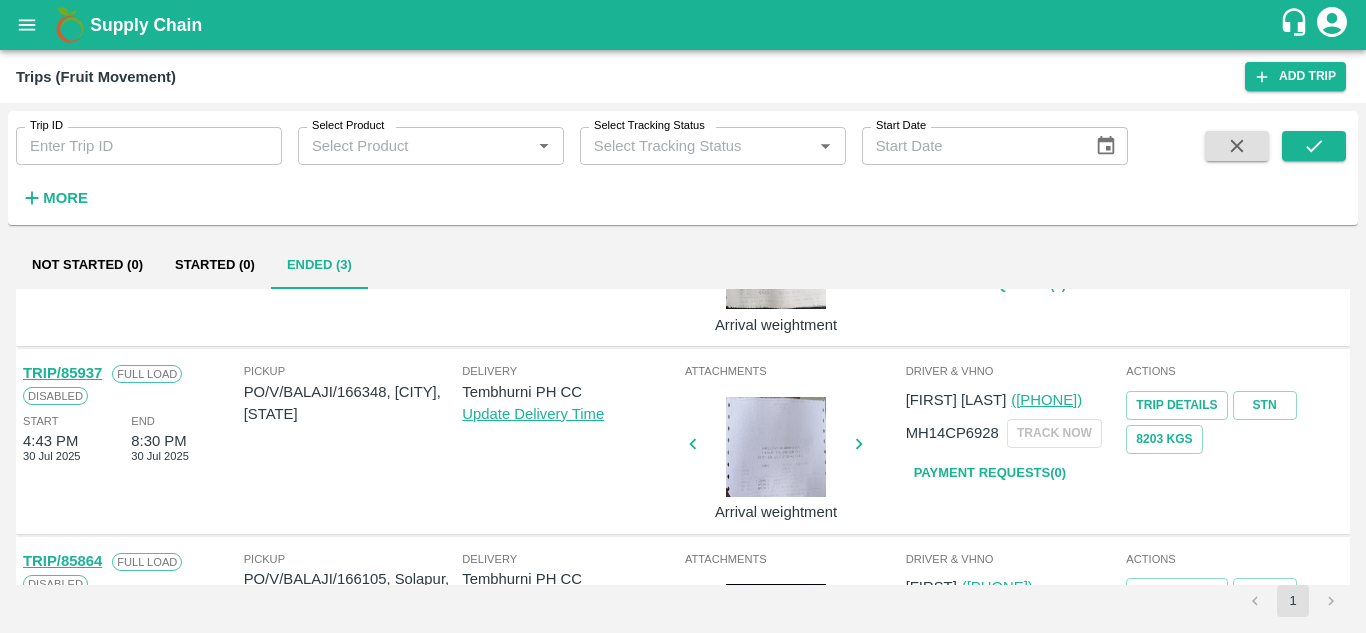 scroll, scrollTop: 267, scrollLeft: 0, axis: vertical 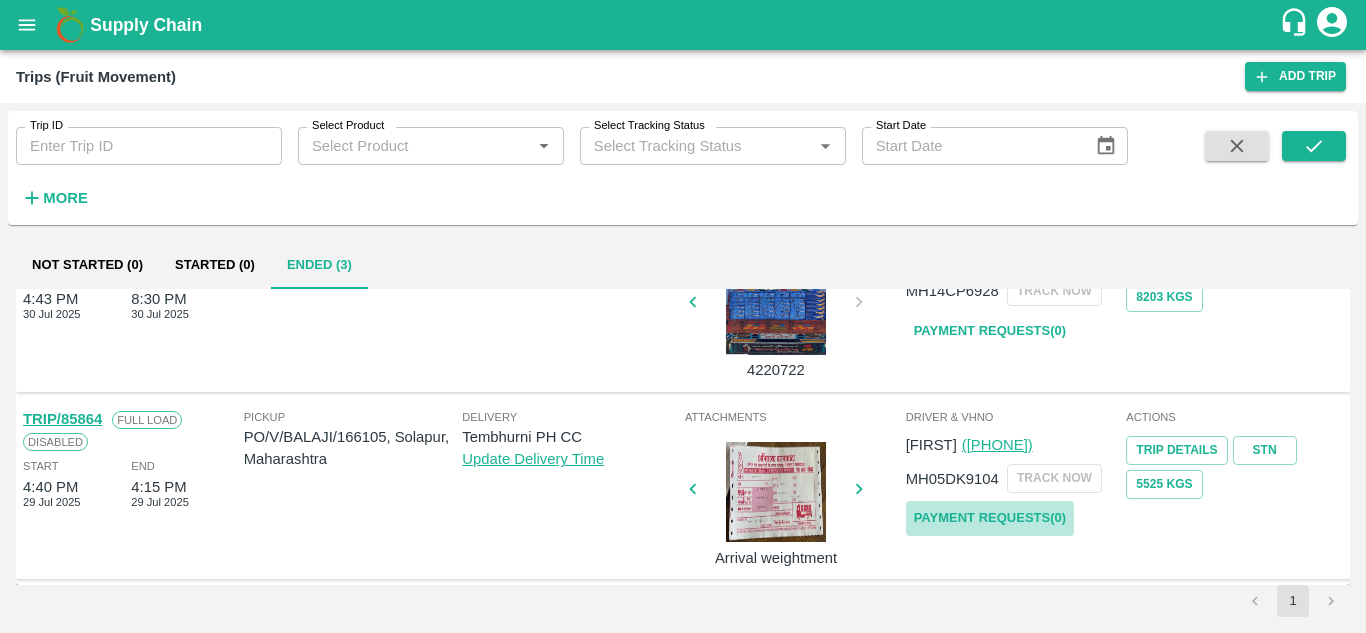 click on "Payment Requests( 0 )" at bounding box center (990, 518) 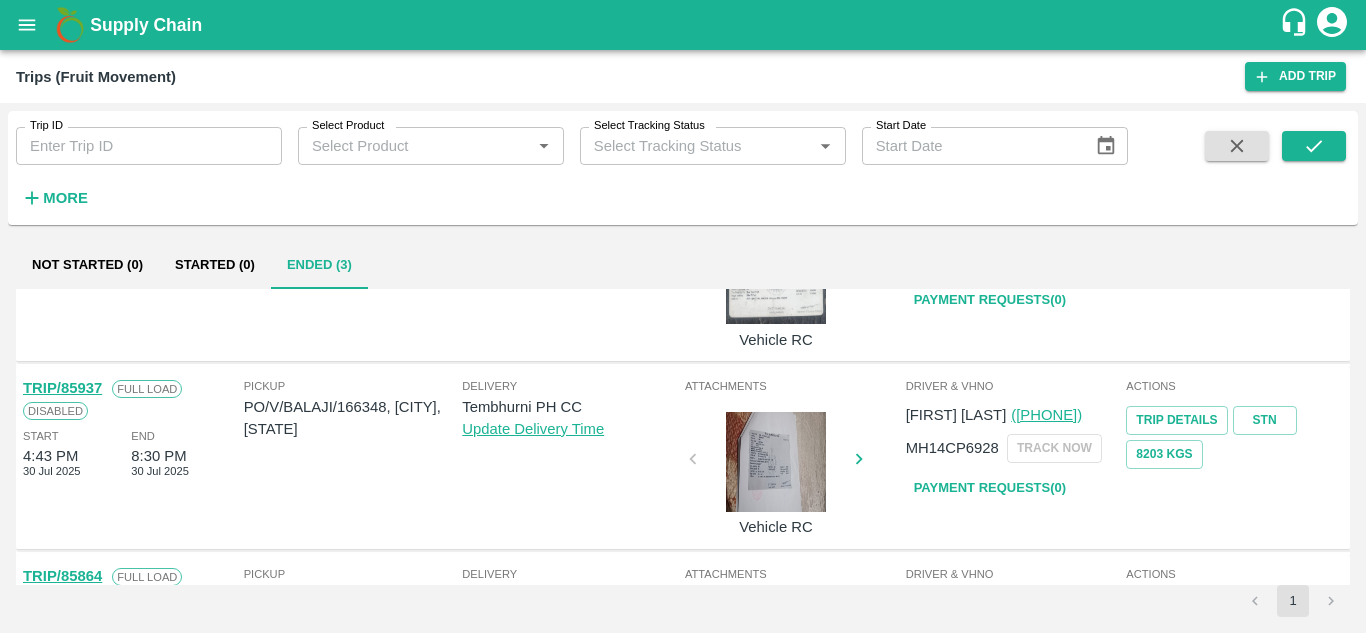 scroll, scrollTop: 161, scrollLeft: 0, axis: vertical 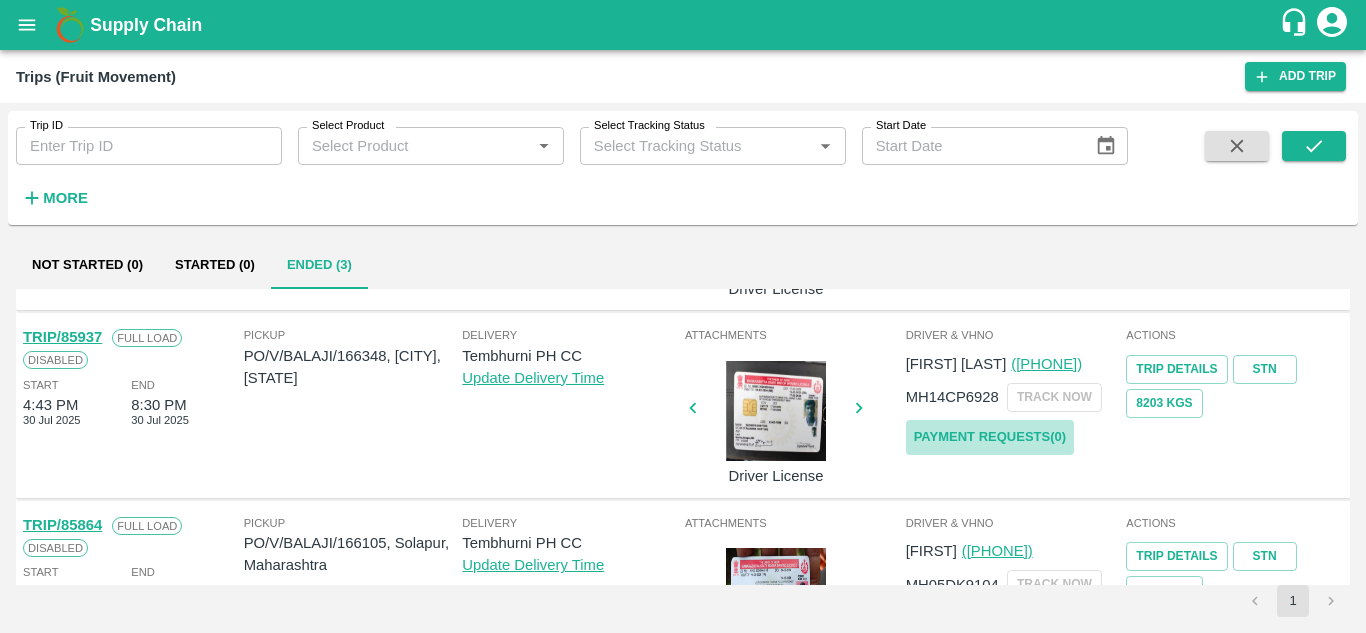 click on "Payment Requests( 0 )" at bounding box center (990, 437) 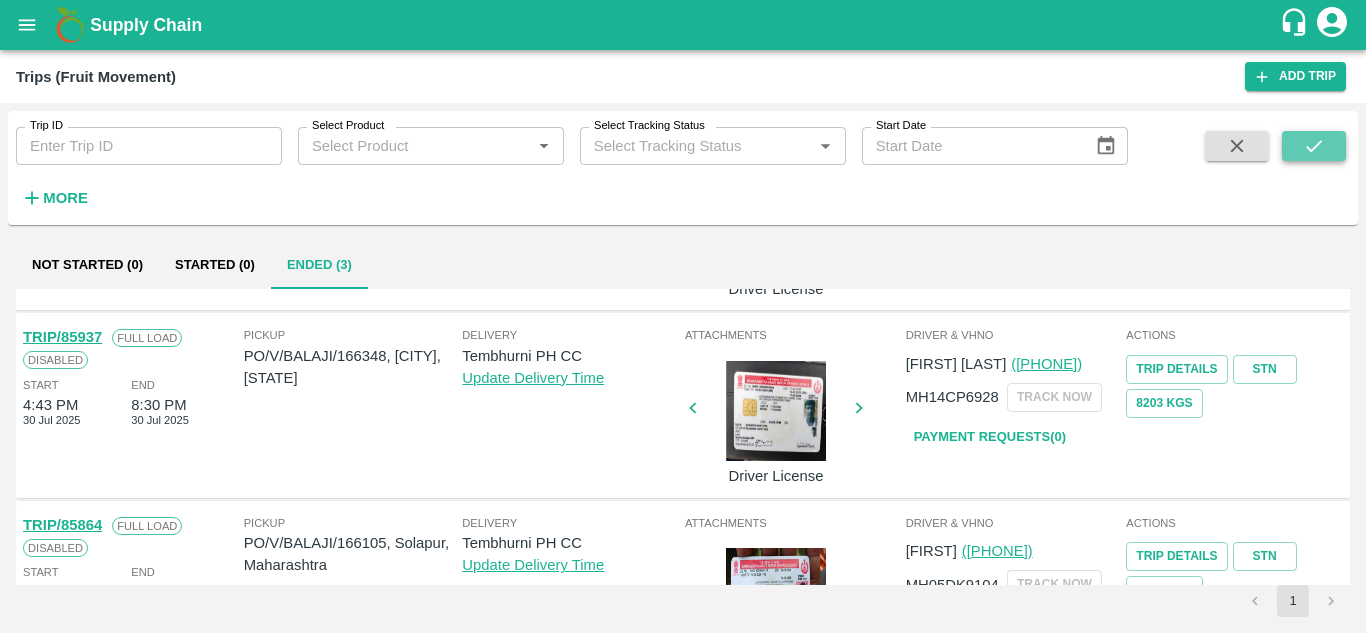 click 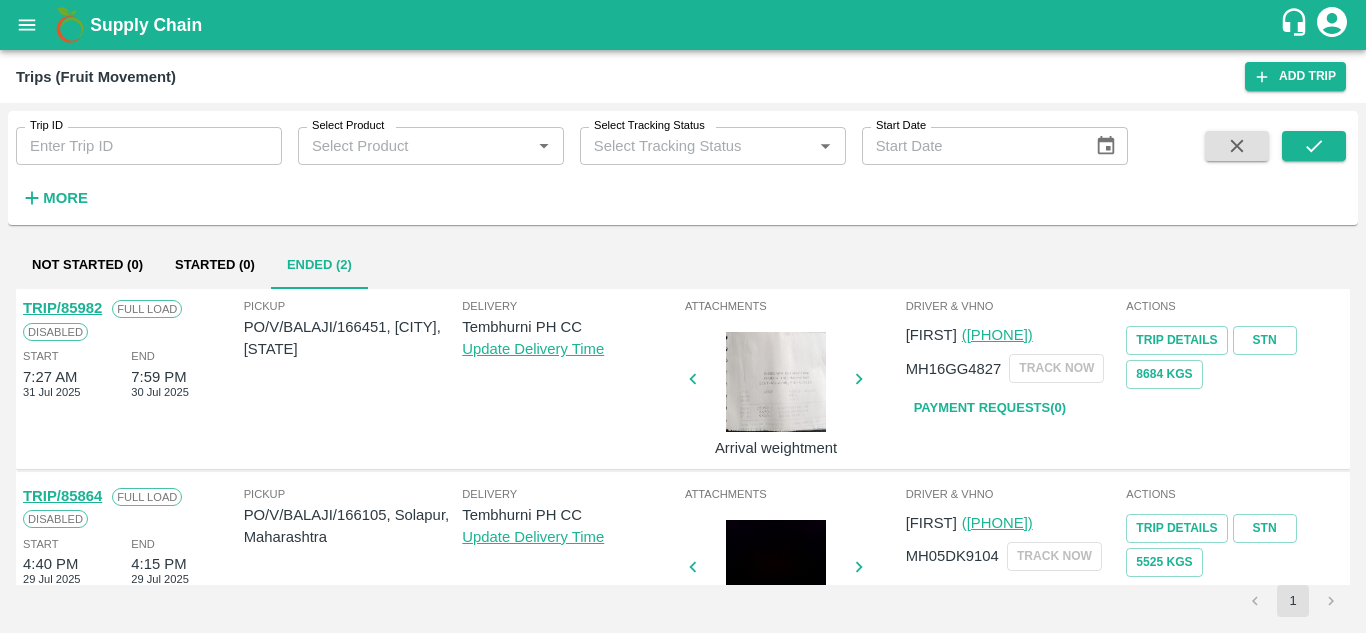 scroll, scrollTop: 0, scrollLeft: 0, axis: both 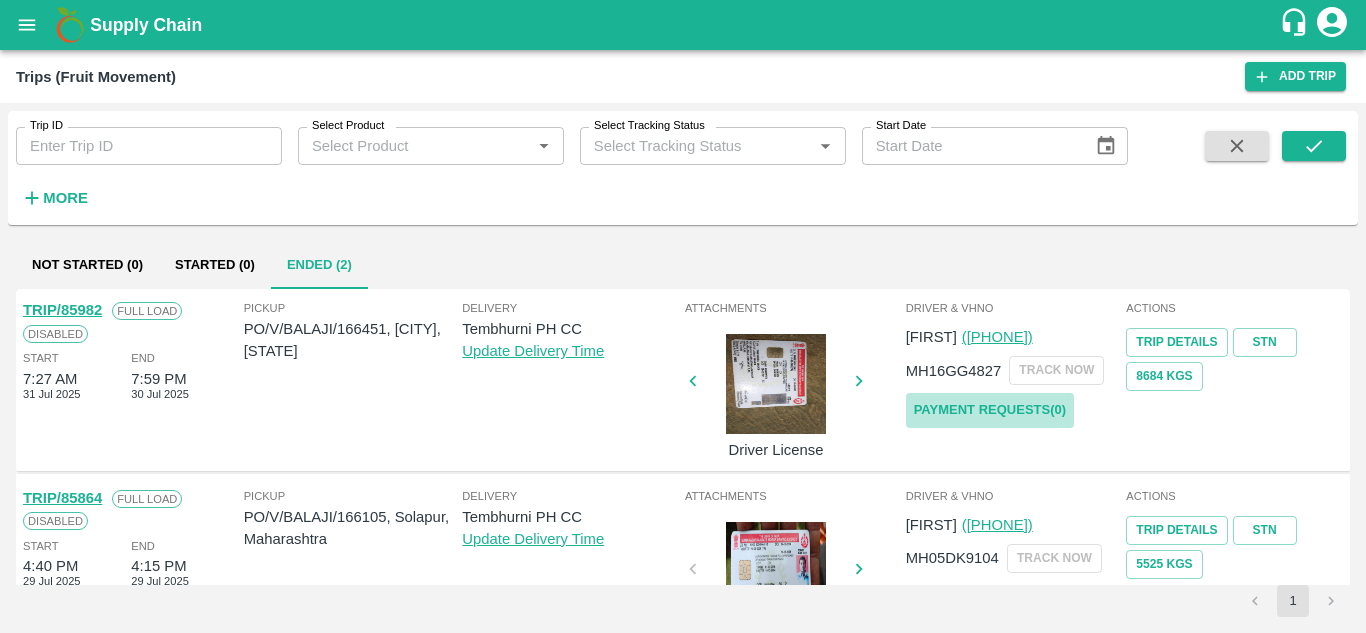 click on "Payment Requests( 0 )" at bounding box center (990, 410) 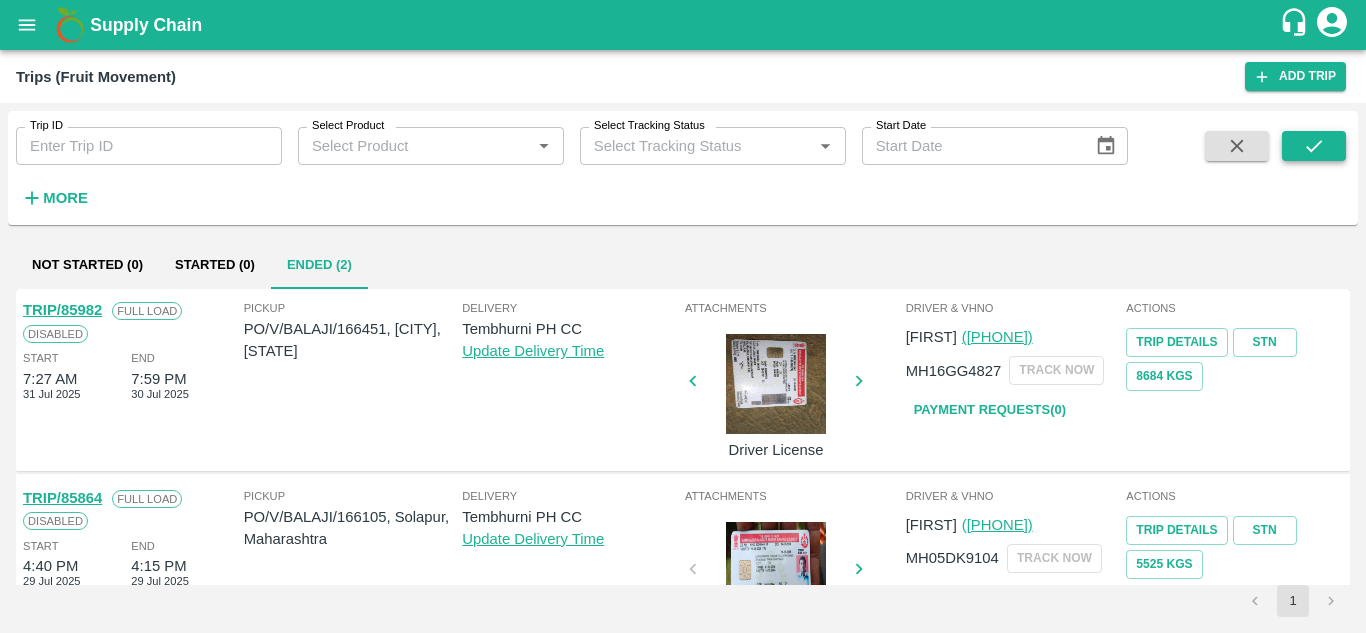 click at bounding box center (1314, 146) 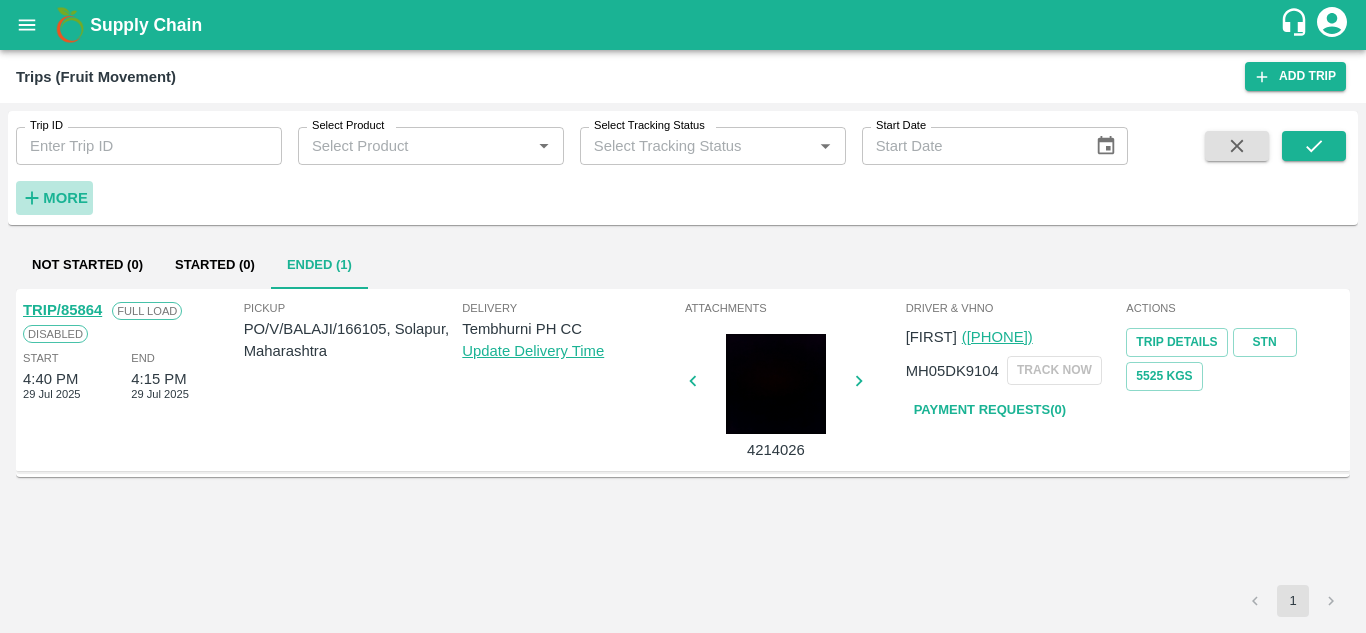 click on "More" at bounding box center [65, 198] 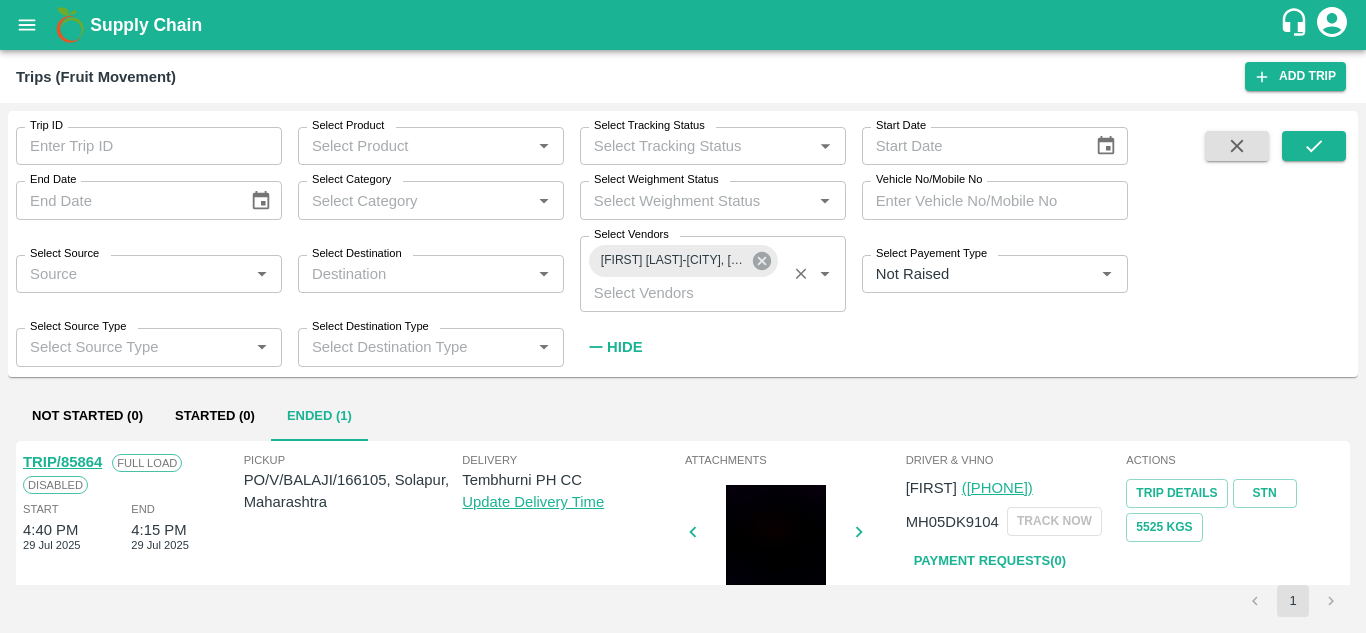click 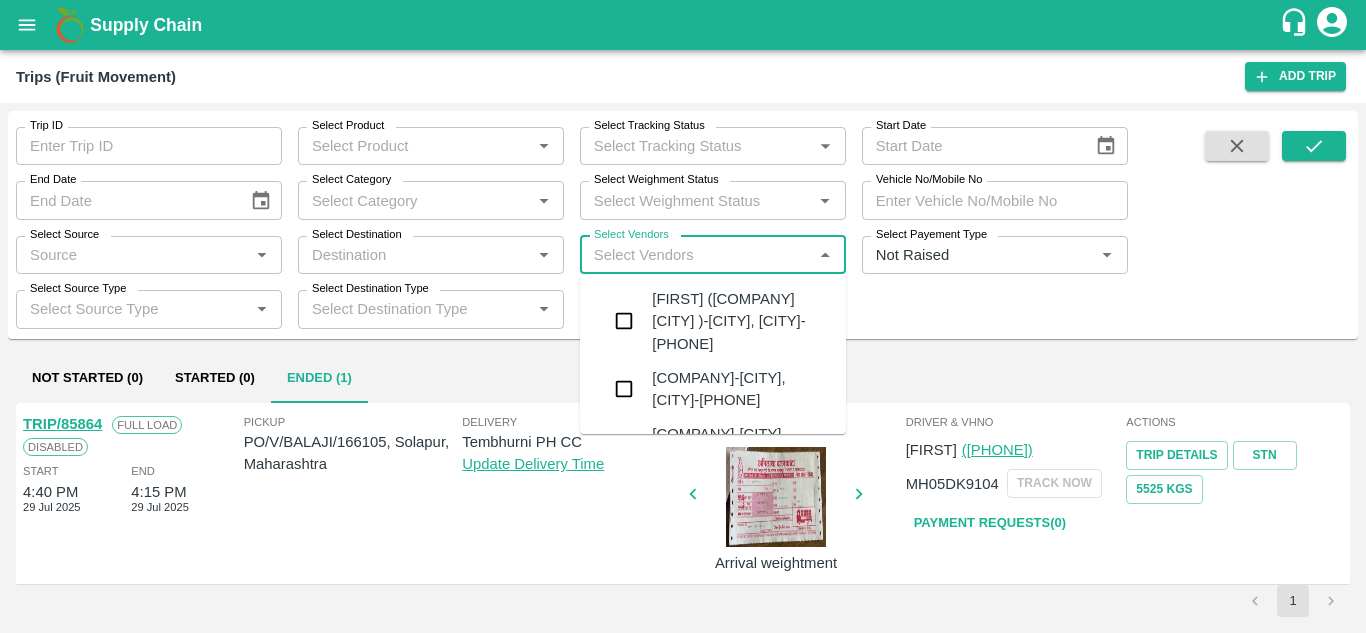 click on "Select Vendors" at bounding box center (696, 255) 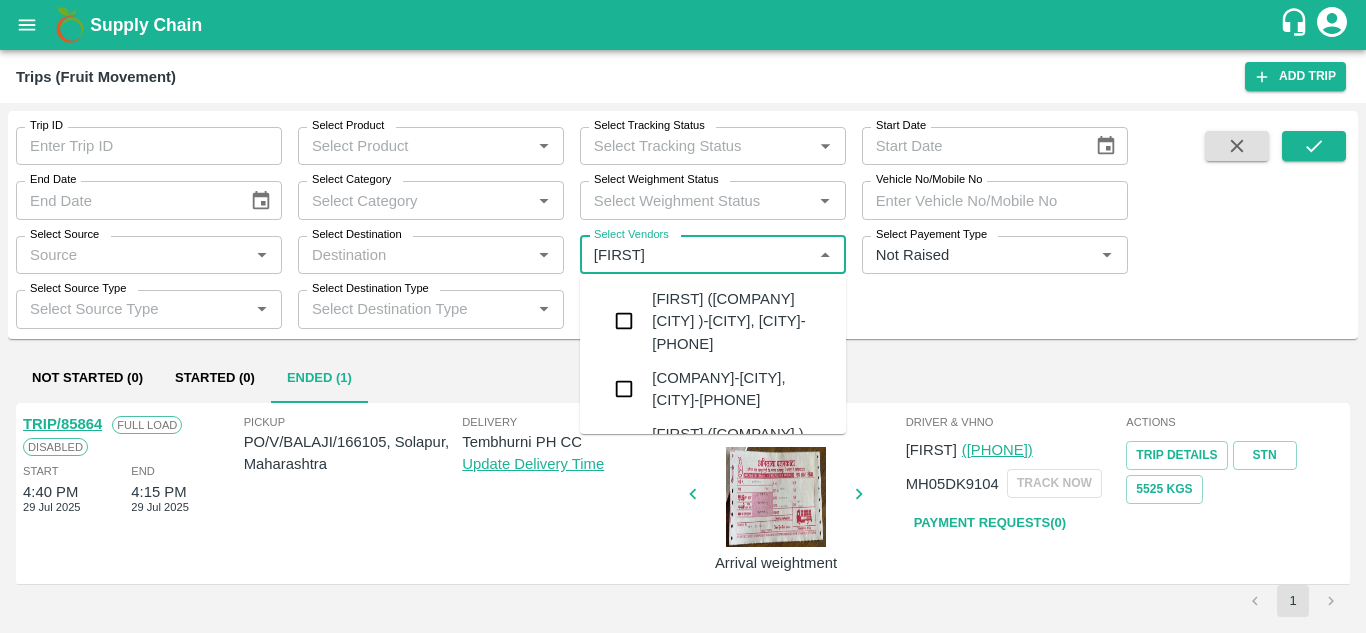 type on "RANG" 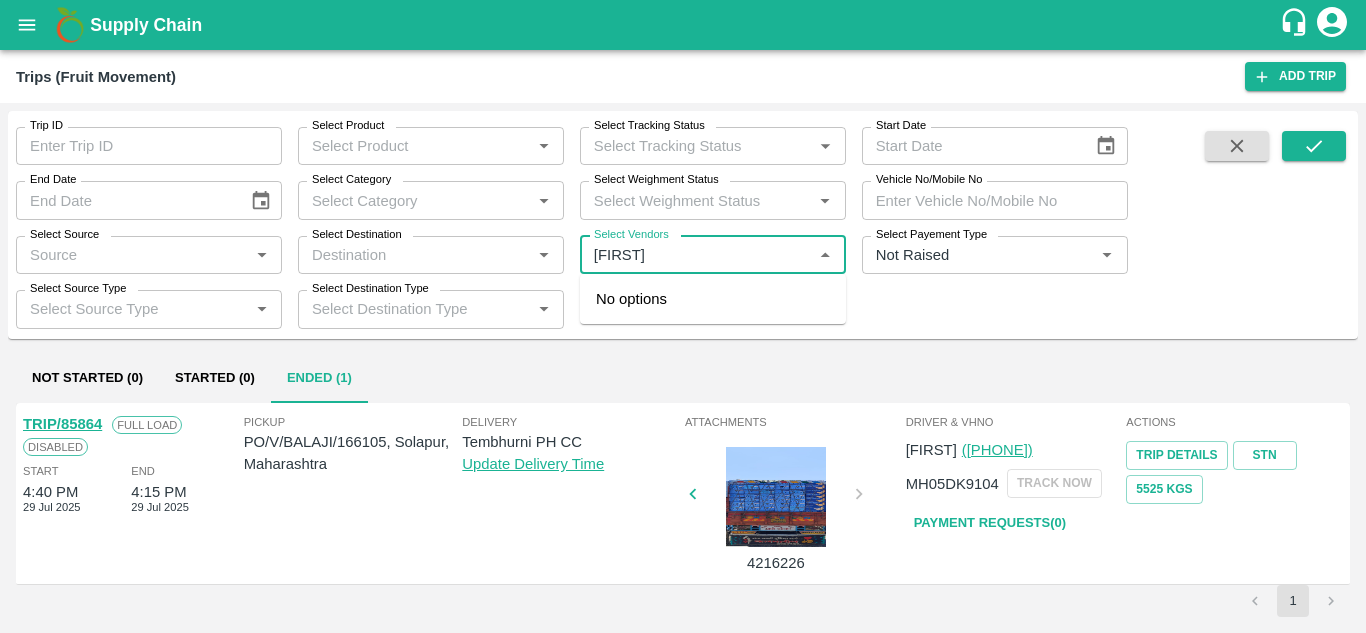 type 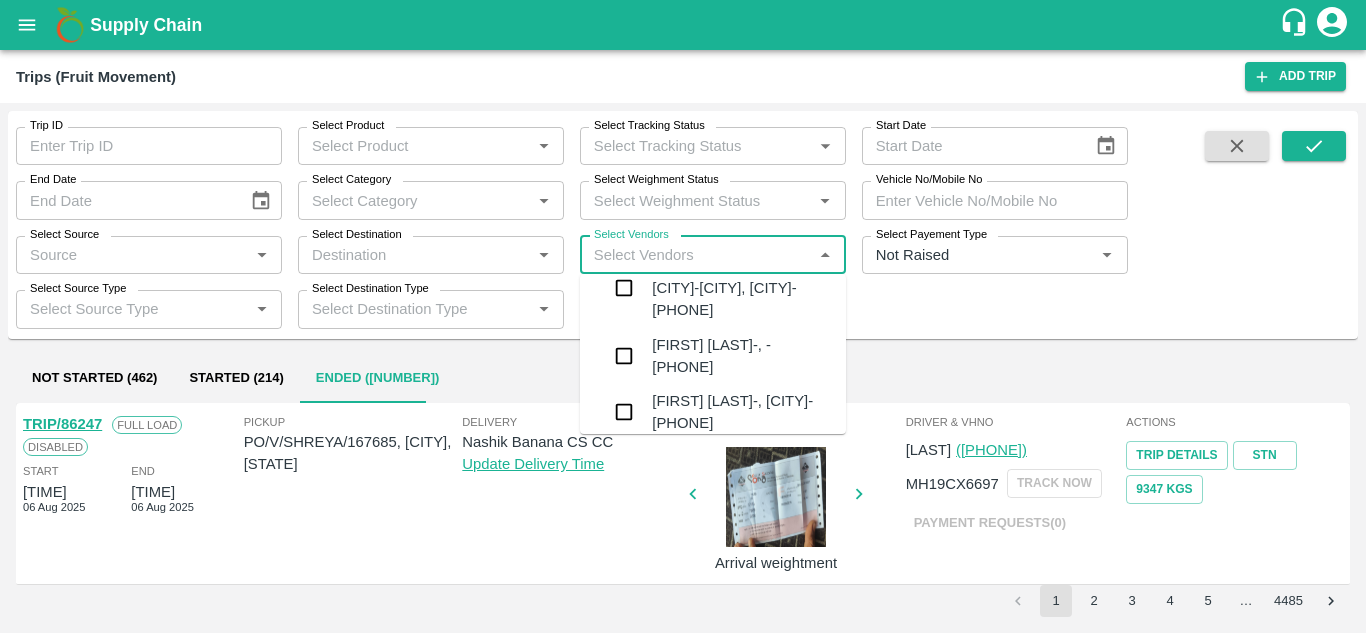 scroll, scrollTop: 497, scrollLeft: 0, axis: vertical 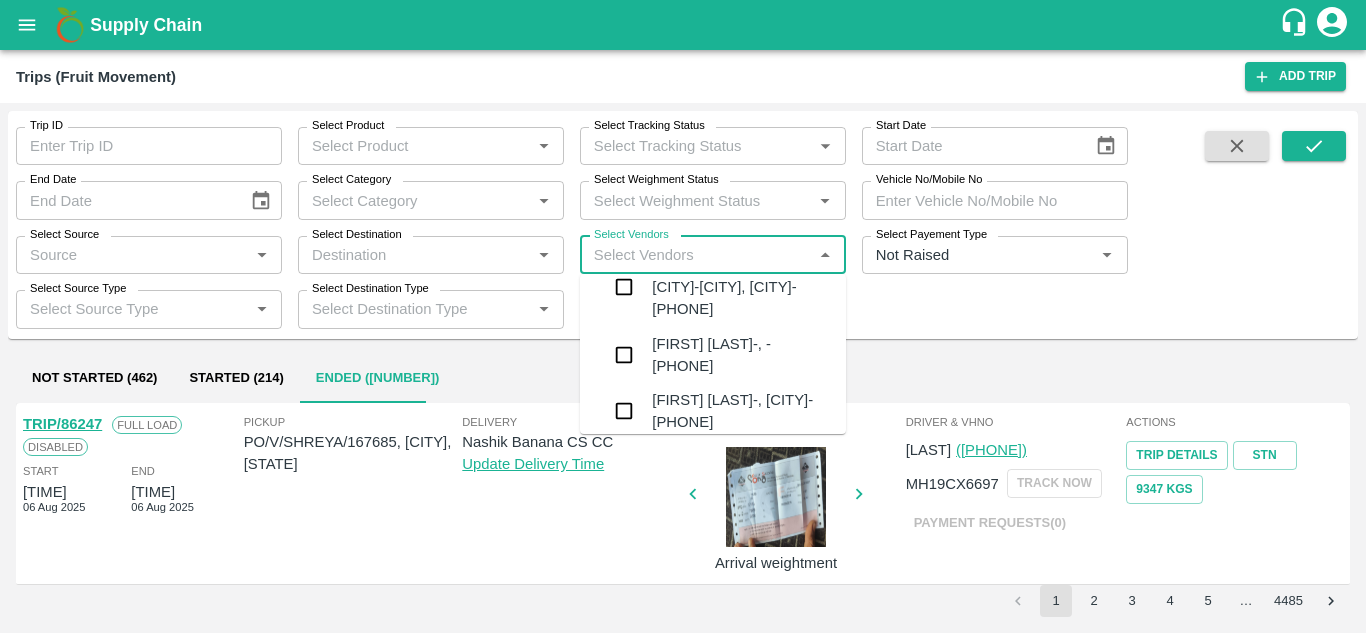 click on "Rangnath Shinde Fruit Suppliers-Kandar, Solapur-9730268372" at bounding box center [741, 151] 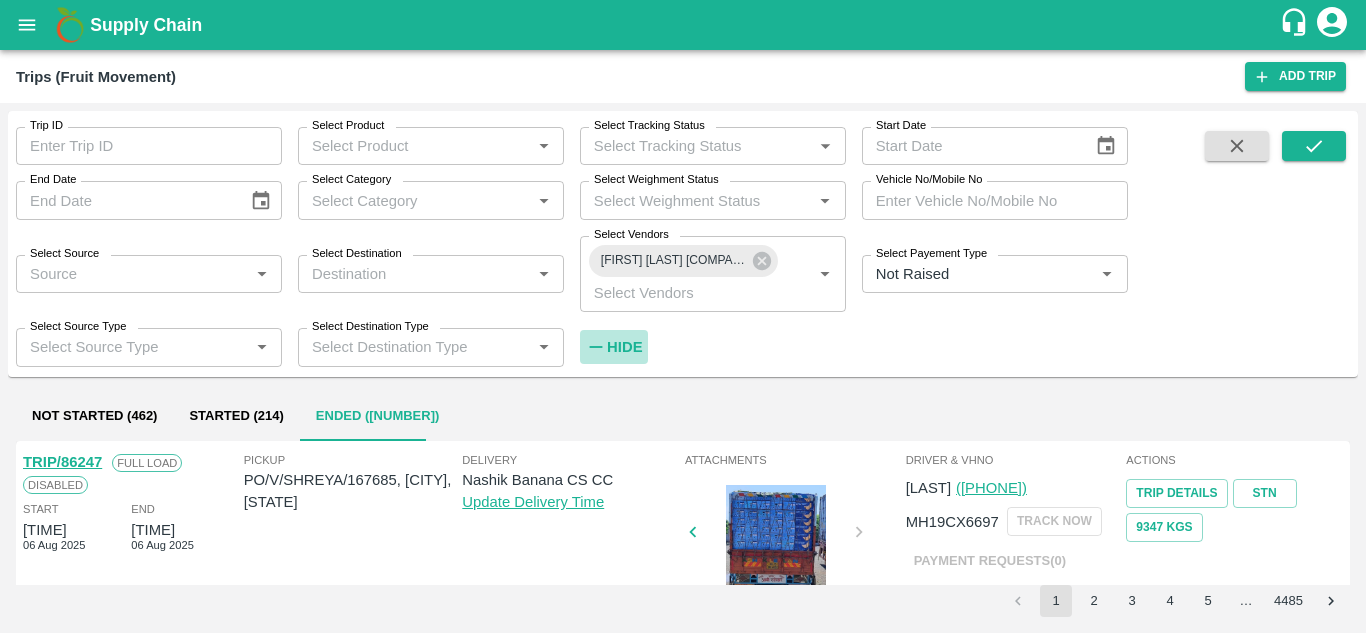 click on "Hide" at bounding box center [624, 347] 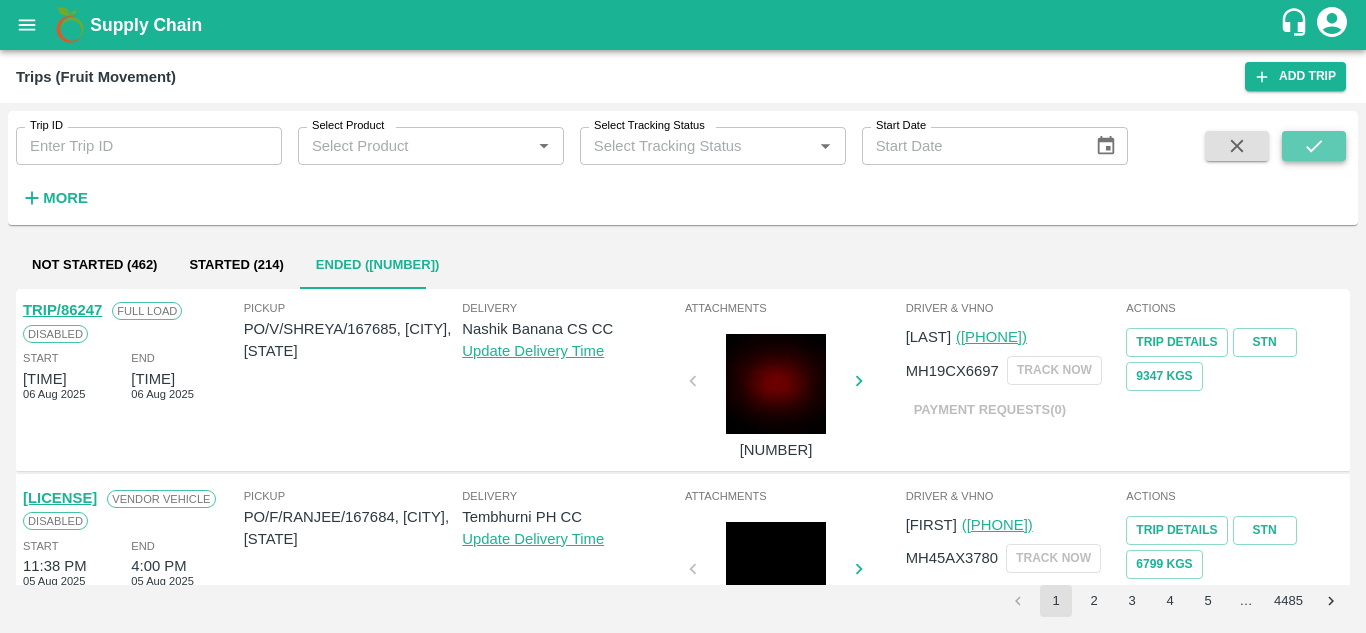 click at bounding box center [1314, 146] 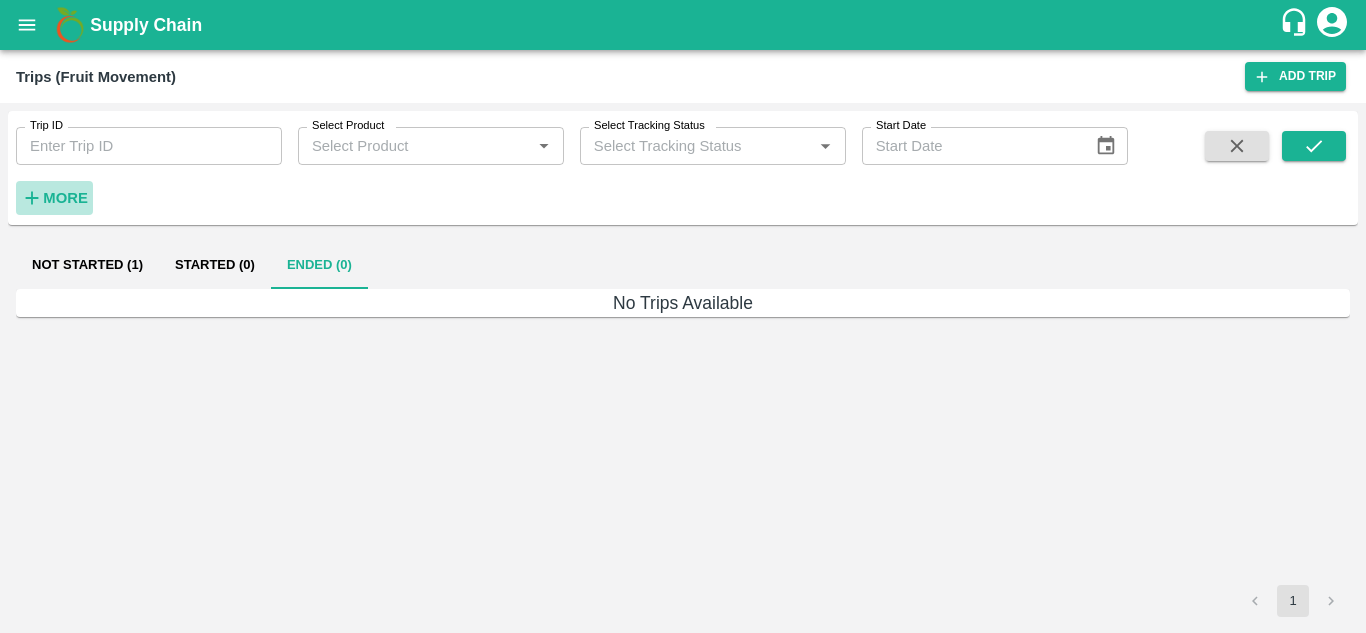 click on "More" at bounding box center (65, 198) 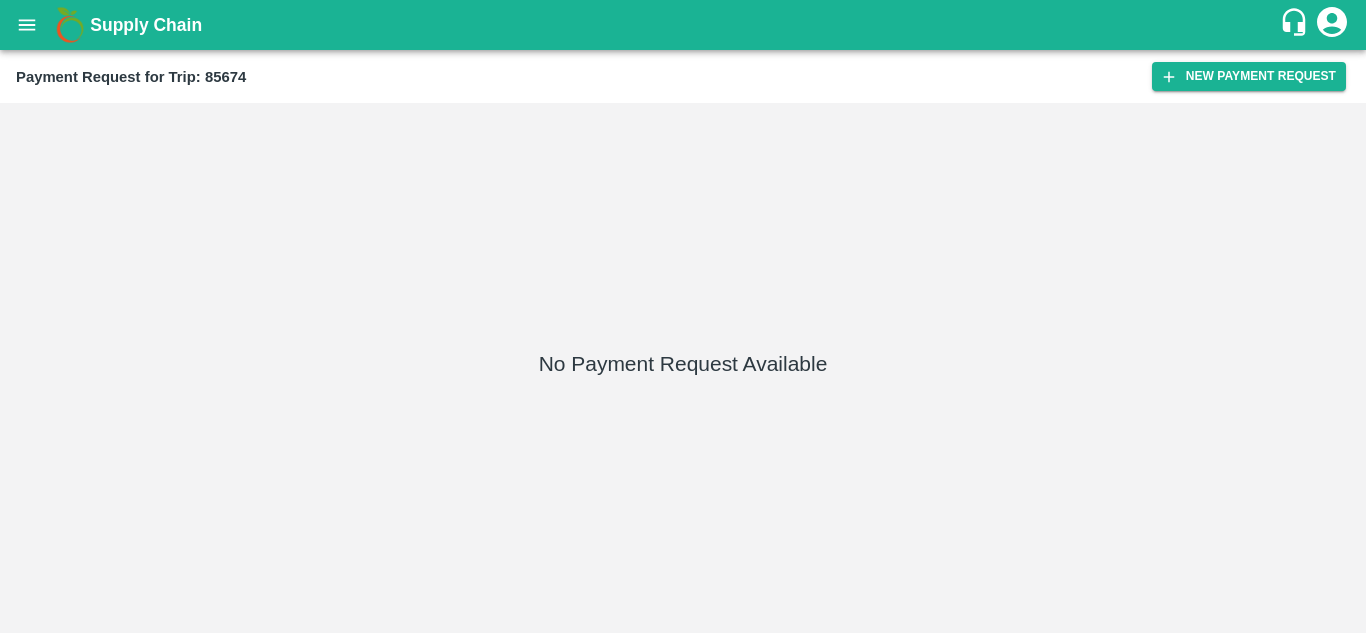 scroll, scrollTop: 0, scrollLeft: 0, axis: both 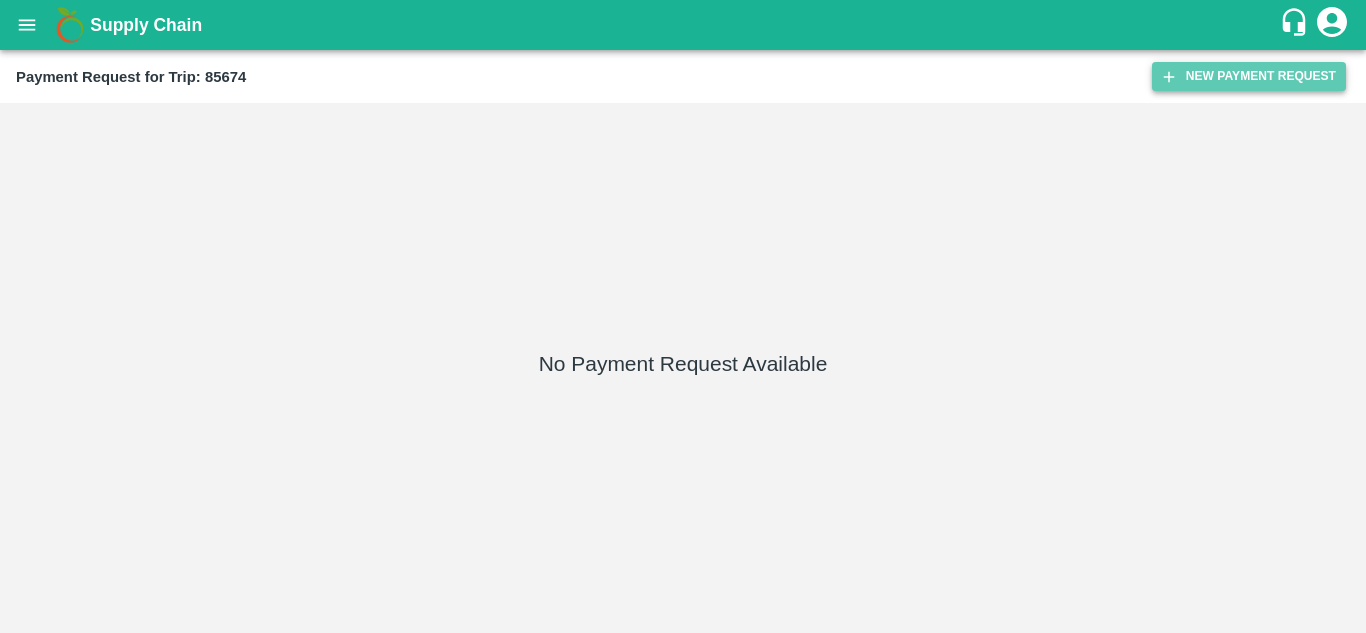 click on "New Payment Request" at bounding box center [1249, 76] 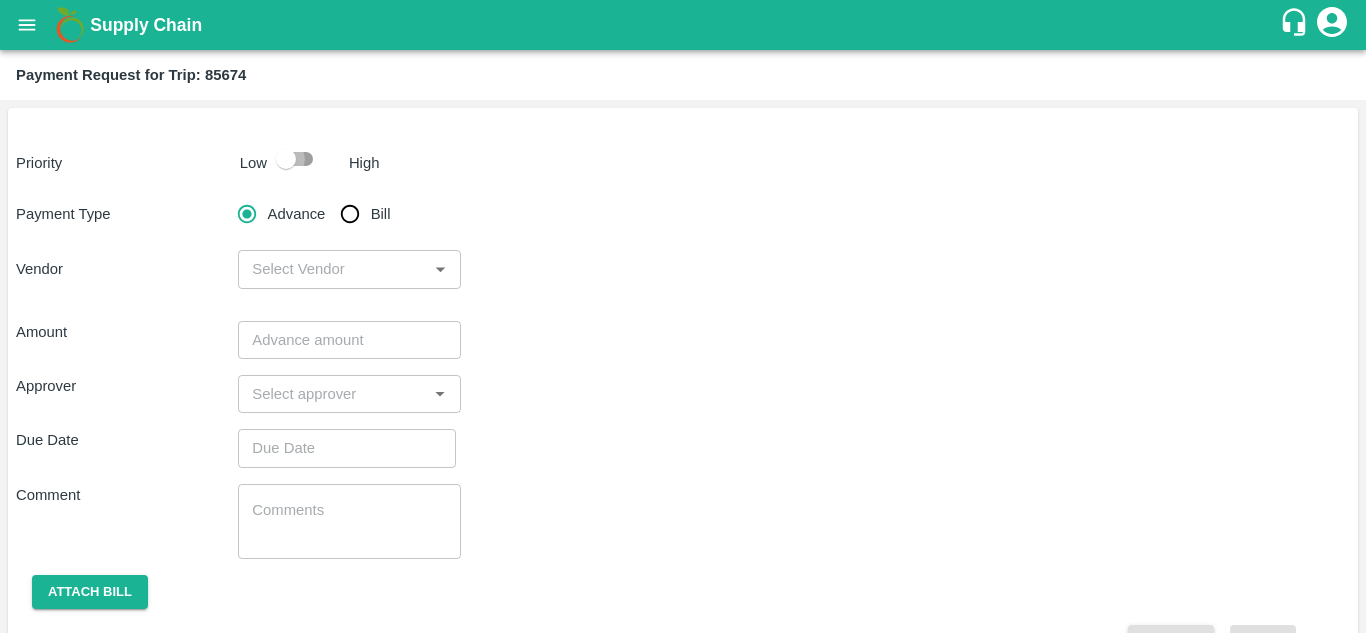 click at bounding box center [286, 159] 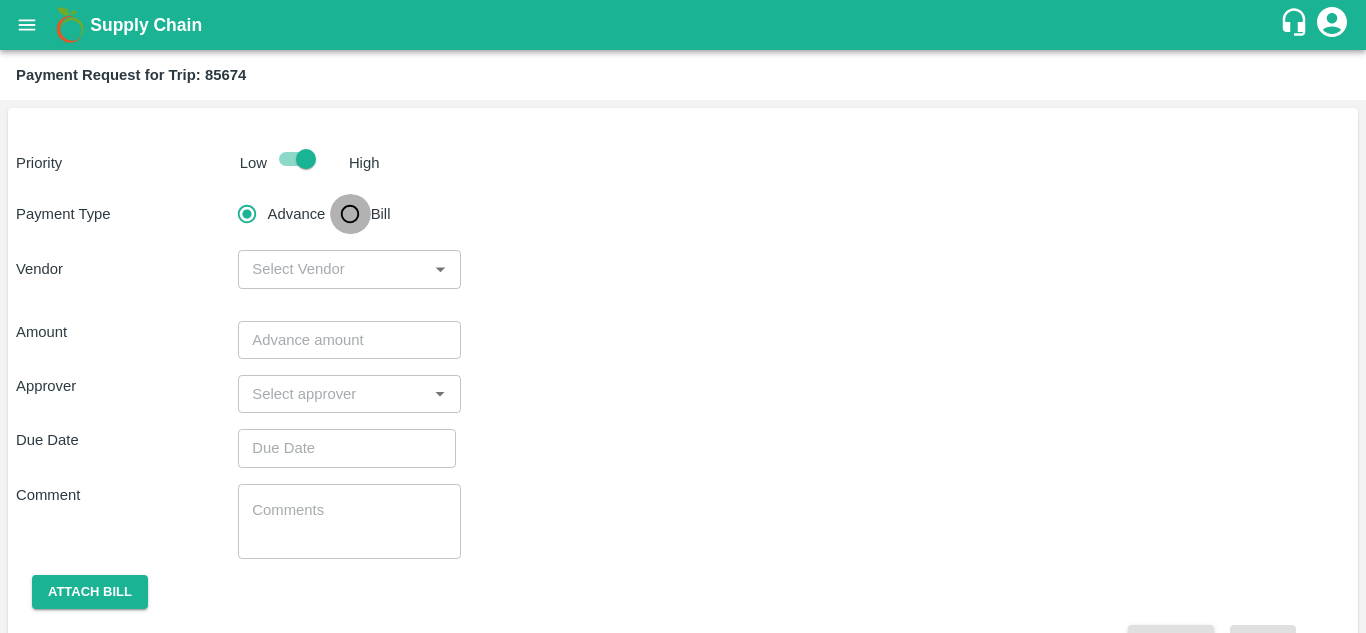 click on "Bill" at bounding box center (350, 214) 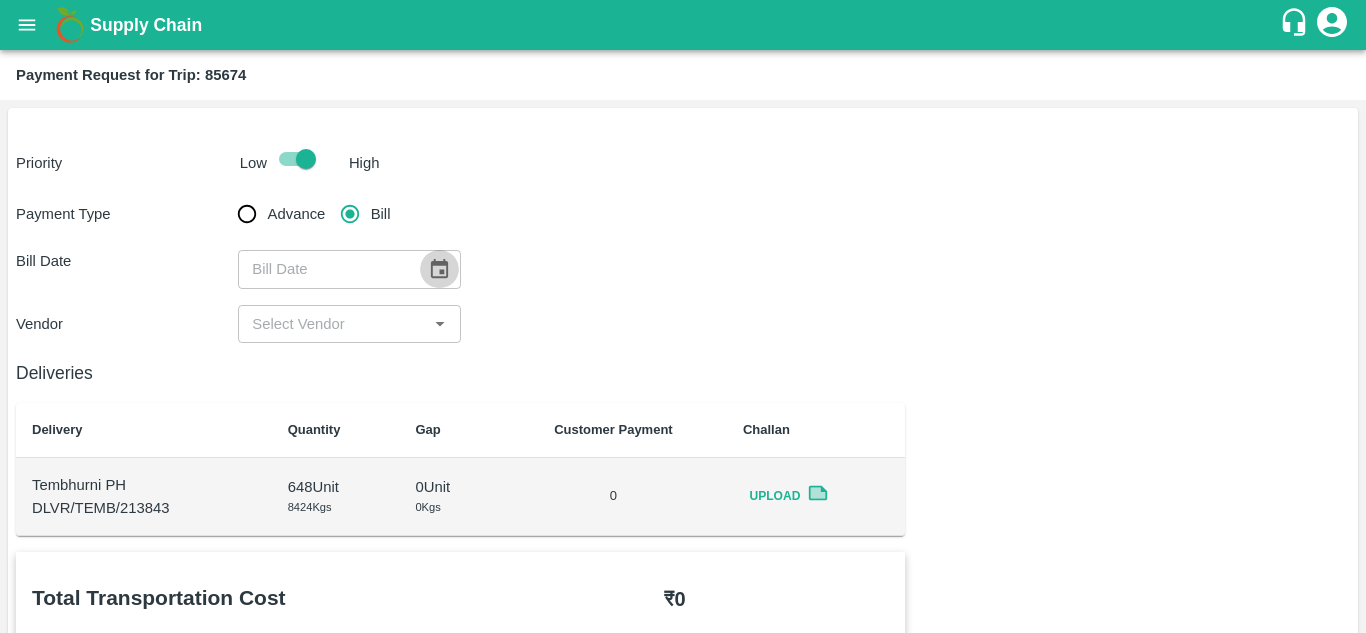 click 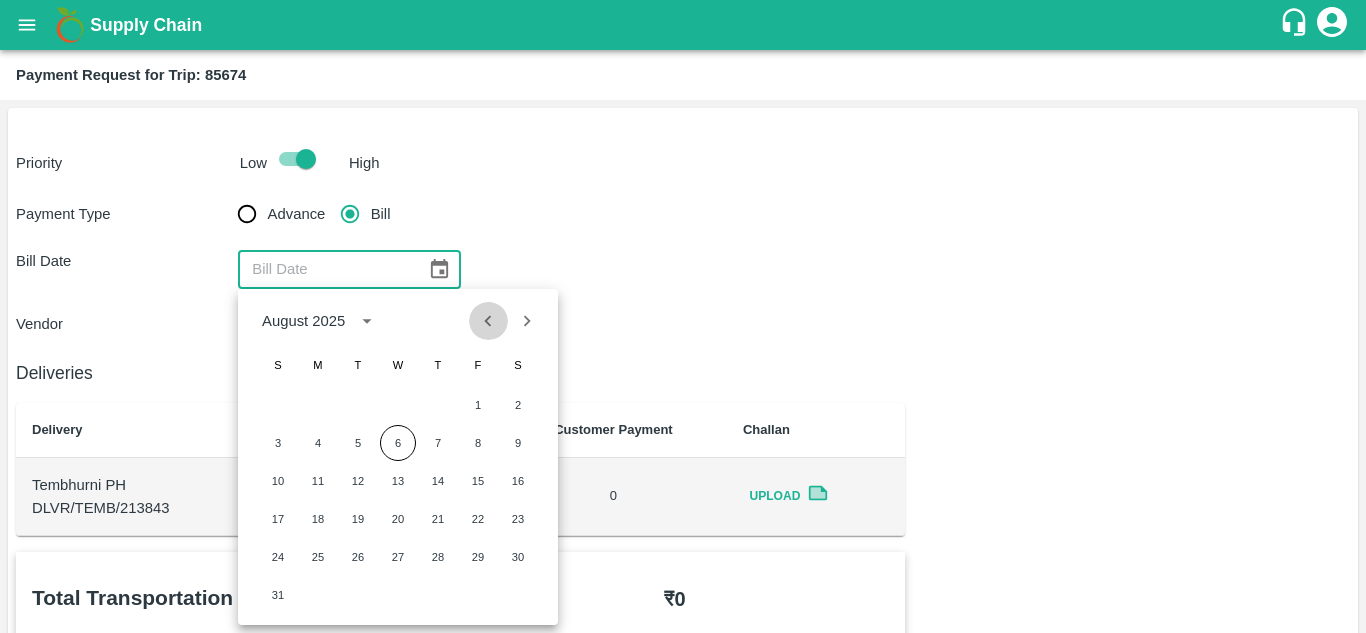 click 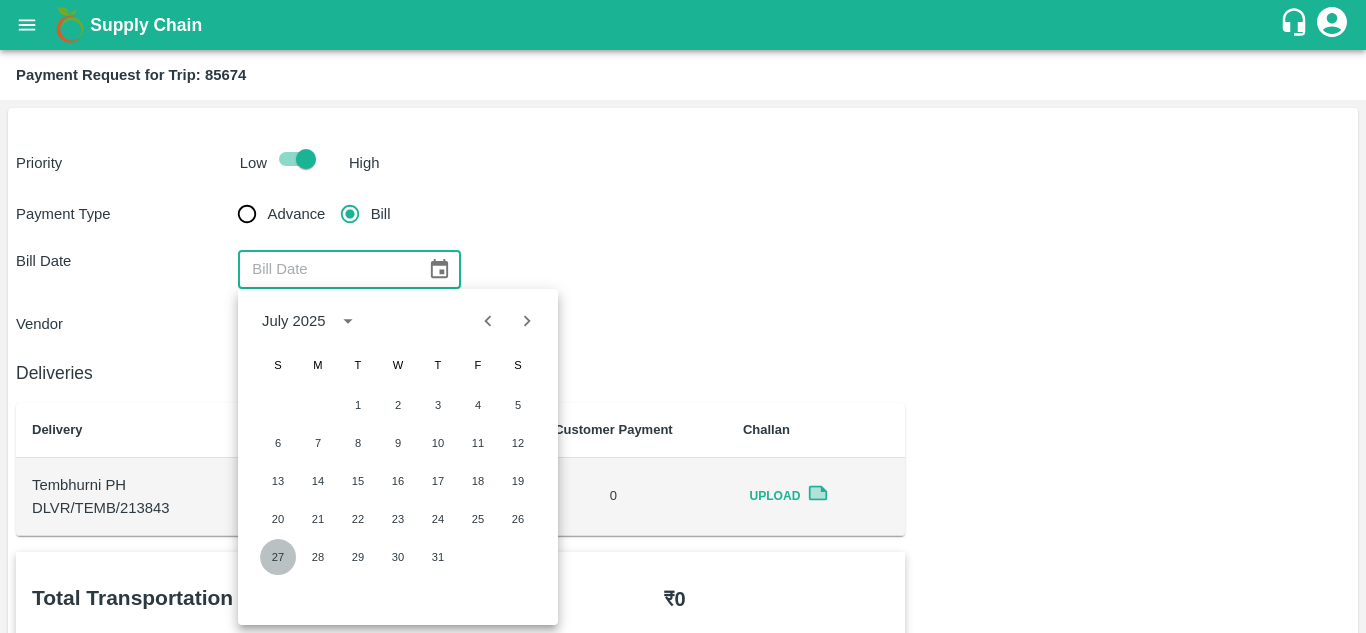 click on "27" at bounding box center (278, 557) 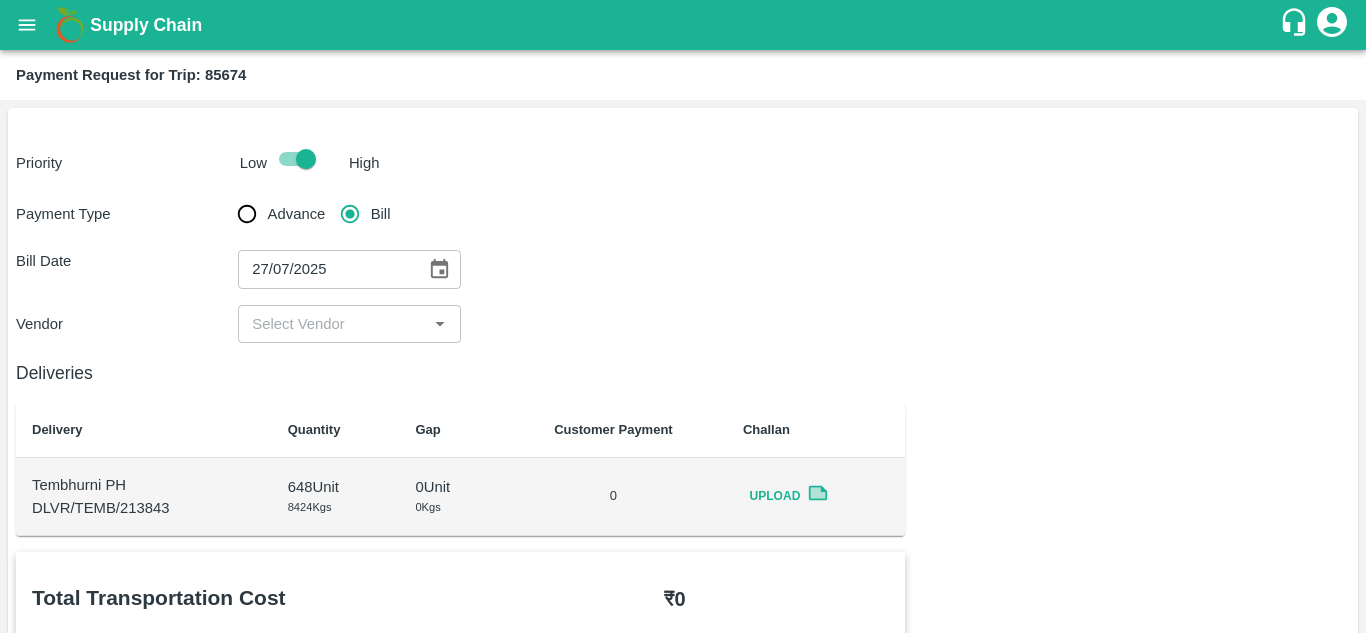 click on "​" at bounding box center [349, 324] 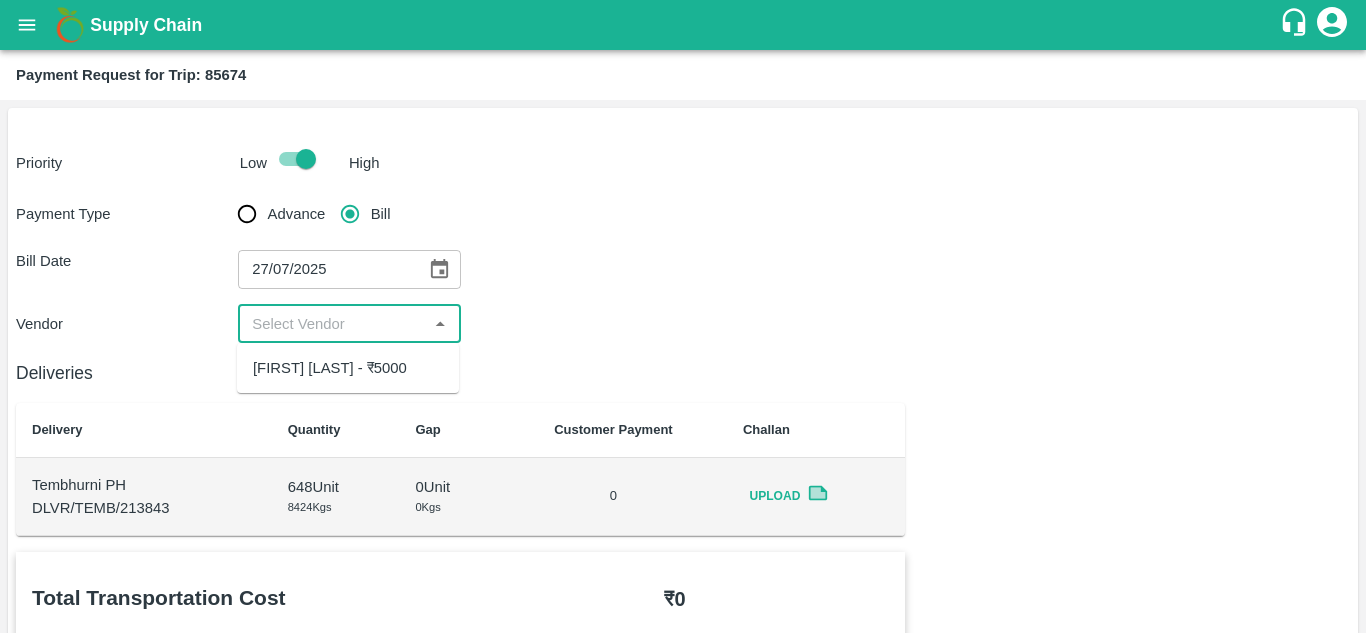 click on "Balaji Prakash Patil - ₹5000" at bounding box center (330, 368) 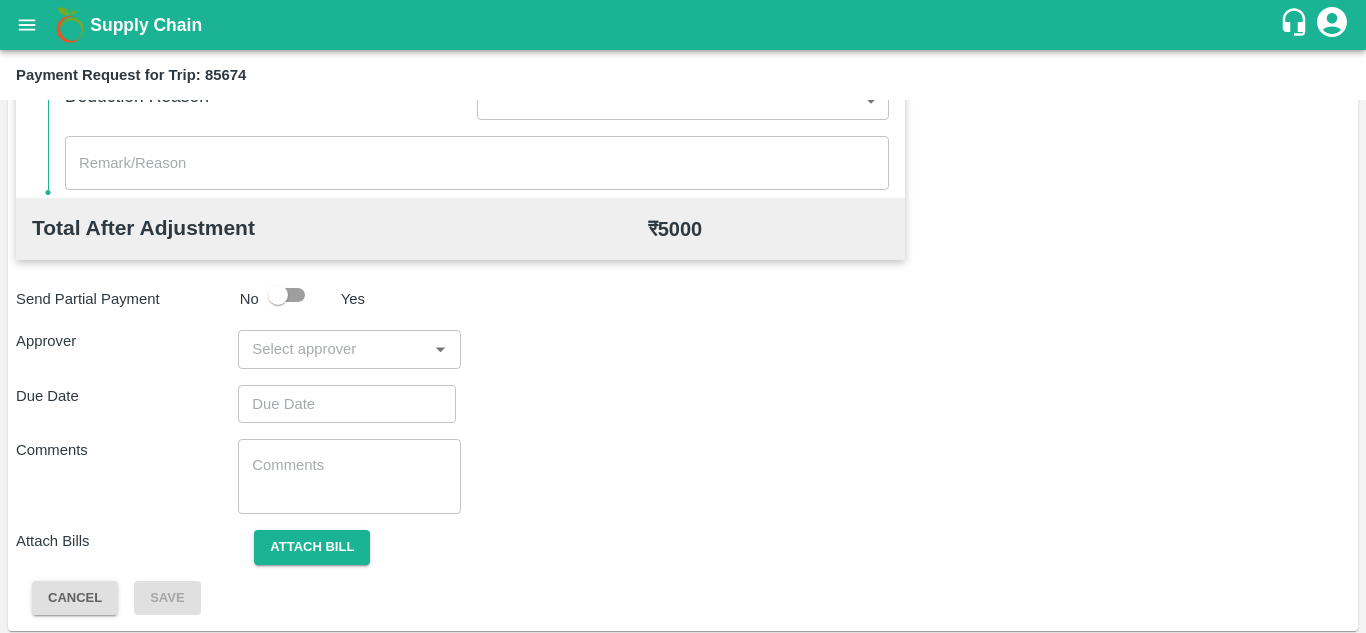 scroll, scrollTop: 910, scrollLeft: 0, axis: vertical 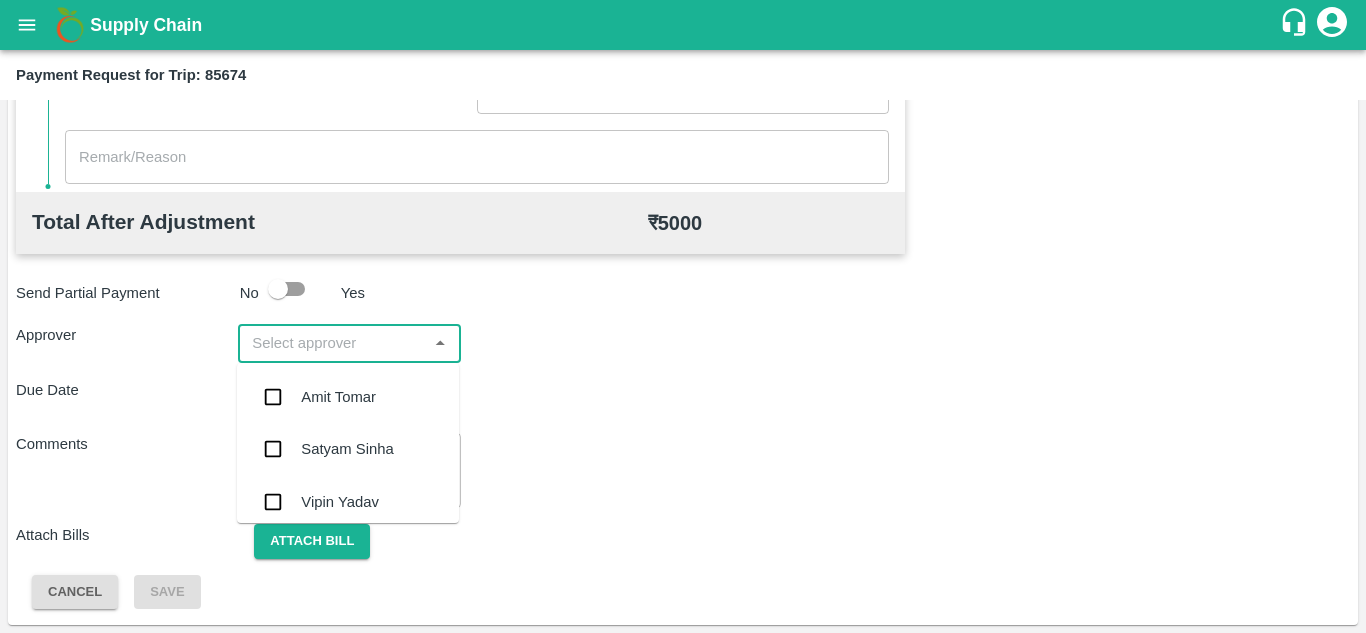 click at bounding box center (332, 343) 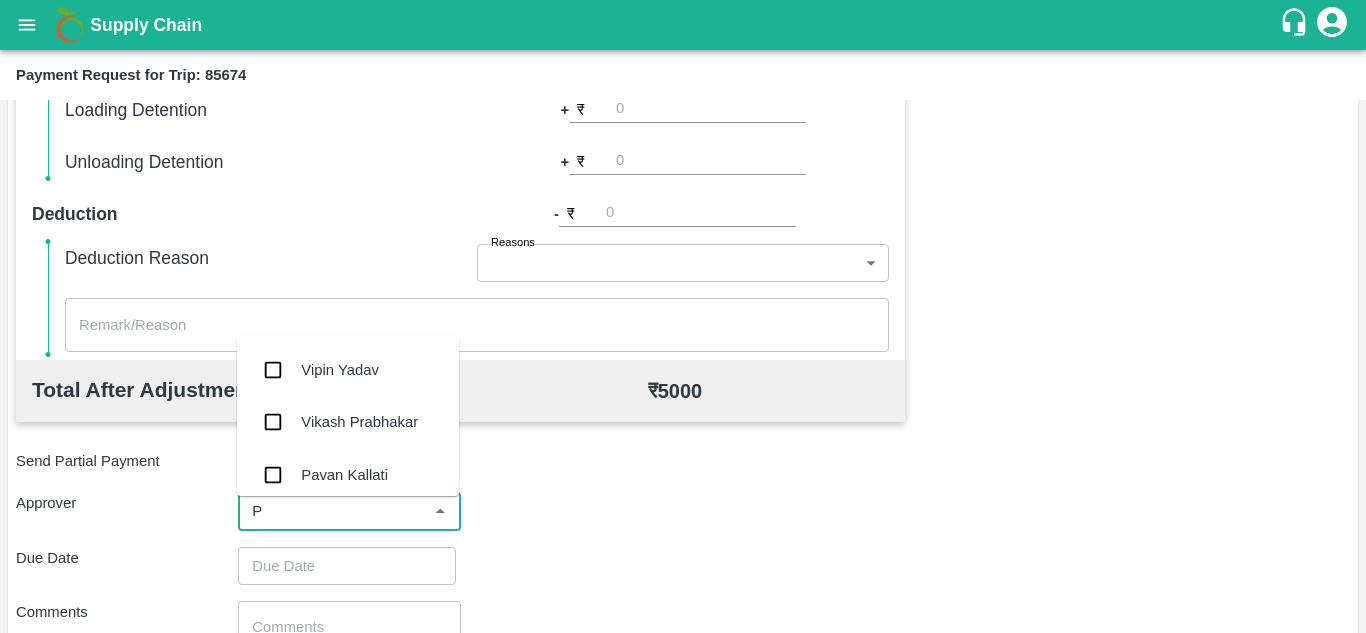 scroll, scrollTop: 910, scrollLeft: 0, axis: vertical 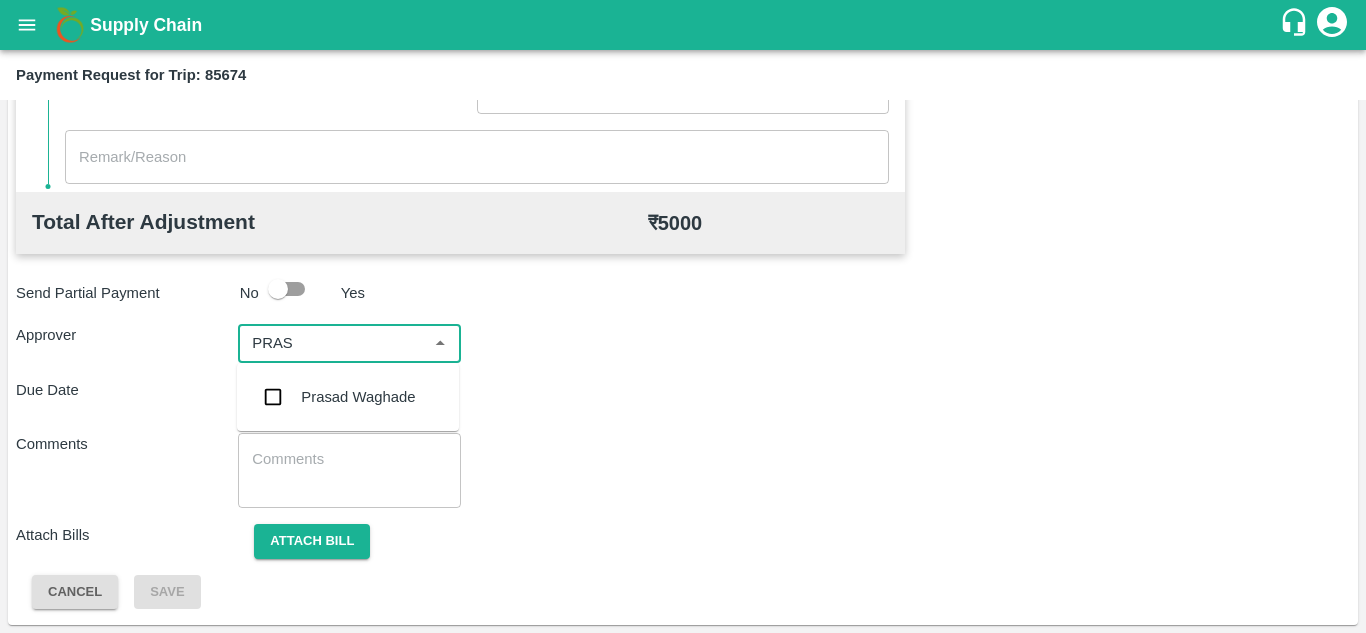 type on "PRASA" 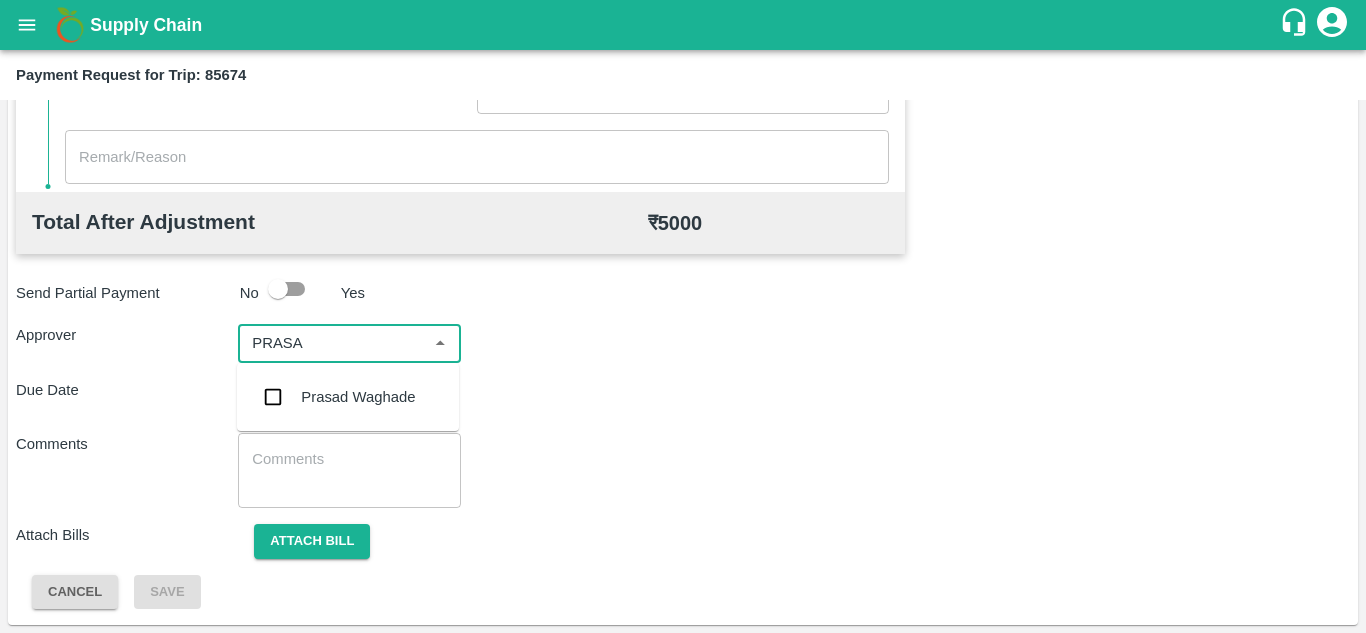 click on "Prasad Waghade" at bounding box center (358, 397) 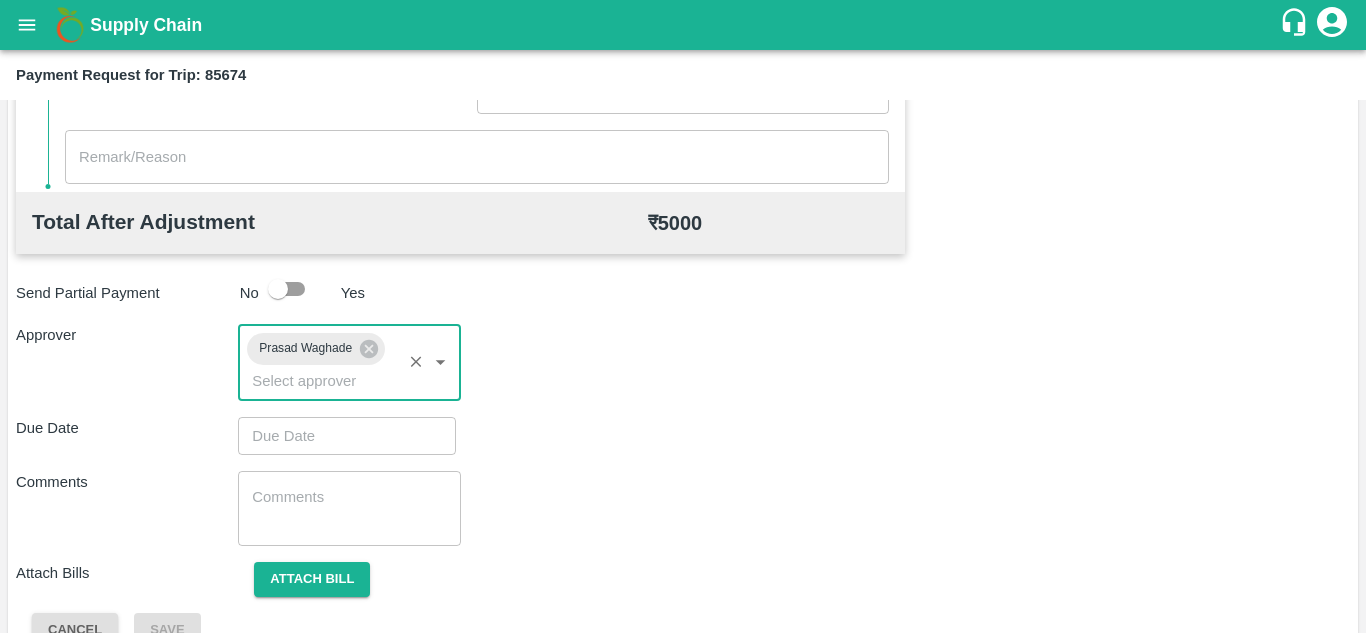 type on "DD/MM/YYYY hh:mm aa" 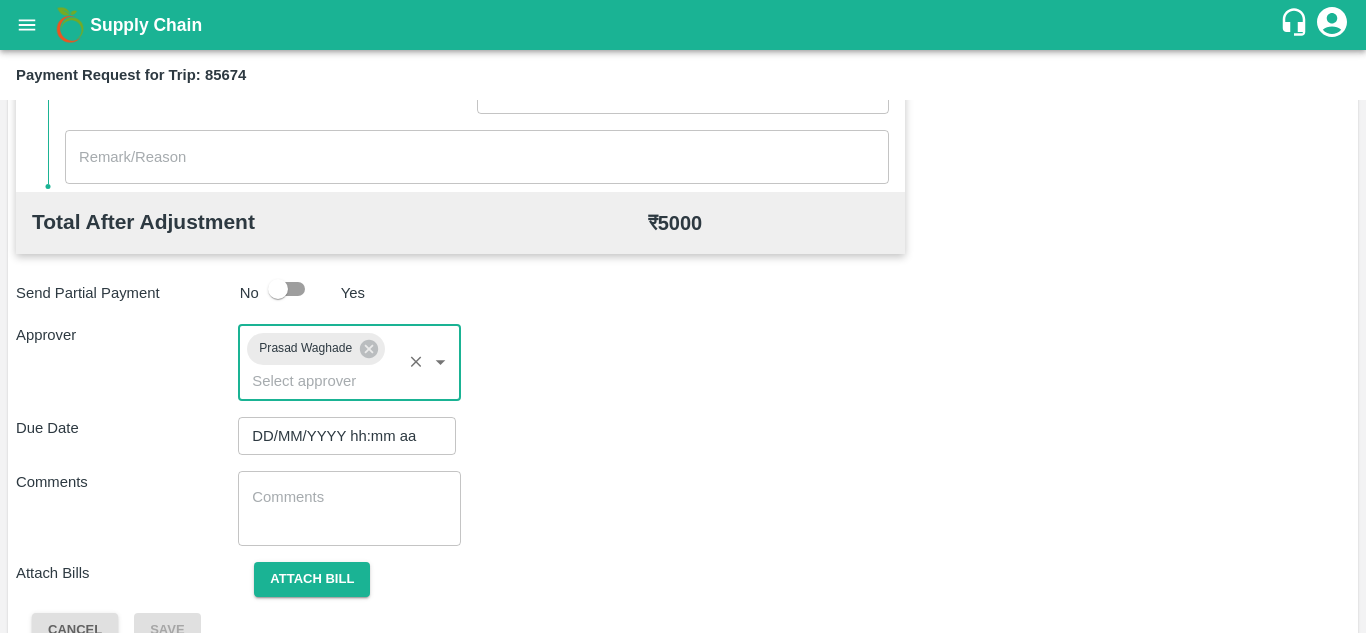 click on "DD/MM/YYYY hh:mm aa" at bounding box center (340, 436) 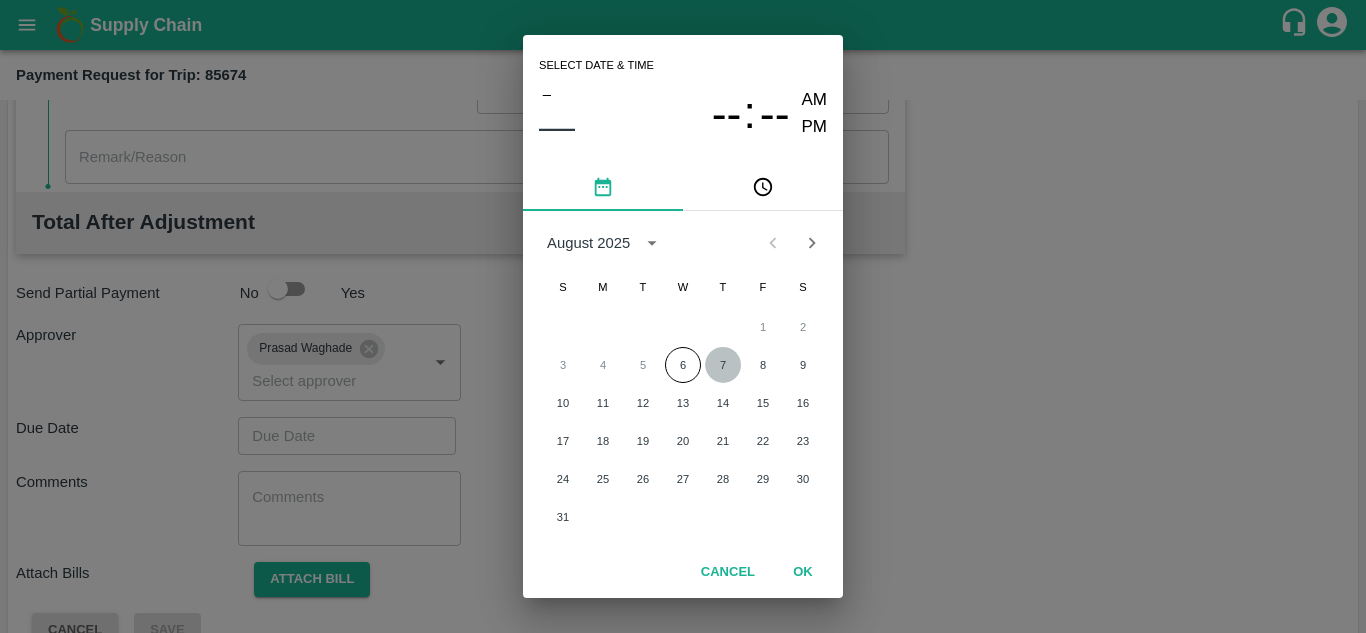 click on "7" at bounding box center [723, 365] 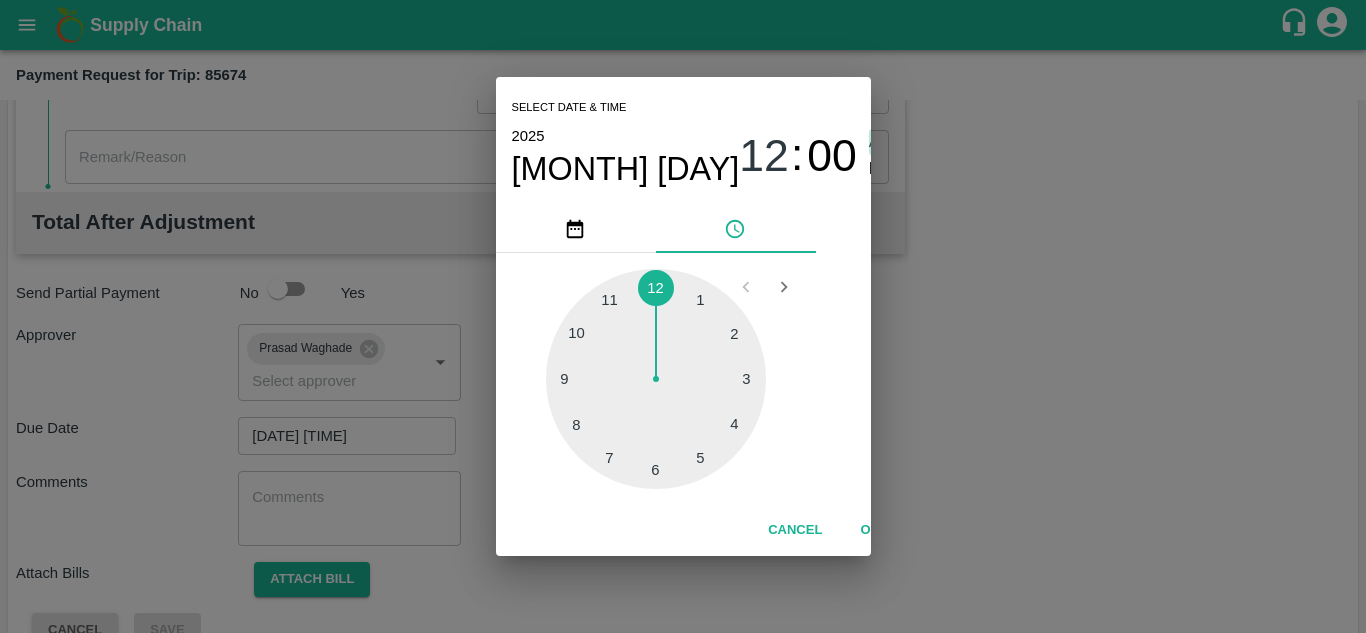 click on "AM" at bounding box center [882, 142] 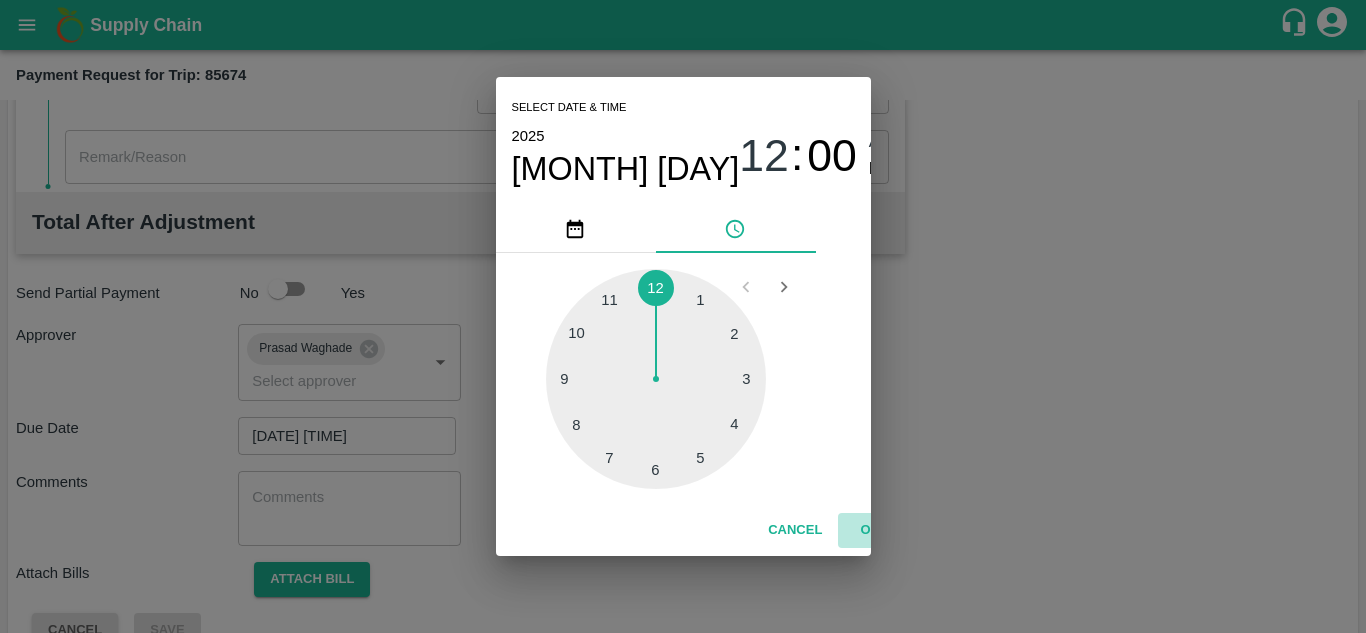 click on "OK" at bounding box center [870, 530] 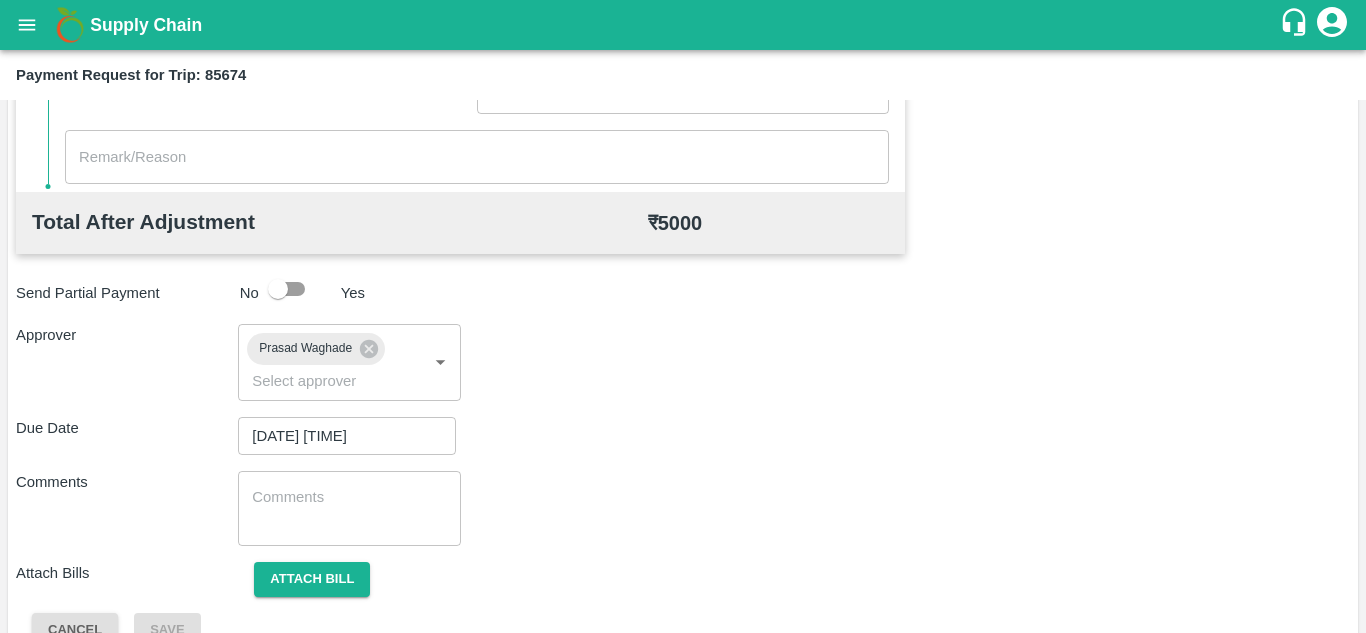click on "x ​" at bounding box center (349, 508) 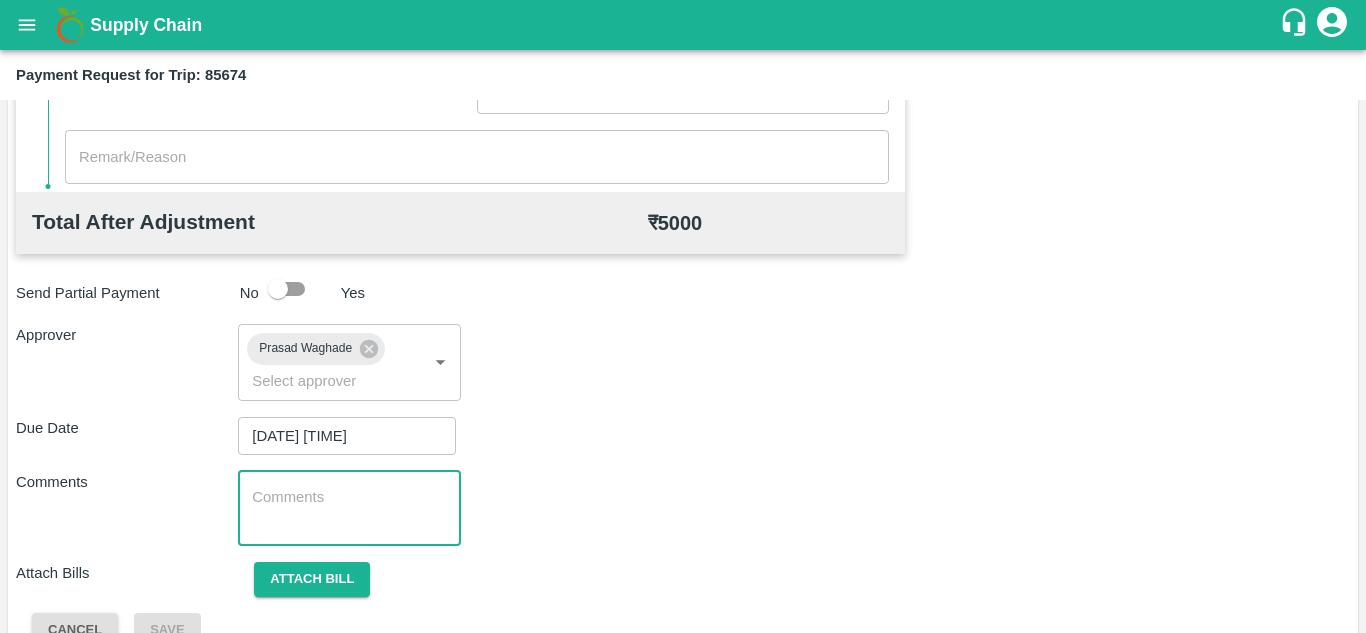 paste on "Transport Bill" 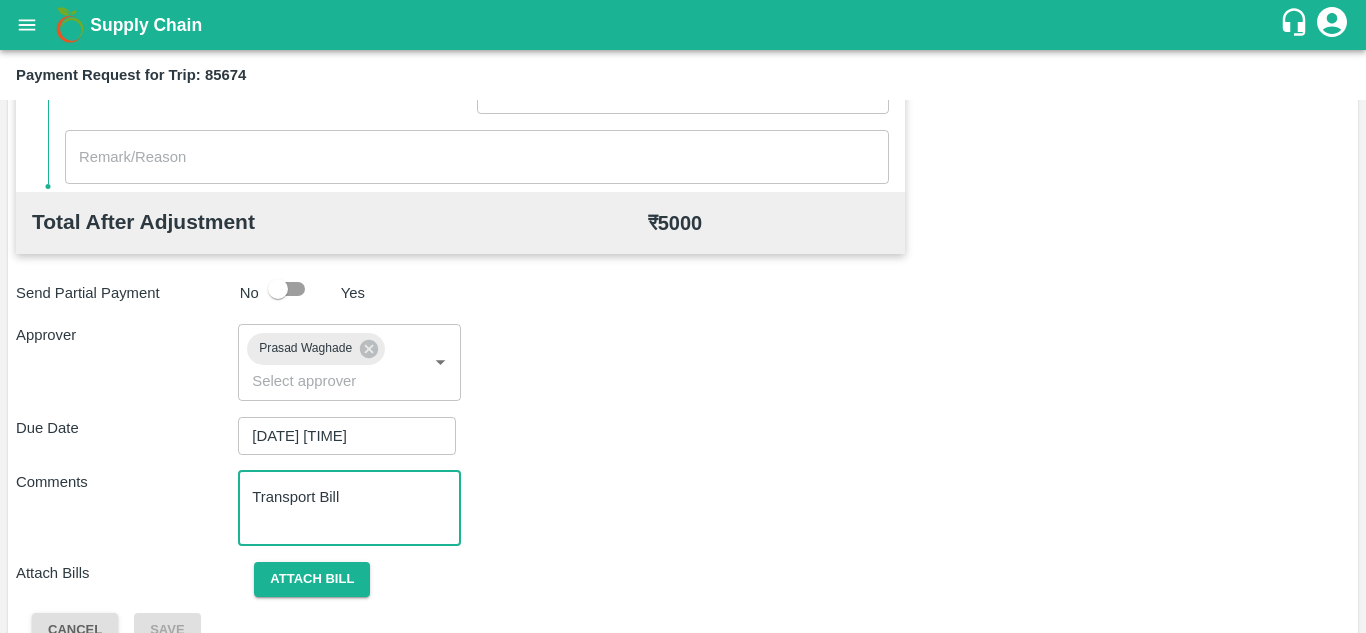 type on "Transport Bill" 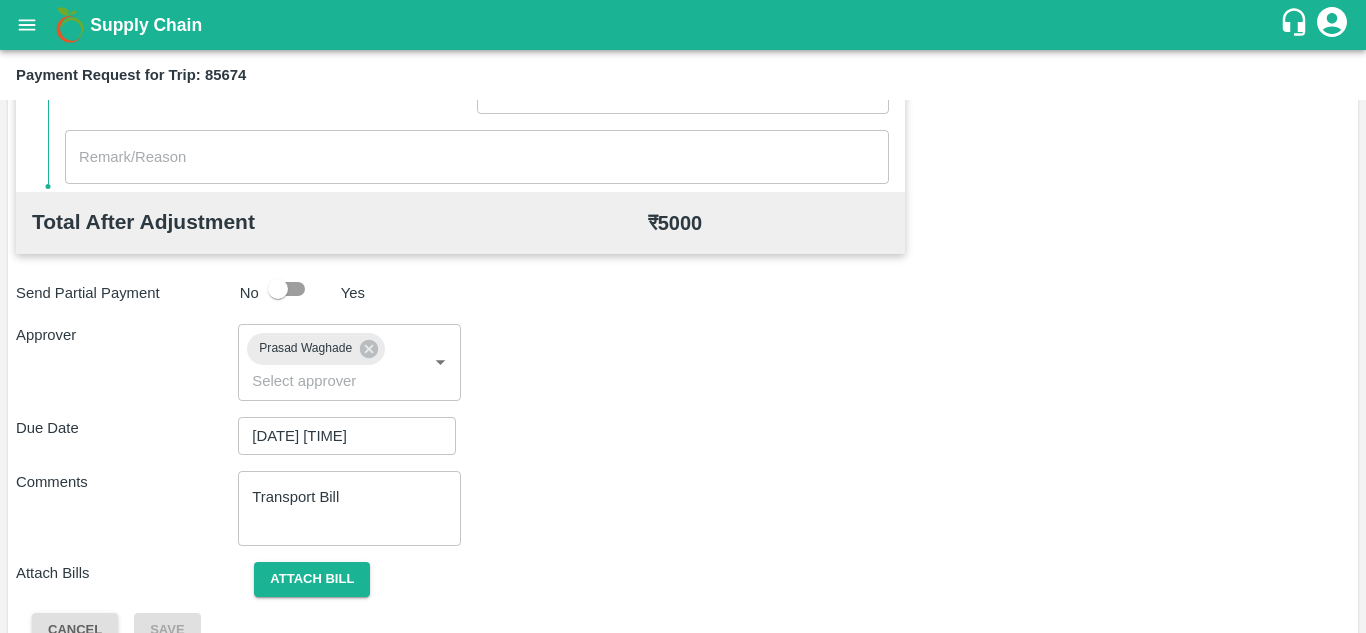 click on "Due Date 07/08/2025 12:00 AM ​" at bounding box center [683, 436] 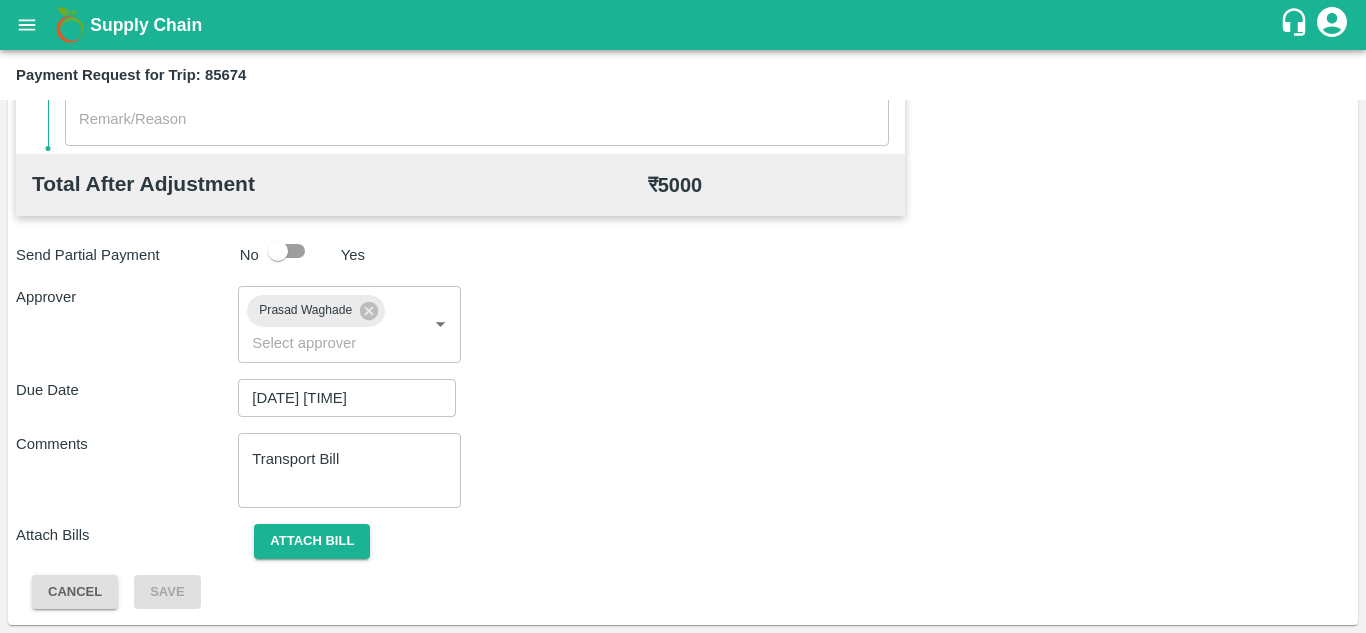 click on "Total Transportation Cost  ₹ 5000 Advance payment - ₹ Additional Charges(+) Inam + ₹ Loading/Unloading Charges + ₹ Loading Detention + ₹ Unloading Detention + ₹ Deduction - ₹ Deduction Reason Reasons ​ Reasons x ​ Total After Adjustment  ₹ 5000 Send Partial Payment No Yes Approver Prasad Waghade ​ Due Date 07/08/2025 12:00 AM ​ Comments Transport Bill x ​ Attach Bills Attach bill Cancel Save" at bounding box center (683, 107) 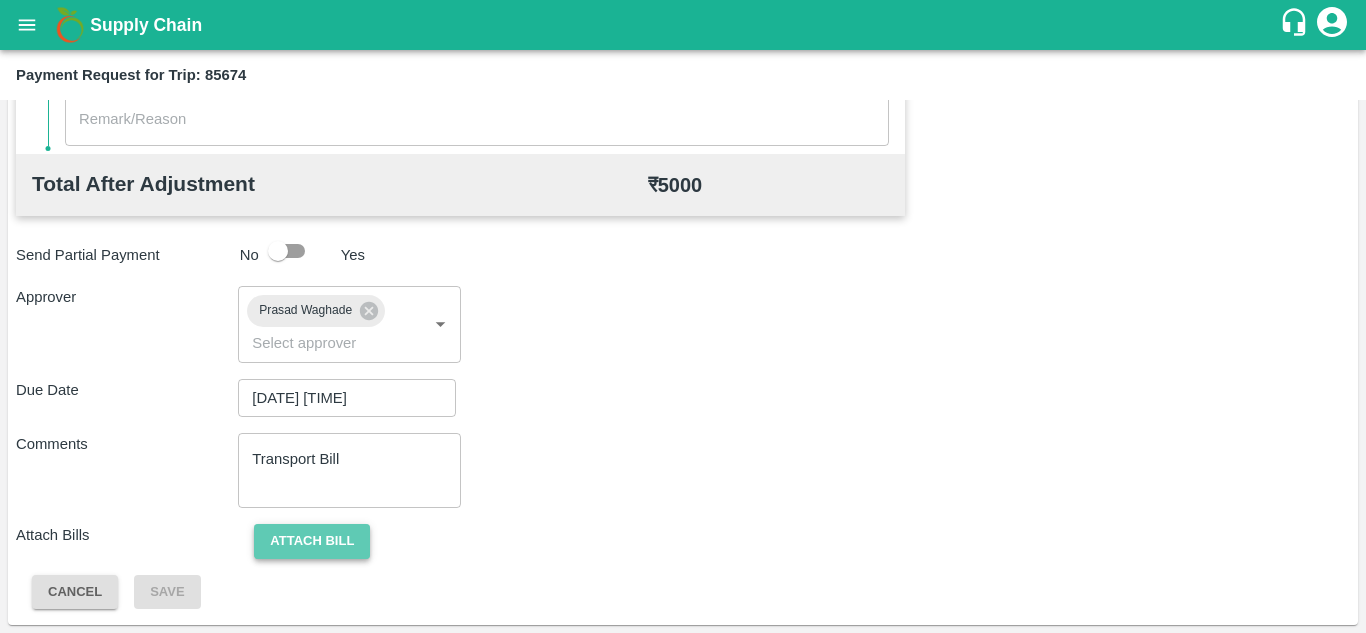 click on "Attach bill" at bounding box center [312, 541] 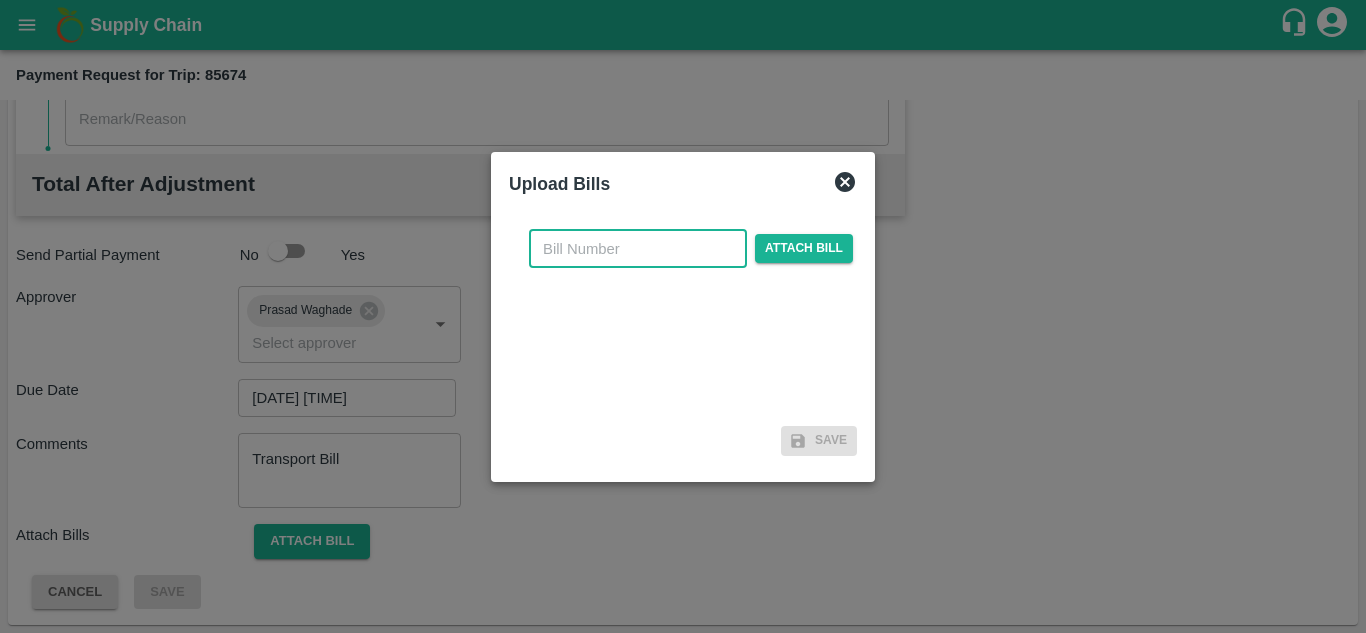 click at bounding box center [638, 249] 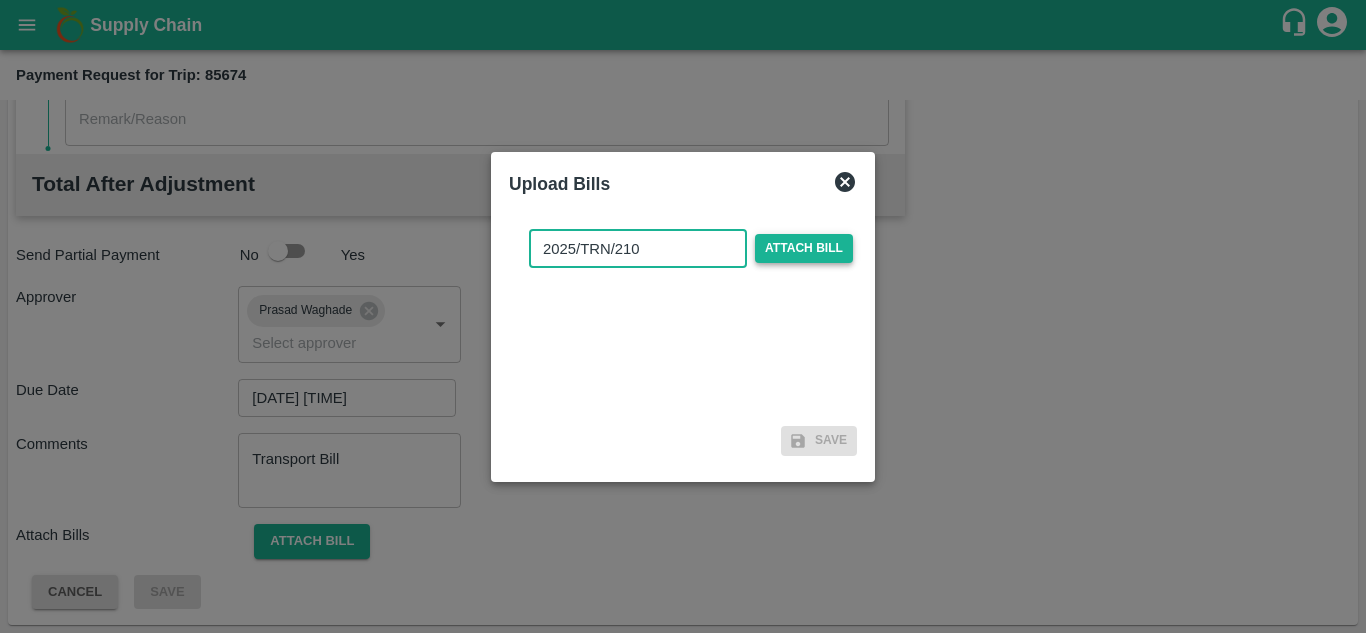 type on "2025/TRN/210" 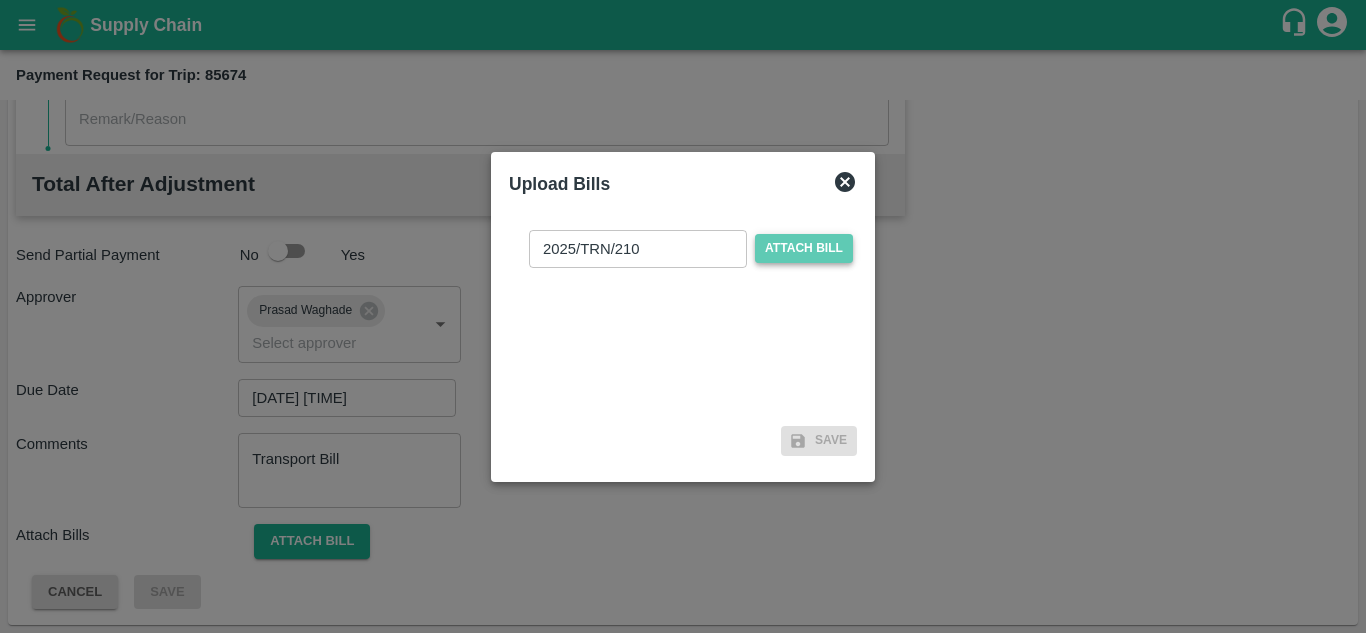 click on "Attach bill" at bounding box center [804, 248] 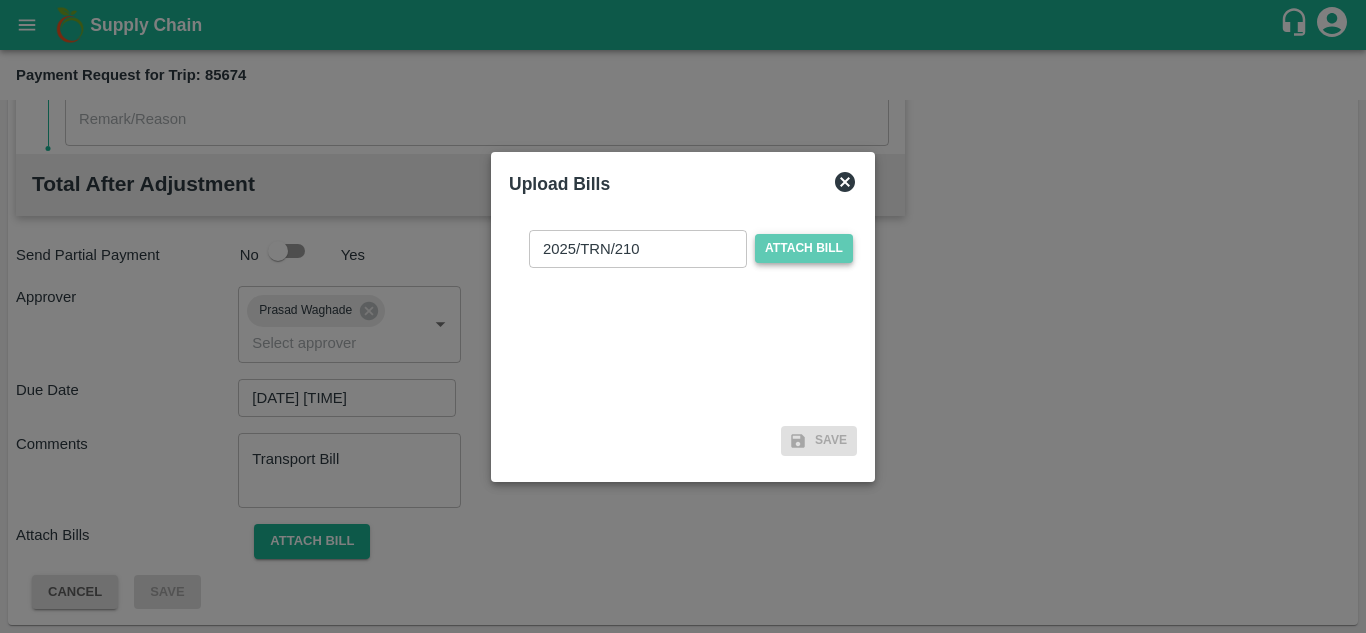 click on "Attach bill" at bounding box center (804, 248) 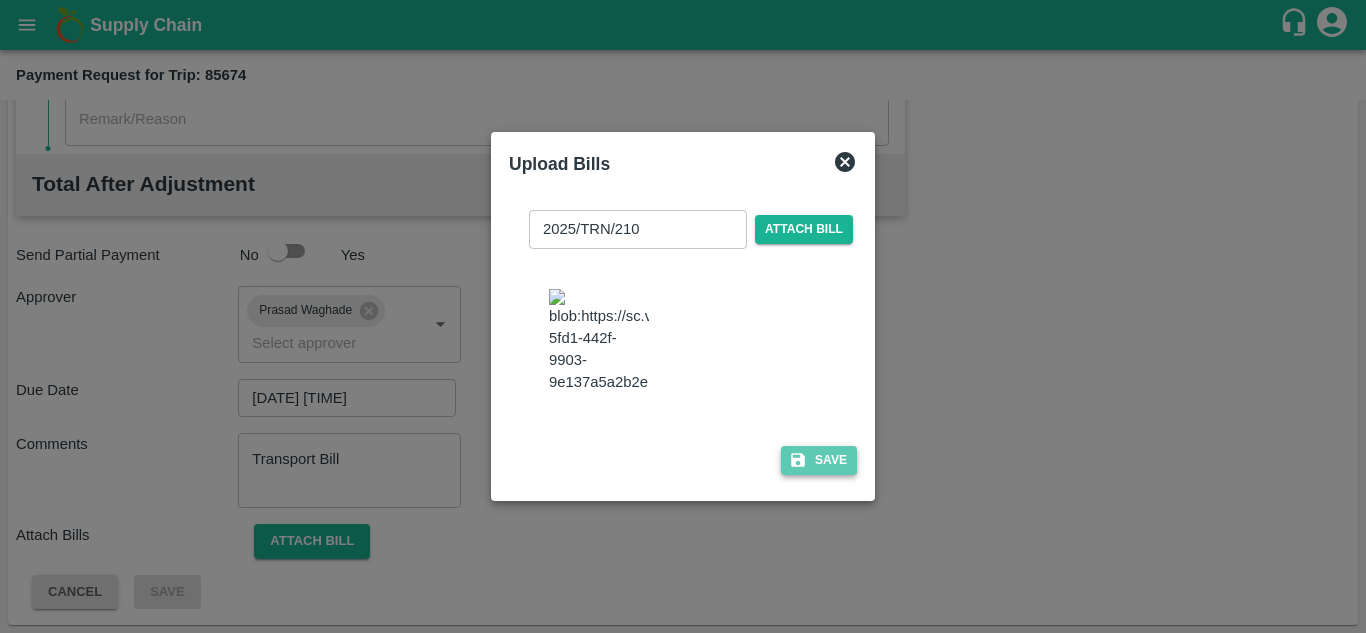 click on "Save" at bounding box center [819, 460] 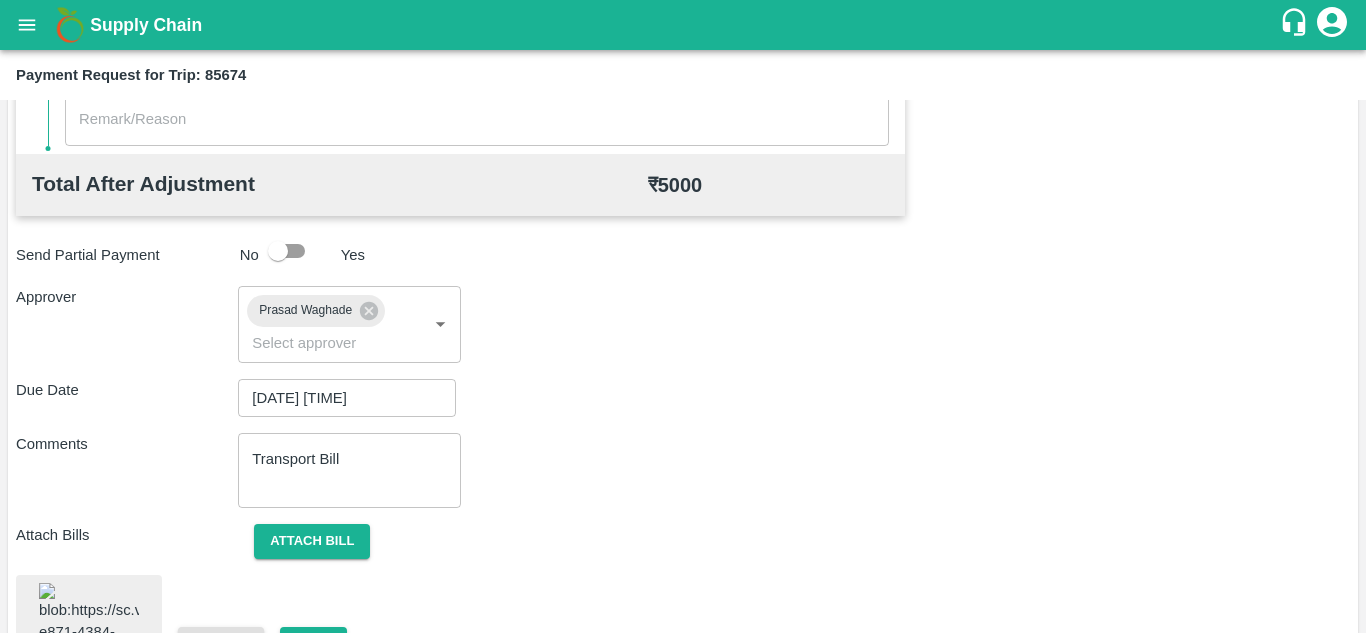 scroll, scrollTop: 1088, scrollLeft: 0, axis: vertical 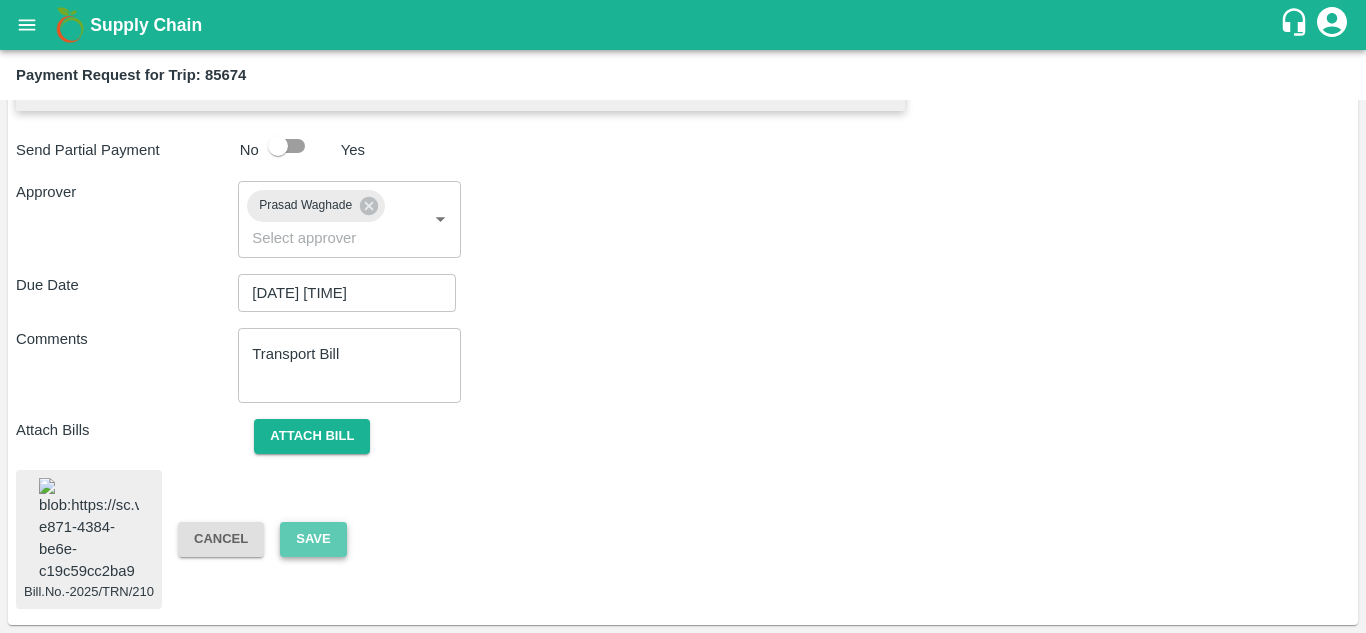 click on "Save" at bounding box center (313, 539) 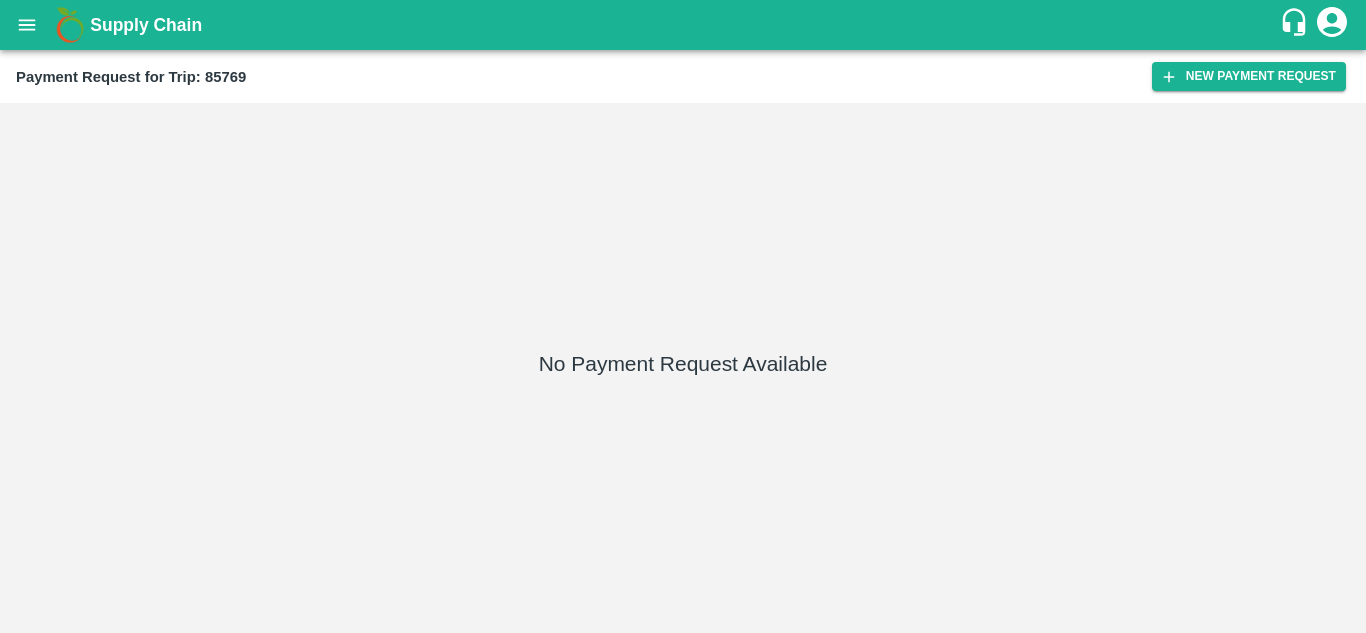 scroll, scrollTop: 0, scrollLeft: 0, axis: both 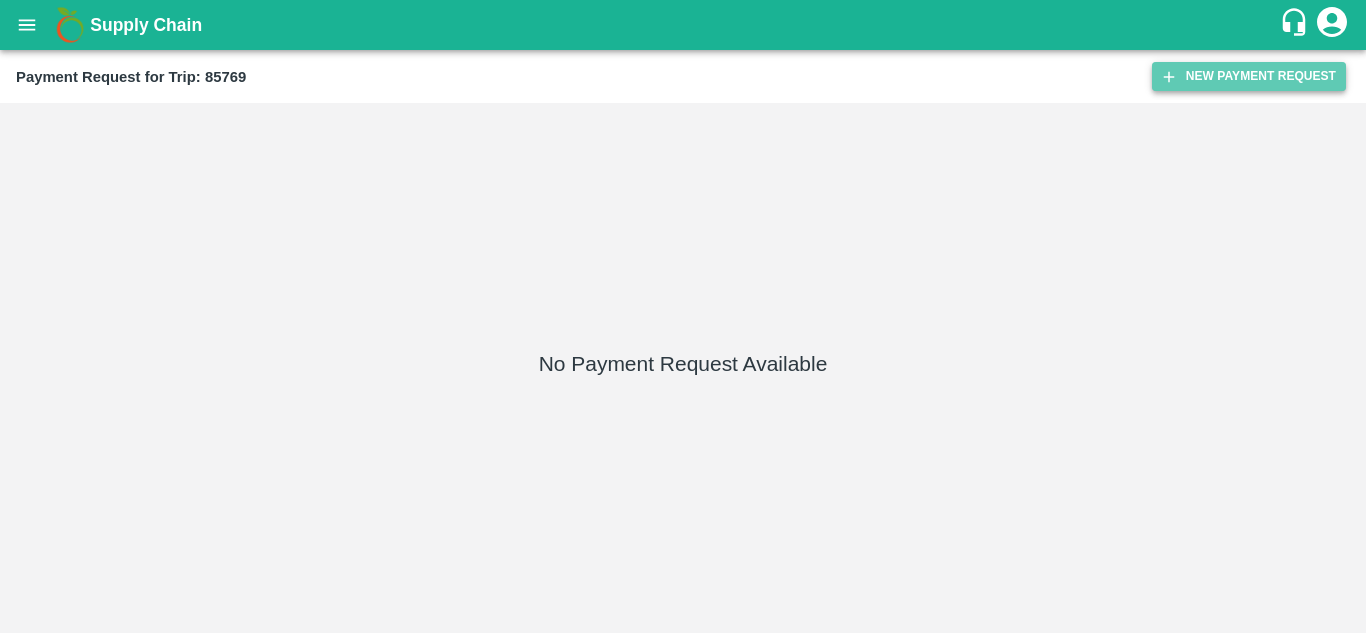 click on "New Payment Request" at bounding box center [1249, 76] 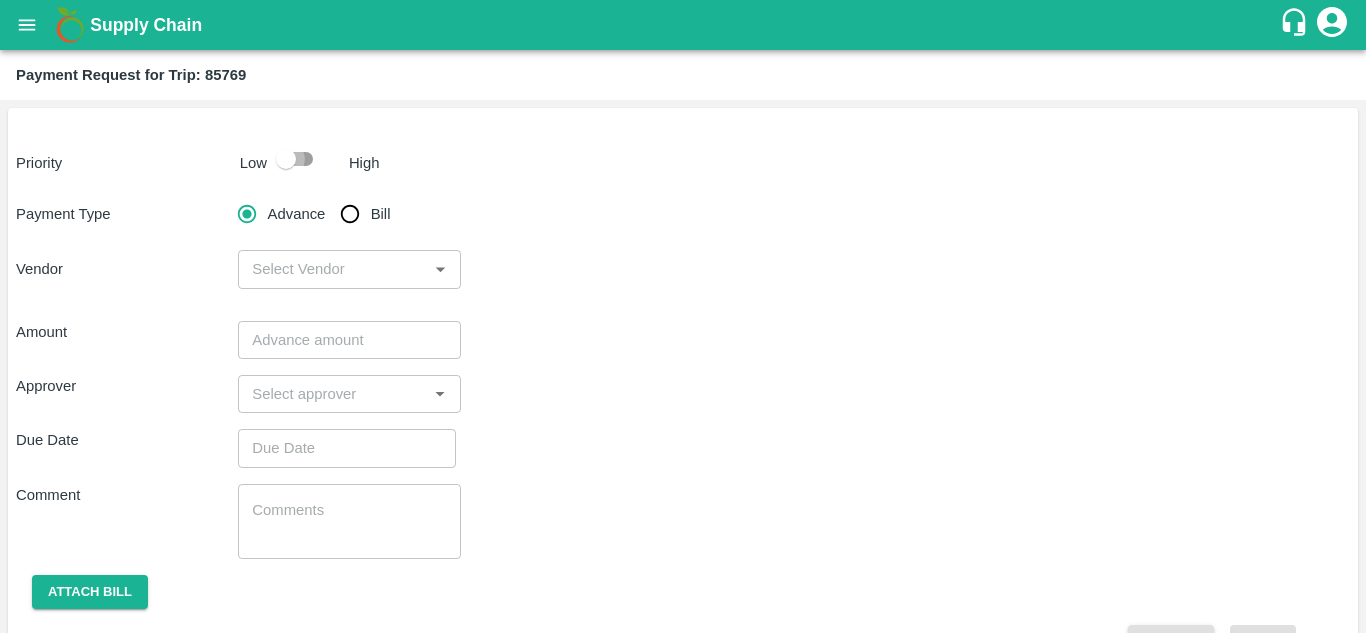 click at bounding box center [286, 159] 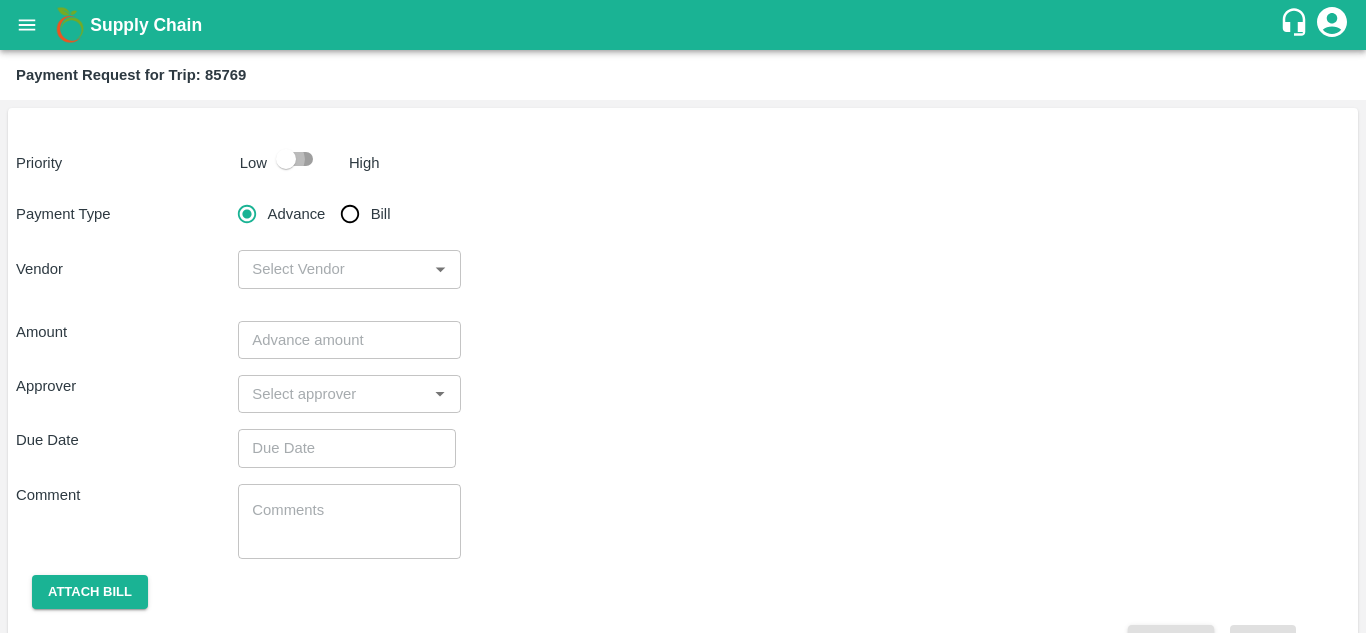 checkbox on "true" 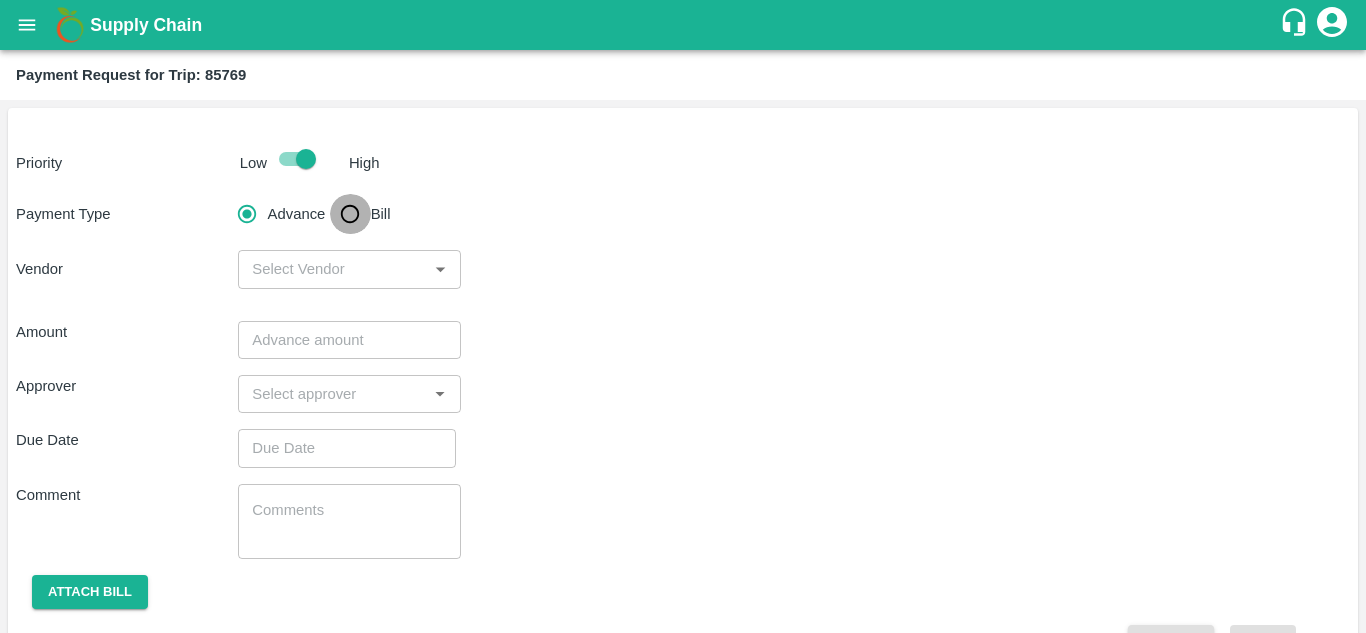 click on "Bill" at bounding box center (350, 214) 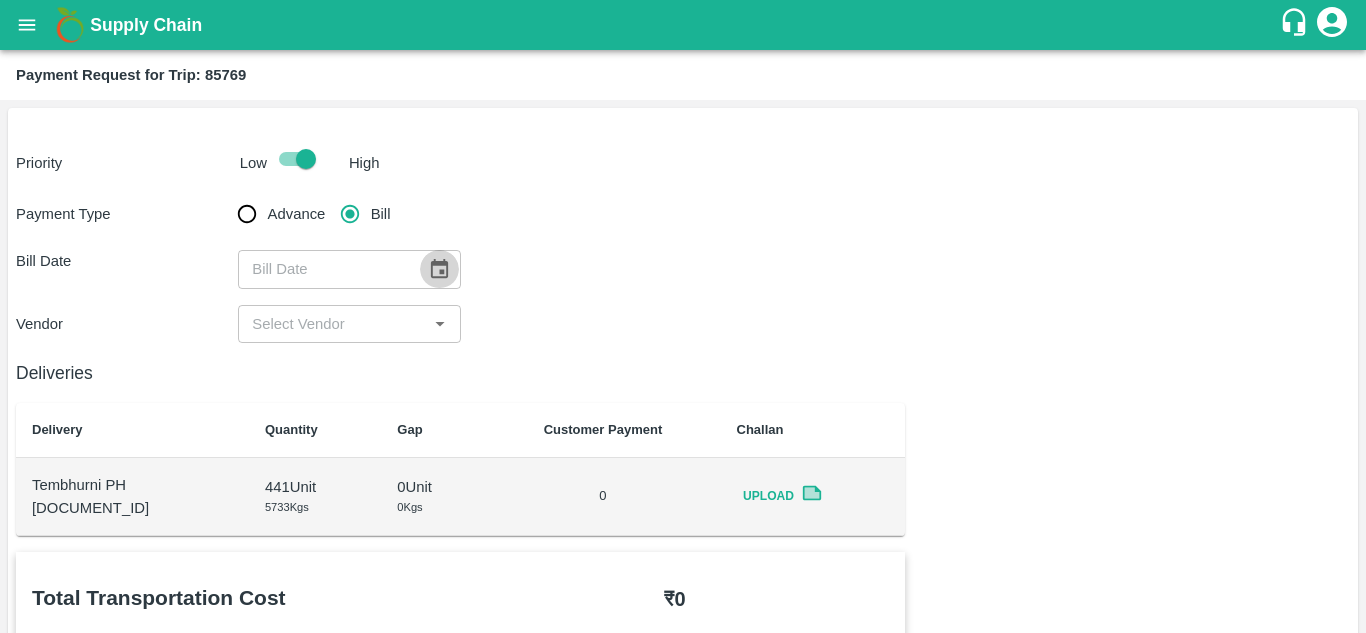click 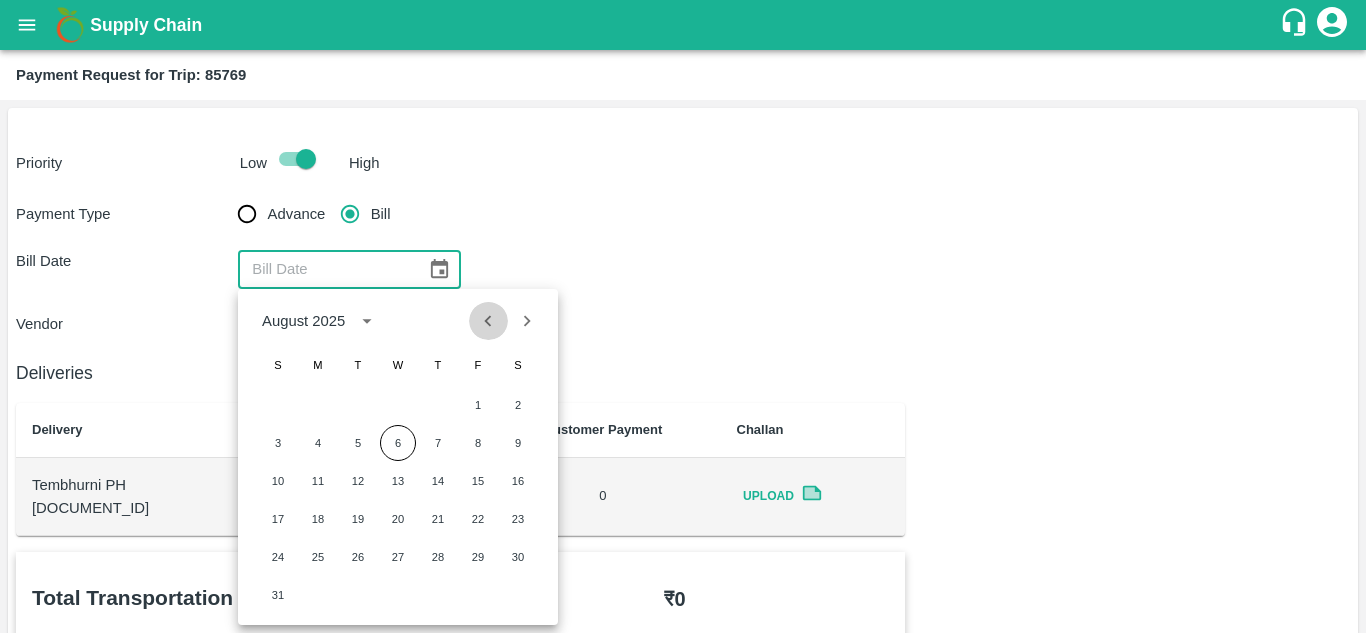 click 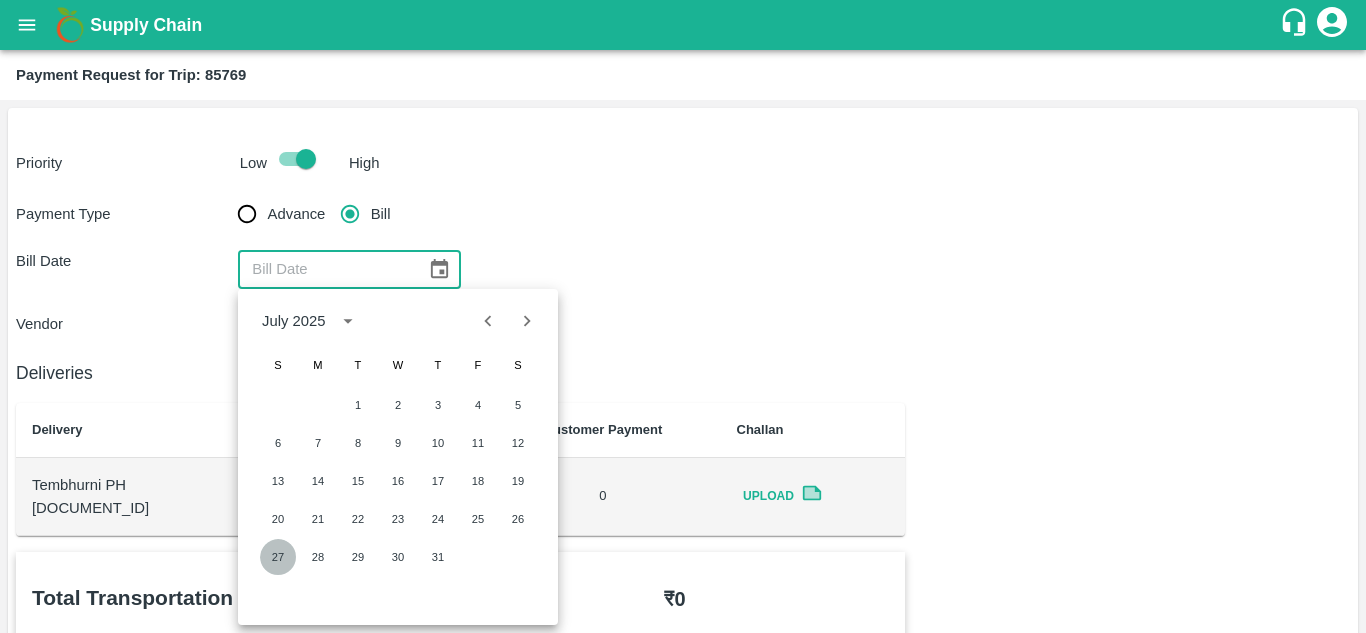 click on "27" at bounding box center (278, 557) 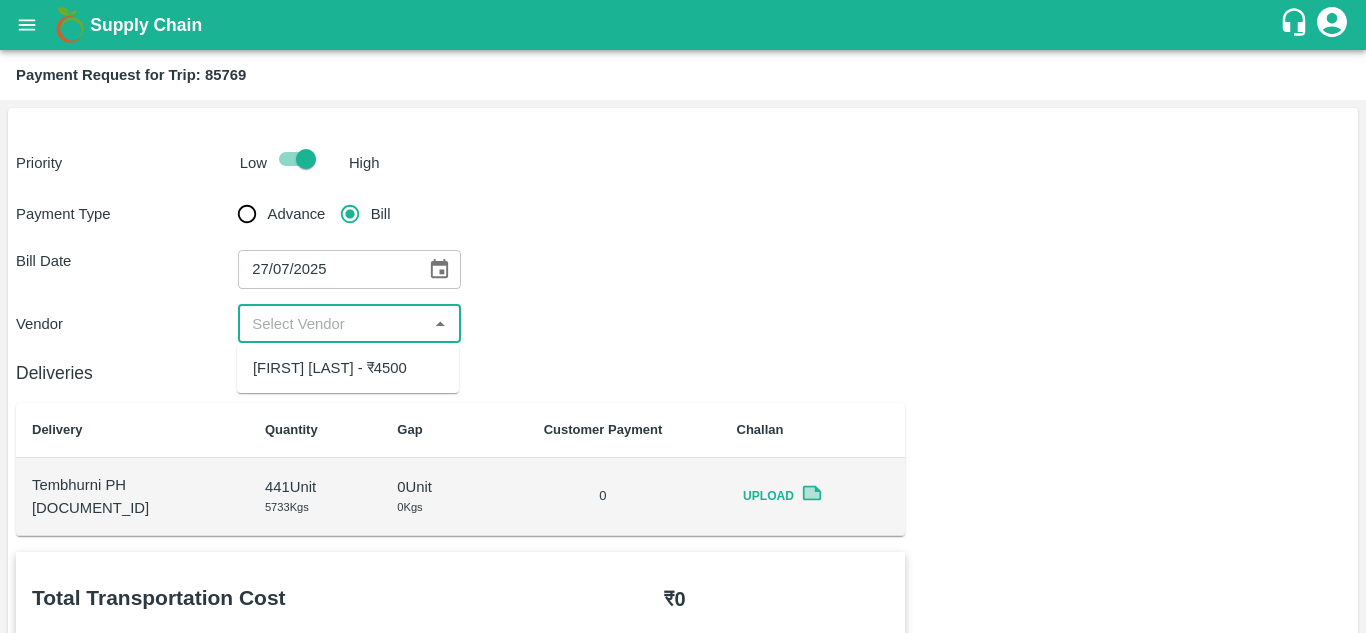 click at bounding box center [332, 324] 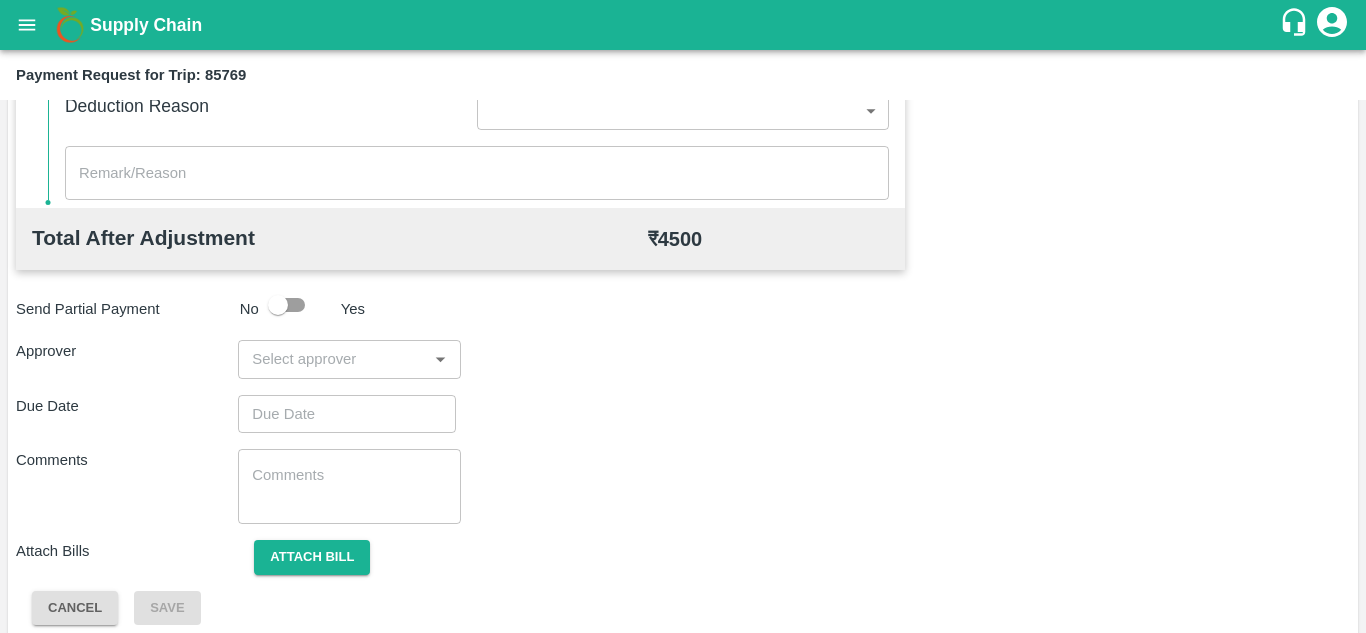 scroll, scrollTop: 910, scrollLeft: 0, axis: vertical 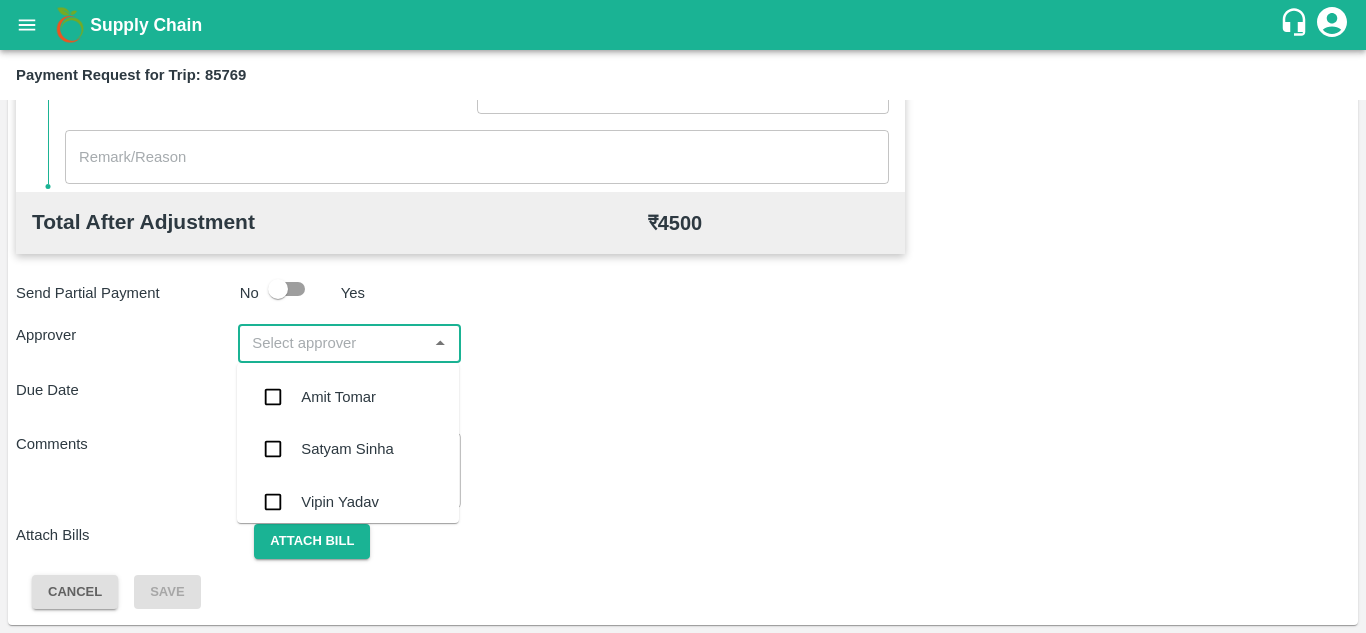 click at bounding box center (332, 343) 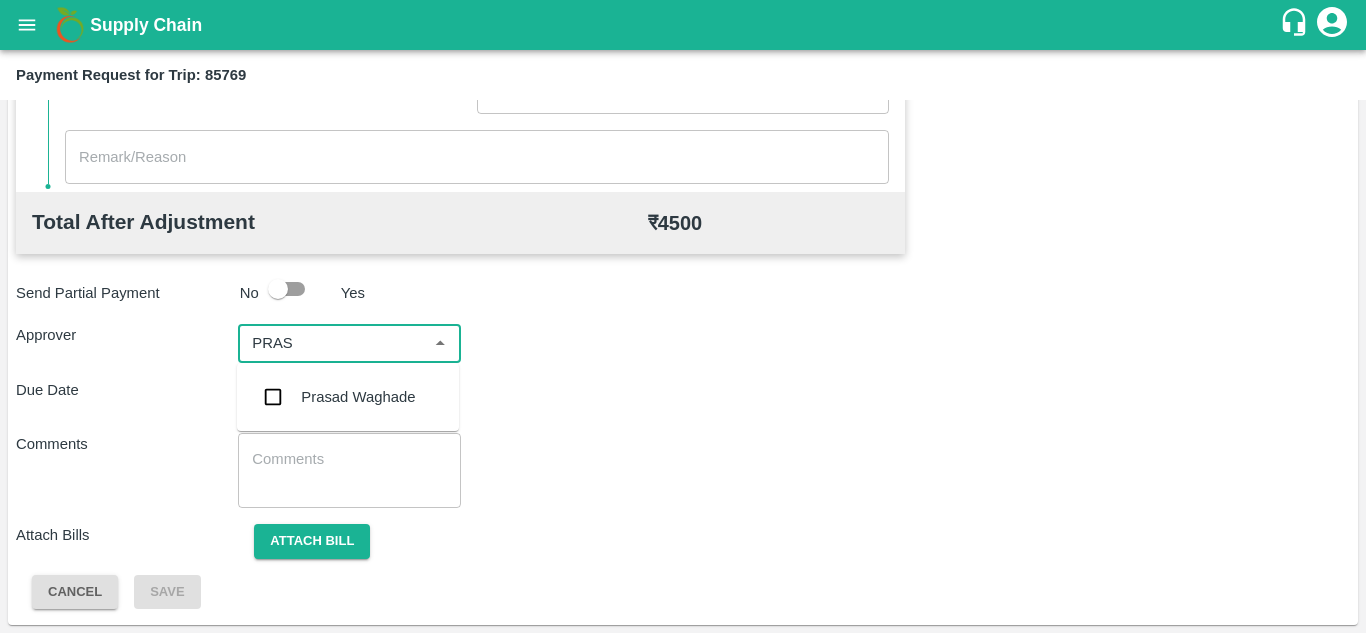 type on "PRASA" 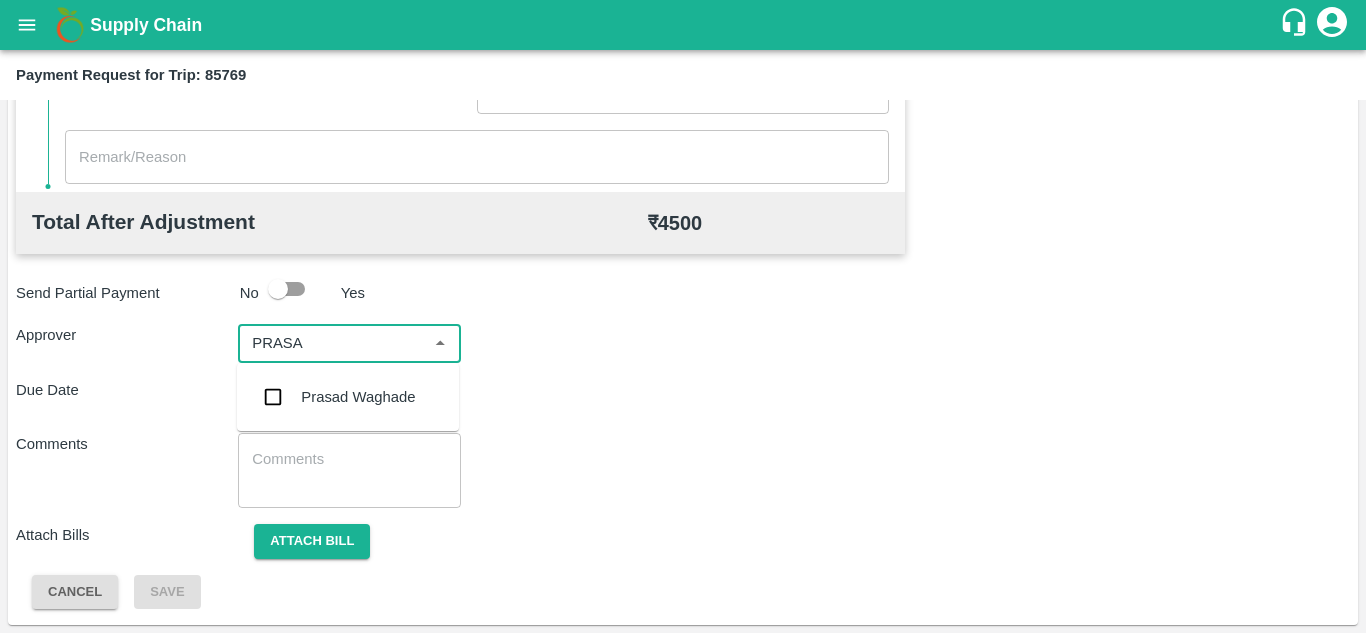 click on "Prasad Waghade" at bounding box center (358, 397) 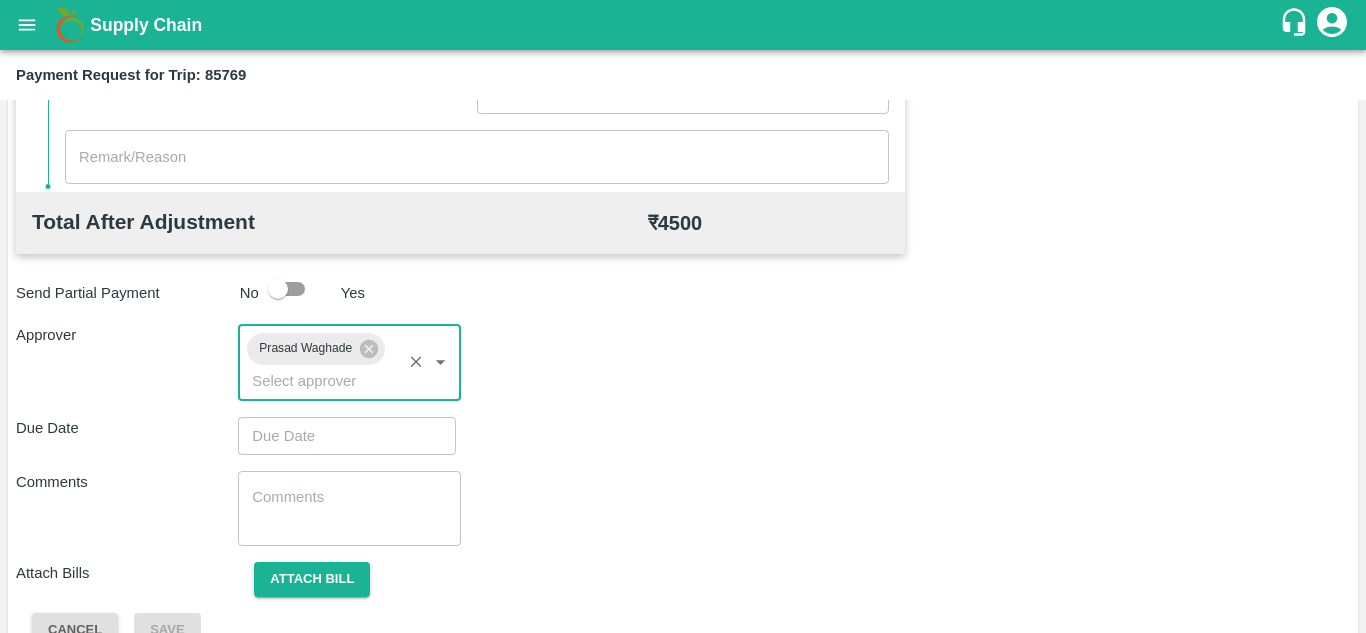 type on "DD/MM/YYYY hh:mm aa" 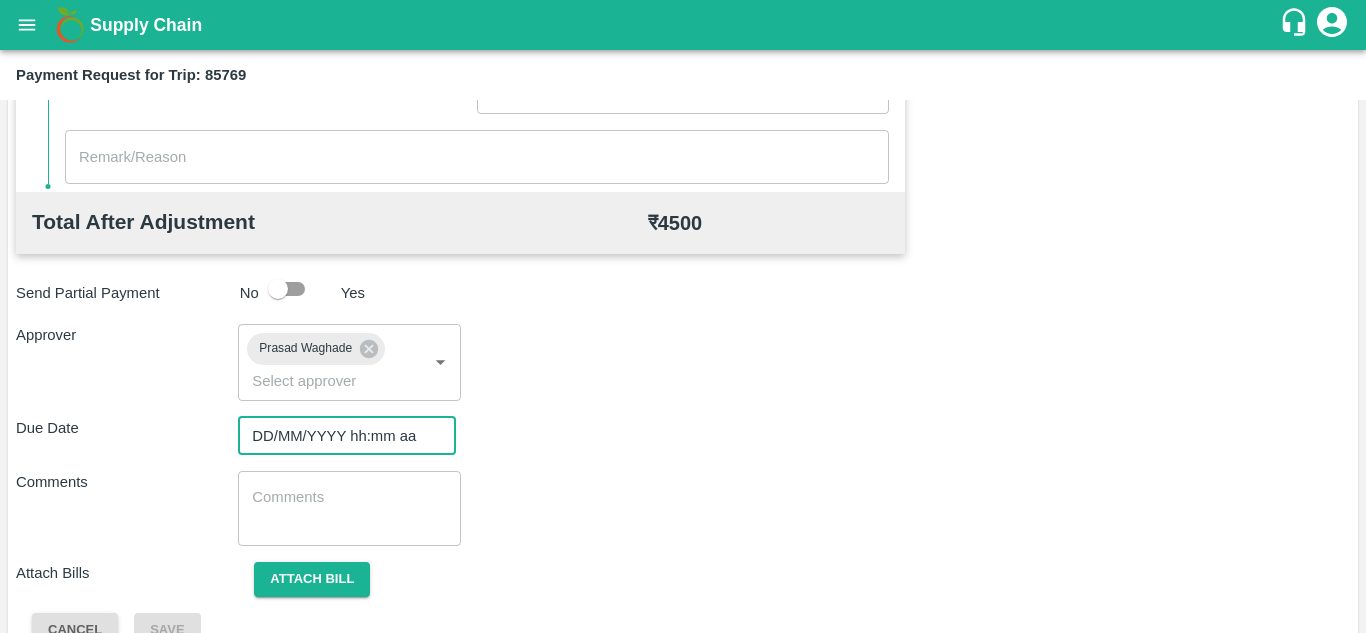 click on "DD/MM/YYYY hh:mm aa" at bounding box center (340, 436) 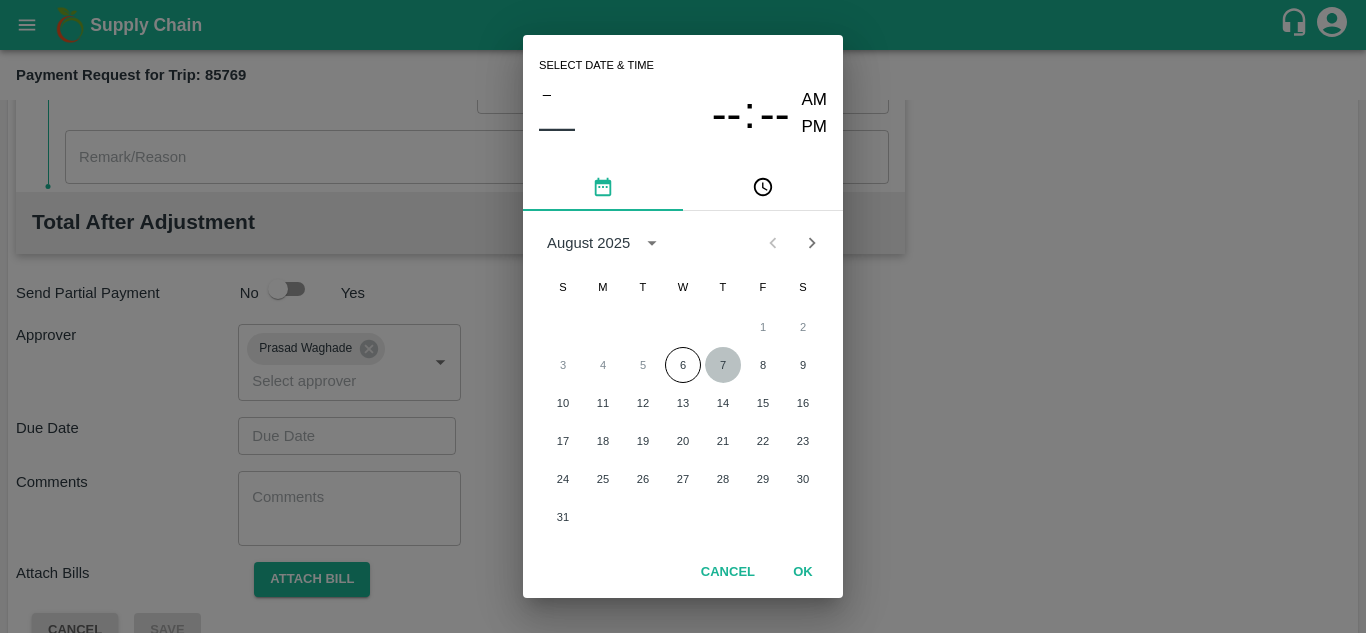 click on "7" at bounding box center [723, 365] 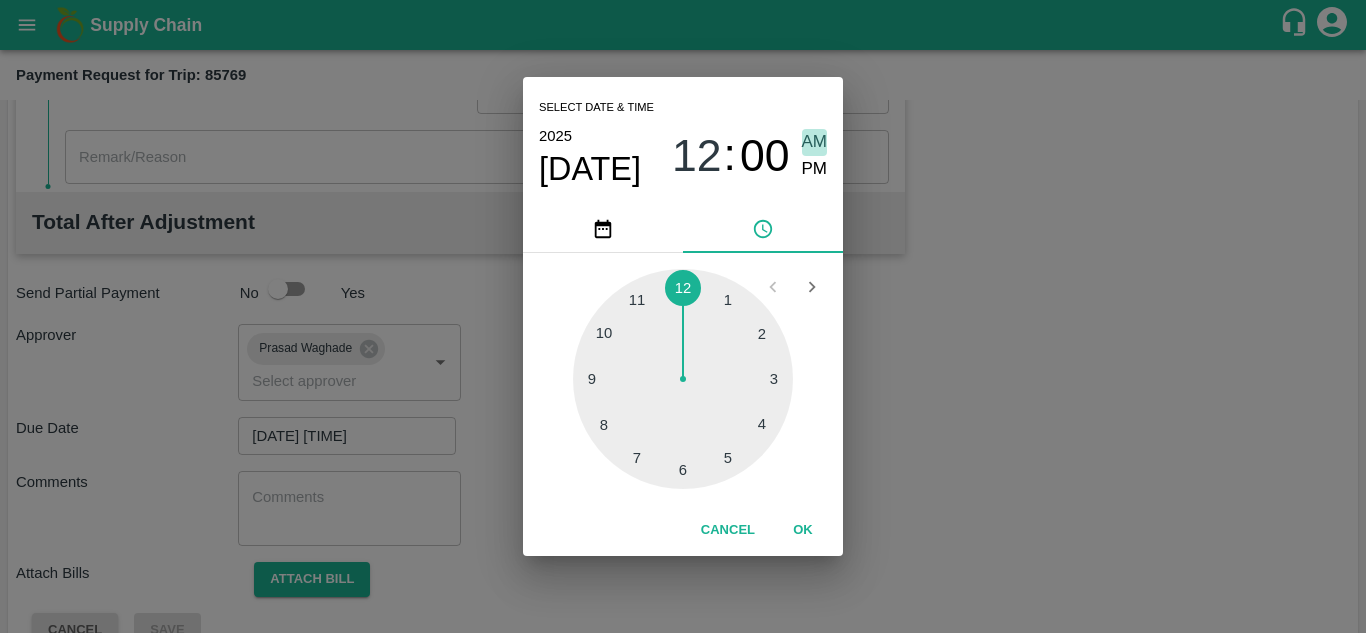 click on "AM" at bounding box center [815, 142] 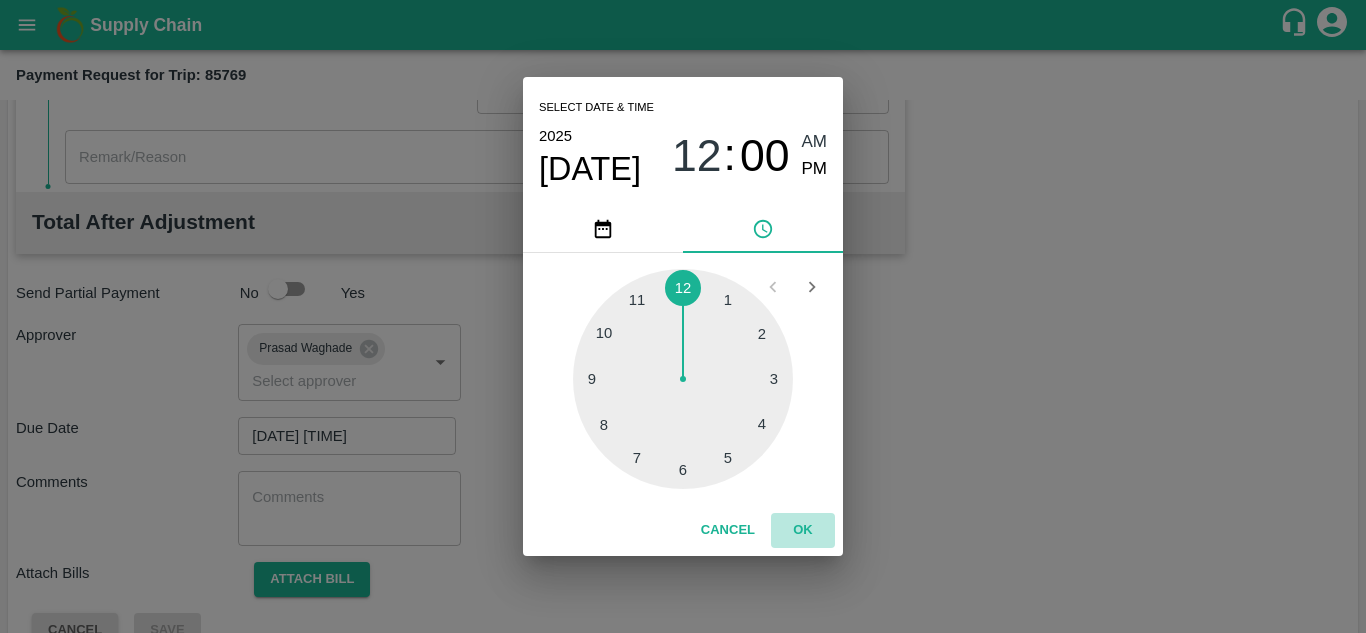 click on "OK" at bounding box center (803, 530) 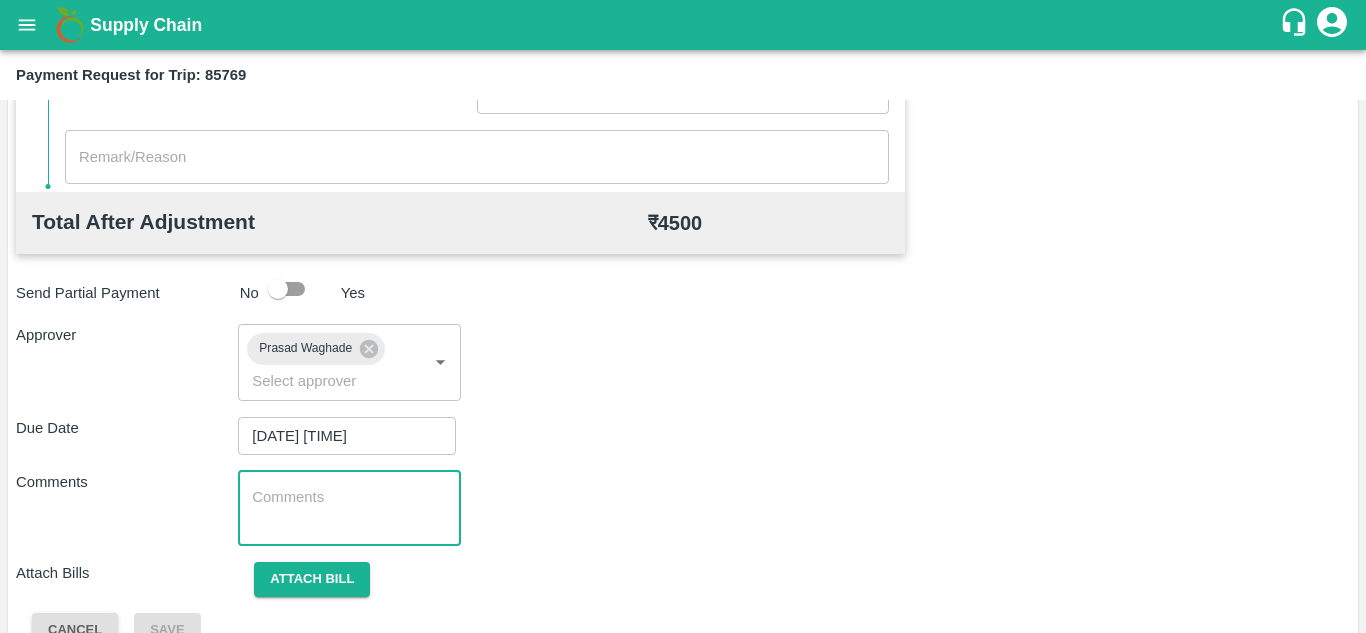 click at bounding box center [349, 508] 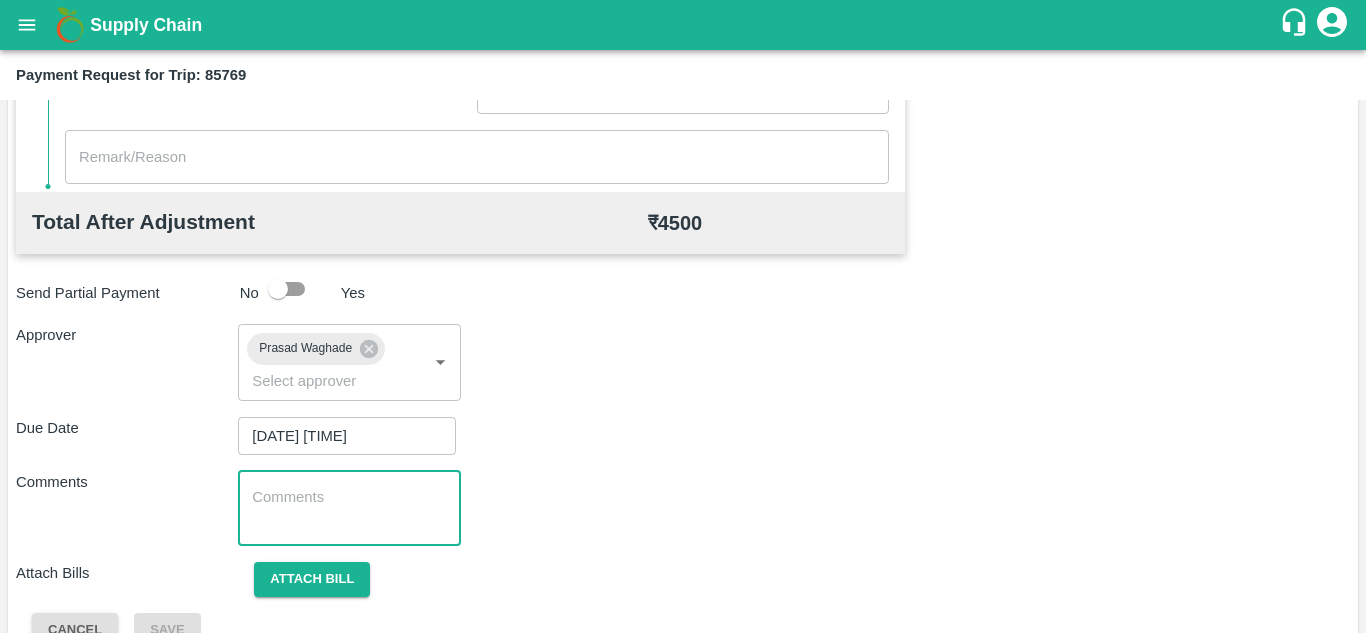 paste on "Transport Bill" 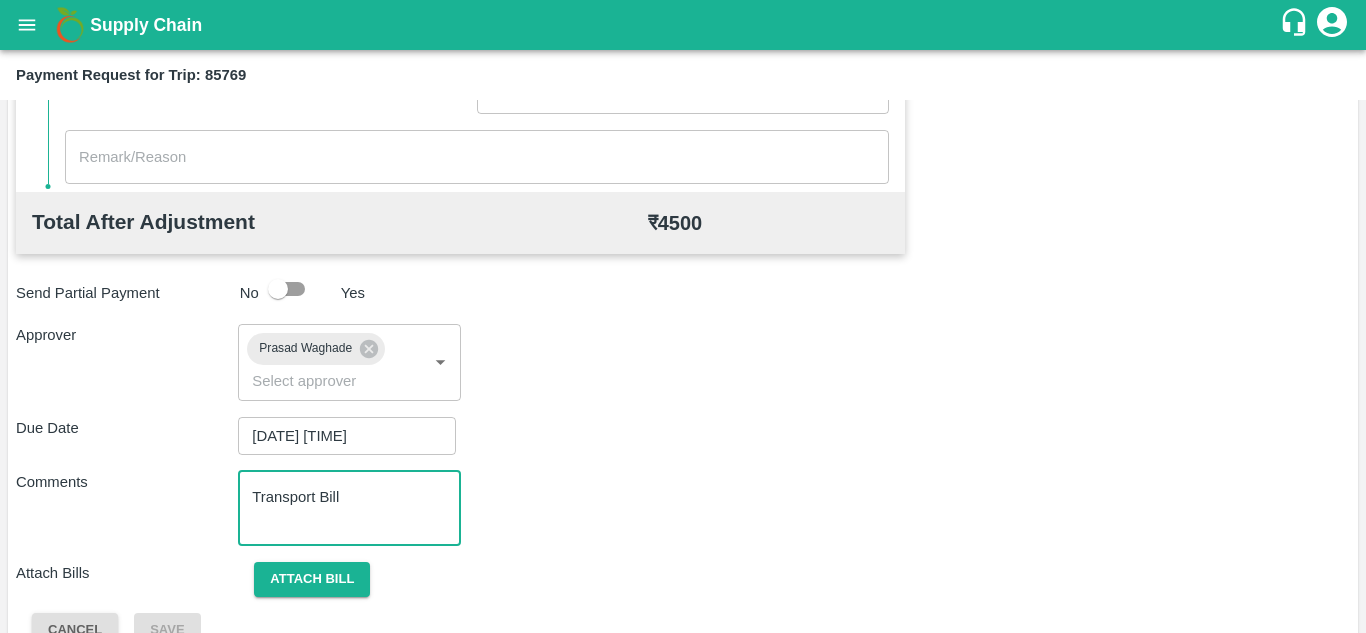 type on "Transport Bill" 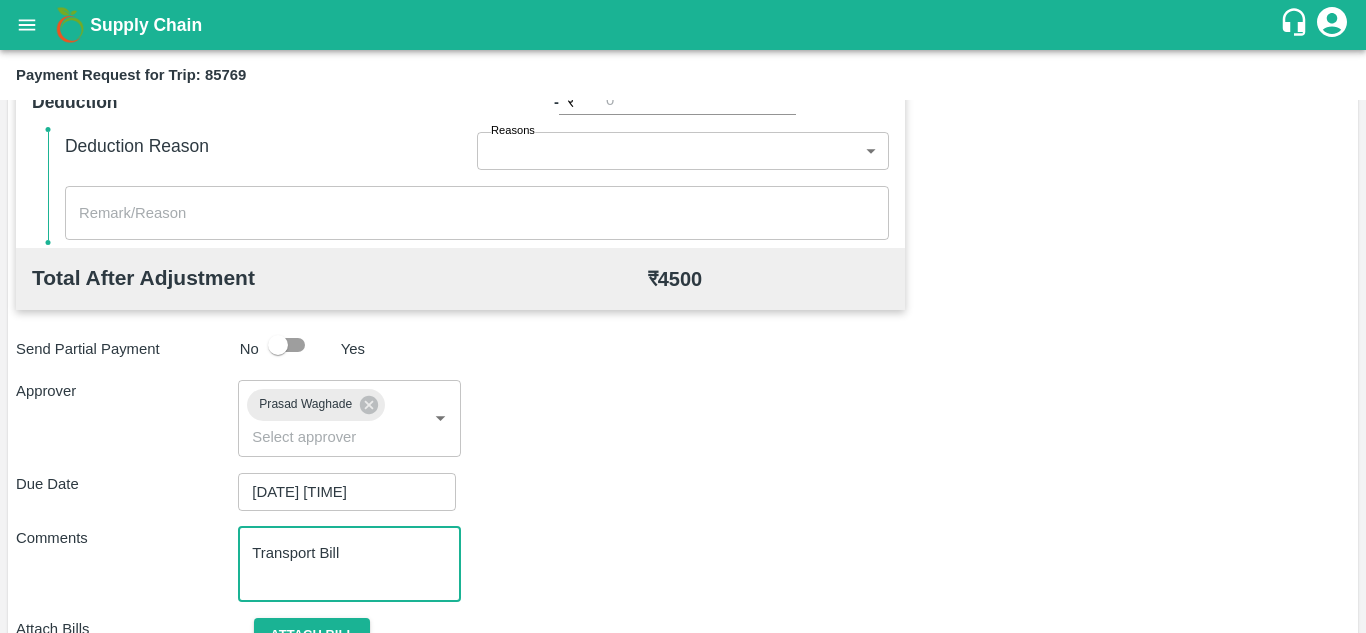 scroll, scrollTop: 948, scrollLeft: 0, axis: vertical 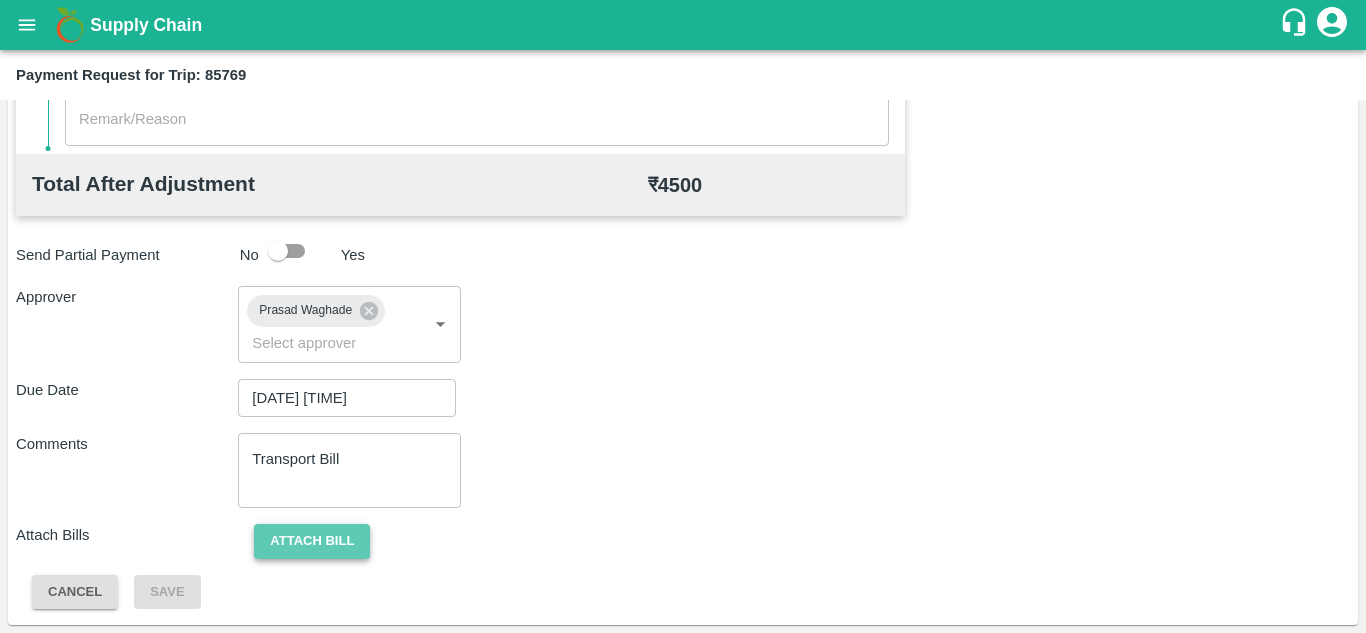 click on "Attach bill" at bounding box center (312, 541) 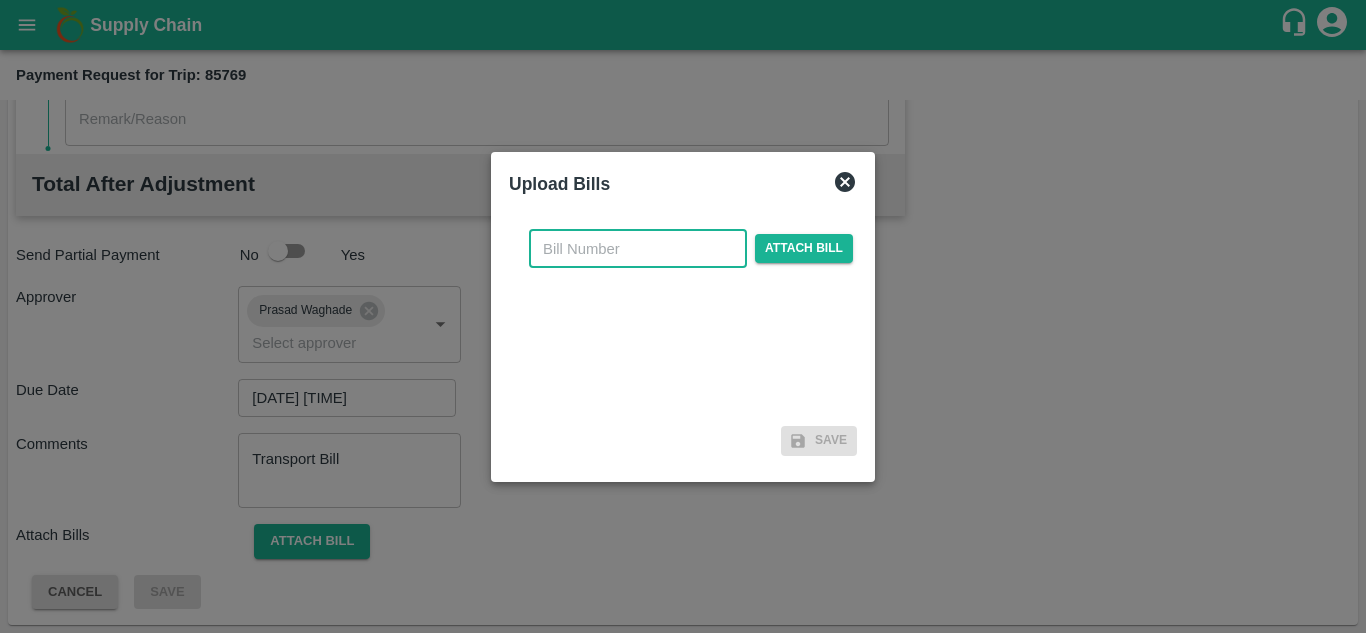click at bounding box center (638, 249) 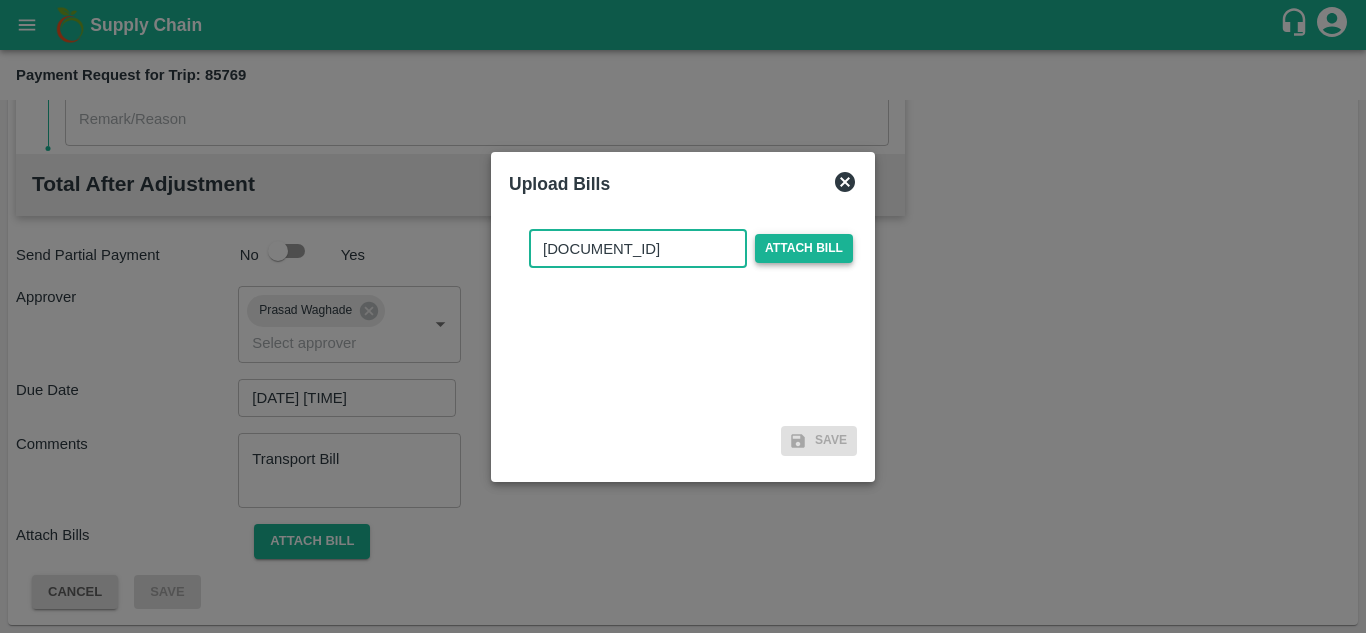 type on "2025/TRN/211" 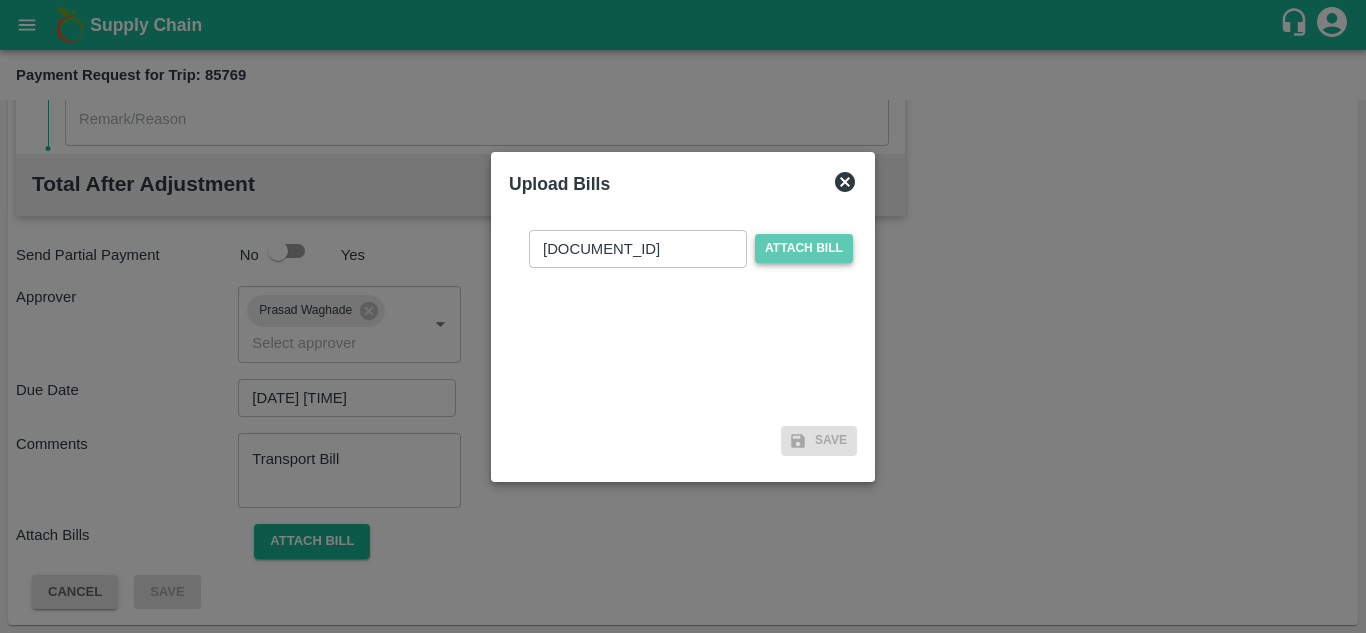 click on "Attach bill" at bounding box center [804, 248] 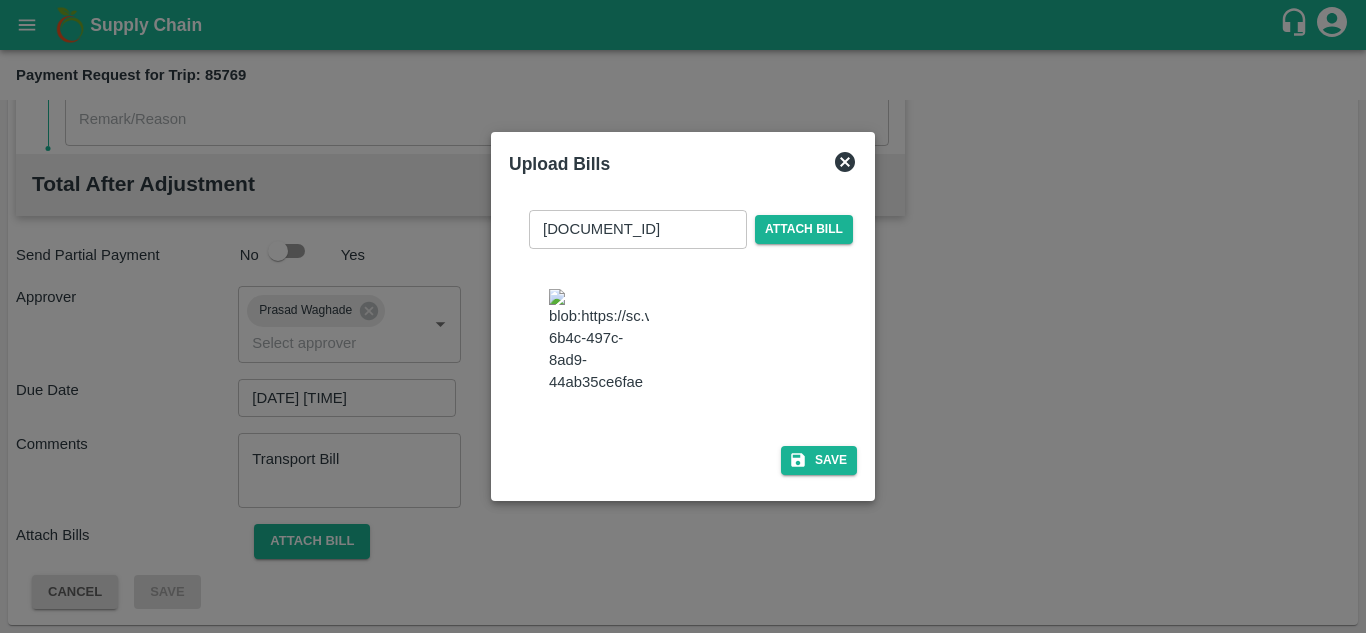 click at bounding box center (599, 341) 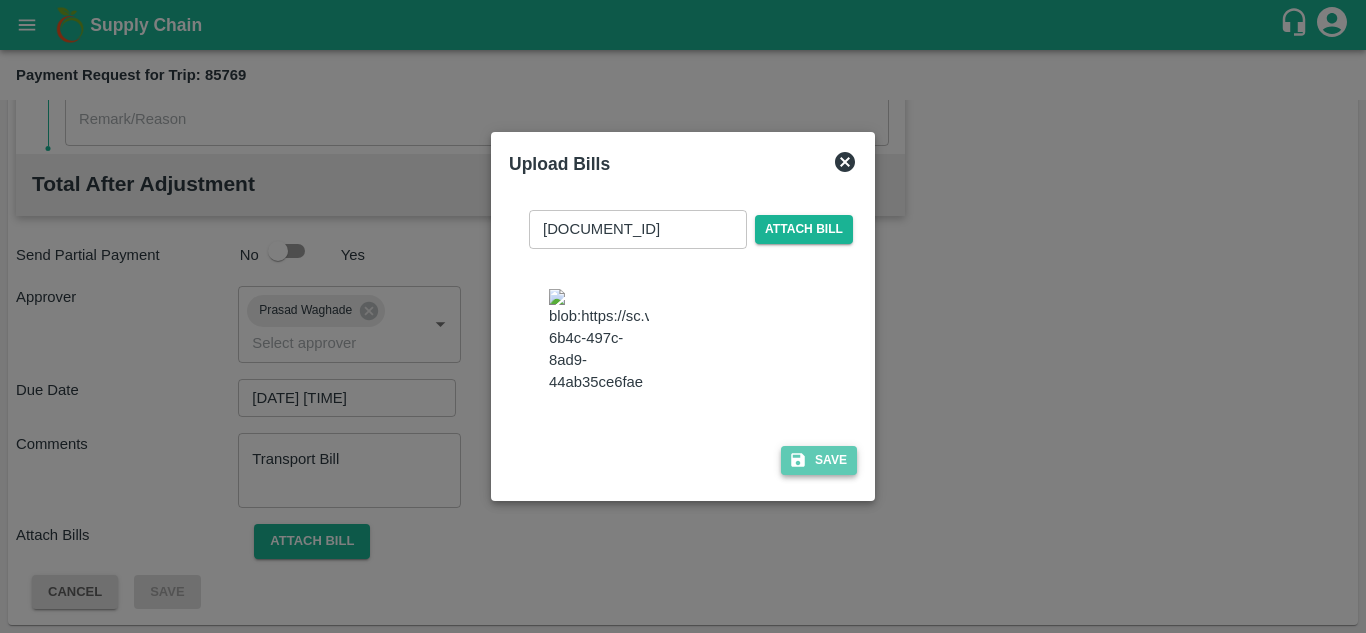 click on "Save" at bounding box center (819, 460) 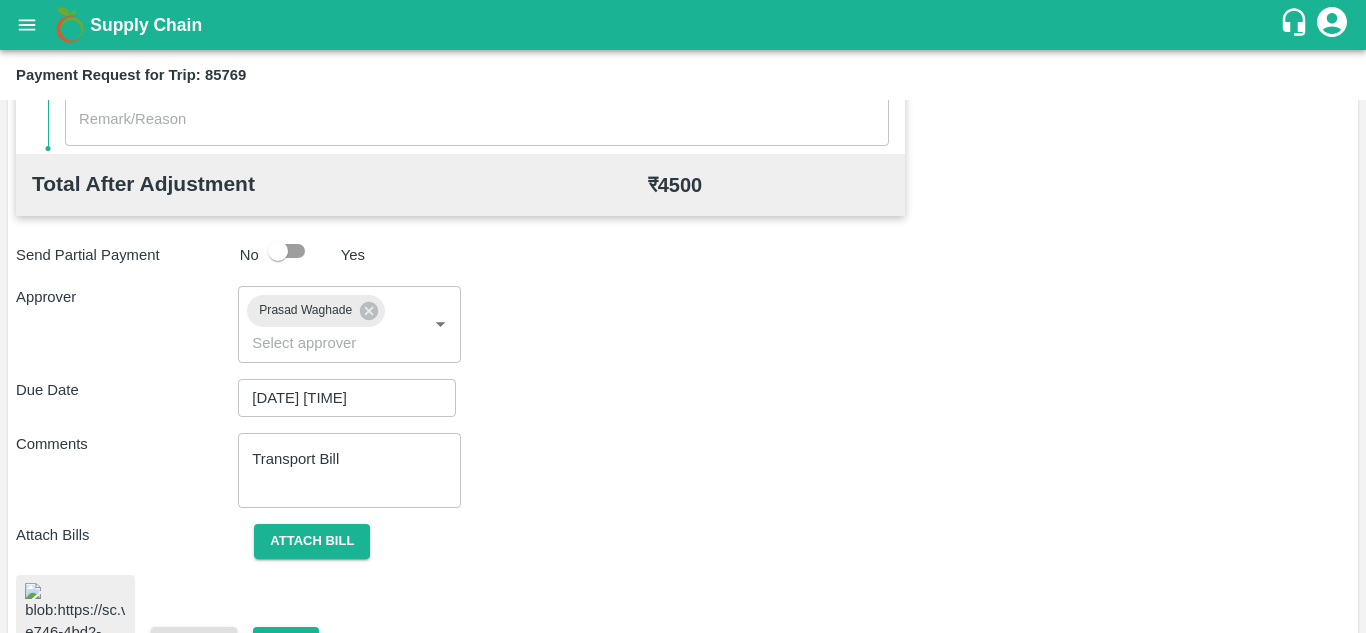 scroll, scrollTop: 1103, scrollLeft: 0, axis: vertical 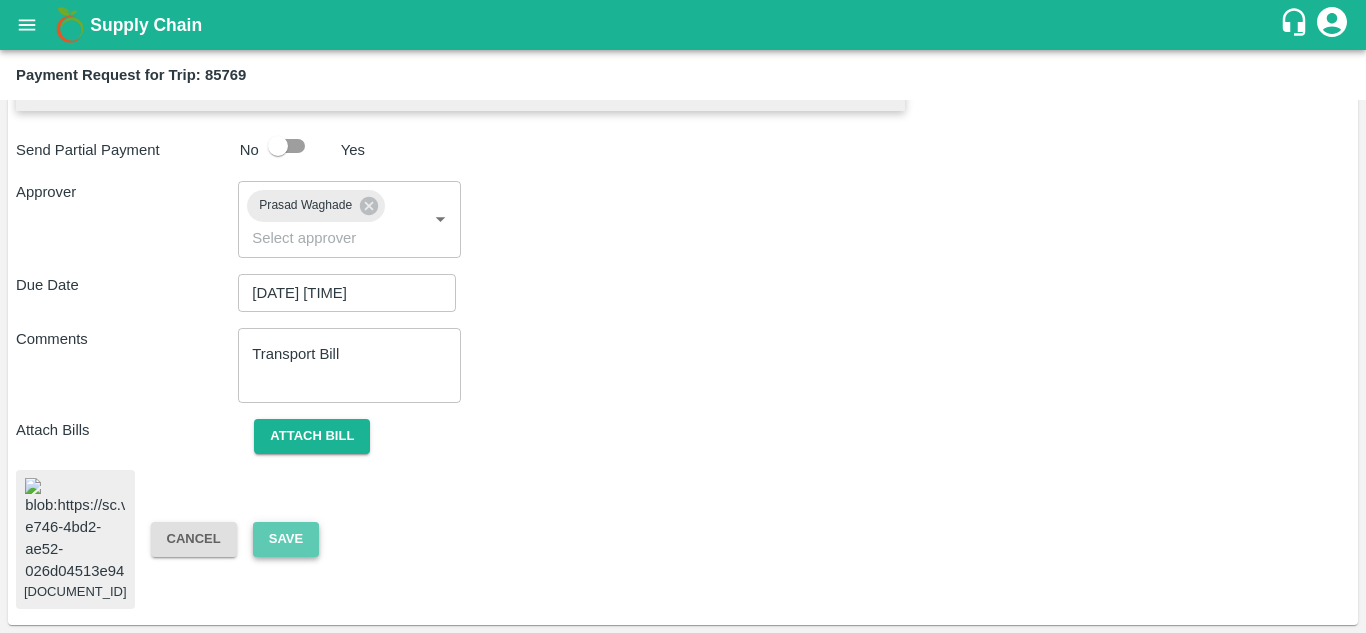 click on "Save" at bounding box center [286, 539] 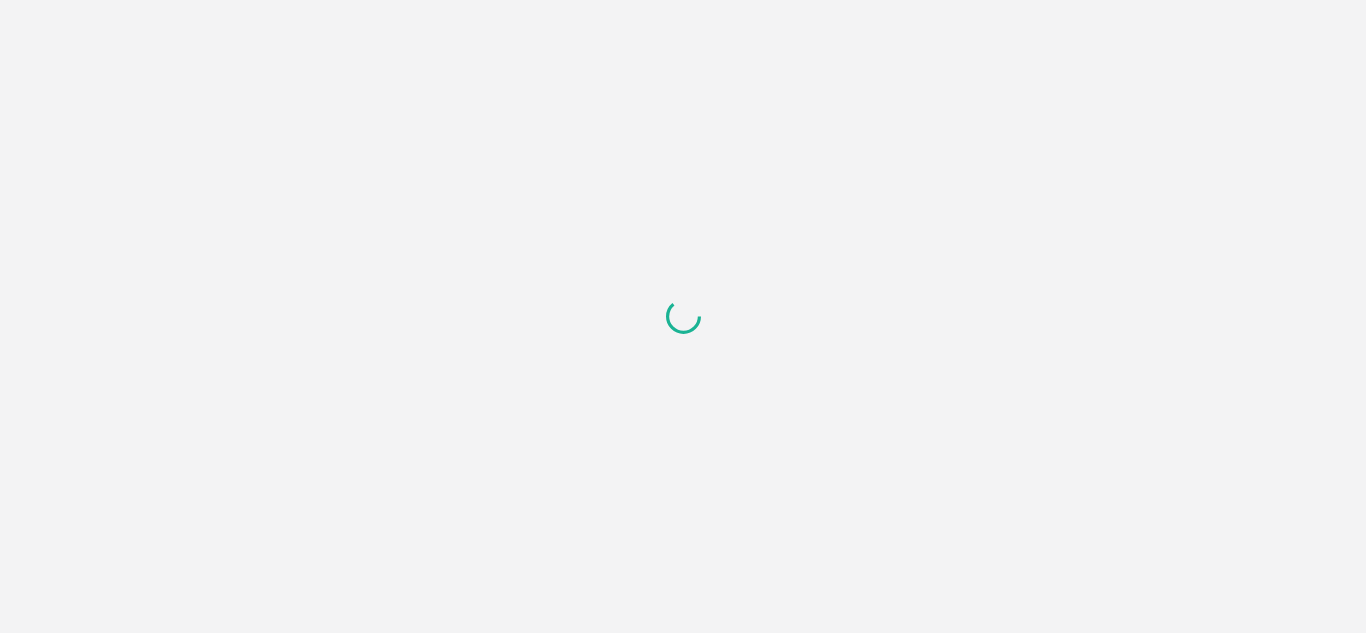scroll, scrollTop: 0, scrollLeft: 0, axis: both 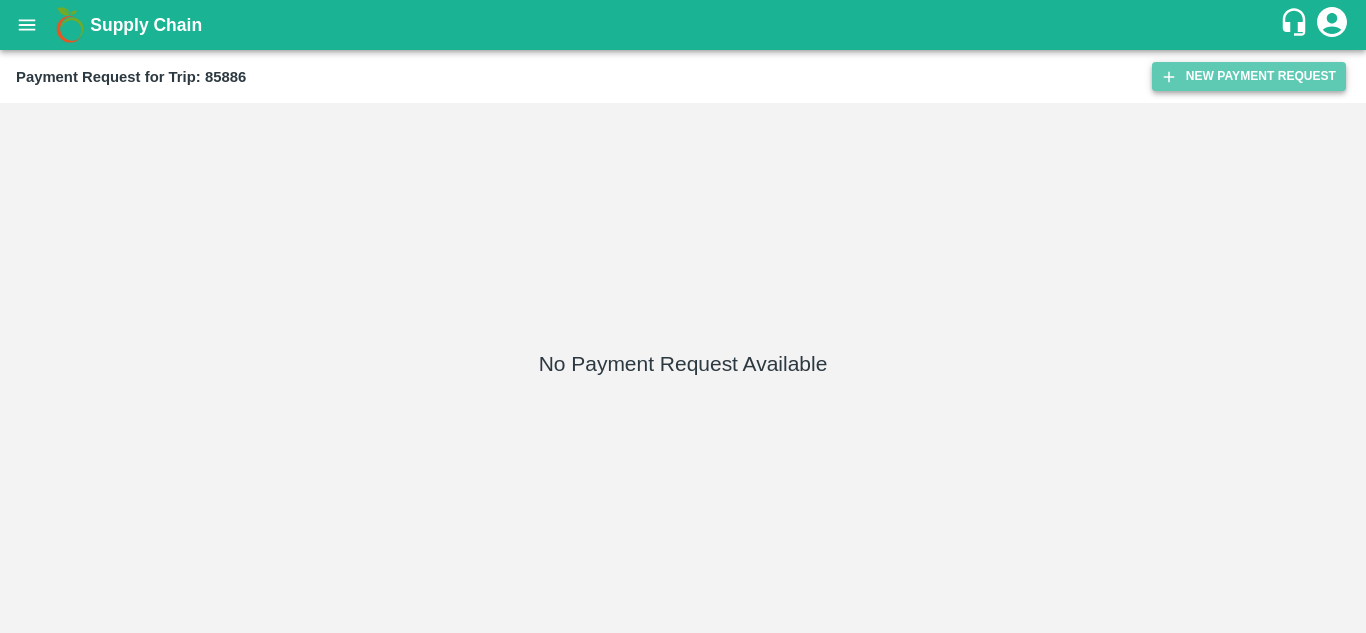 click on "New Payment Request" at bounding box center [1249, 76] 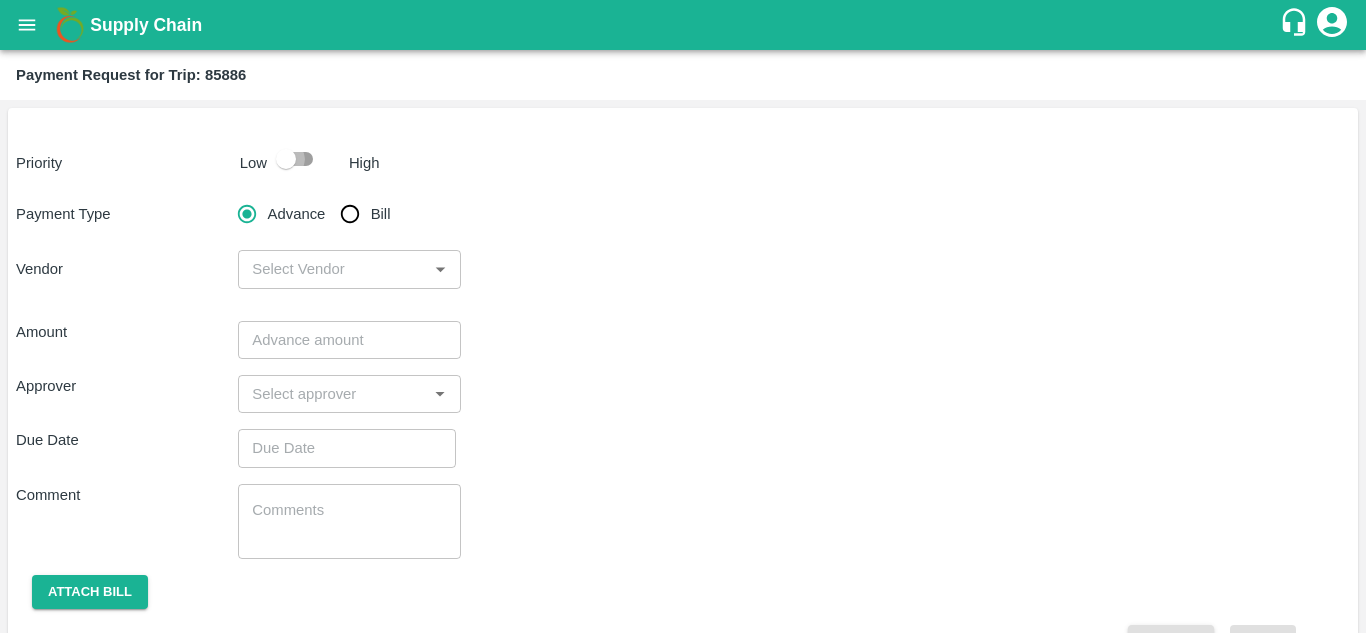 click at bounding box center [286, 159] 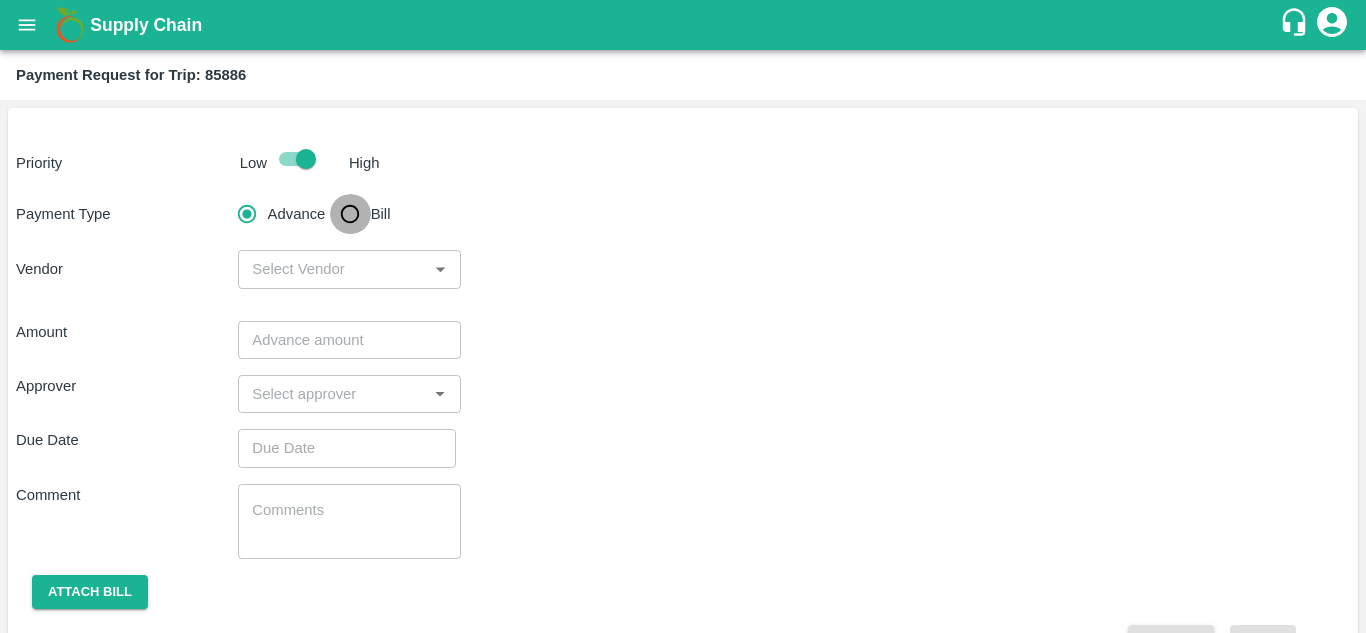 click on "Bill" at bounding box center [350, 214] 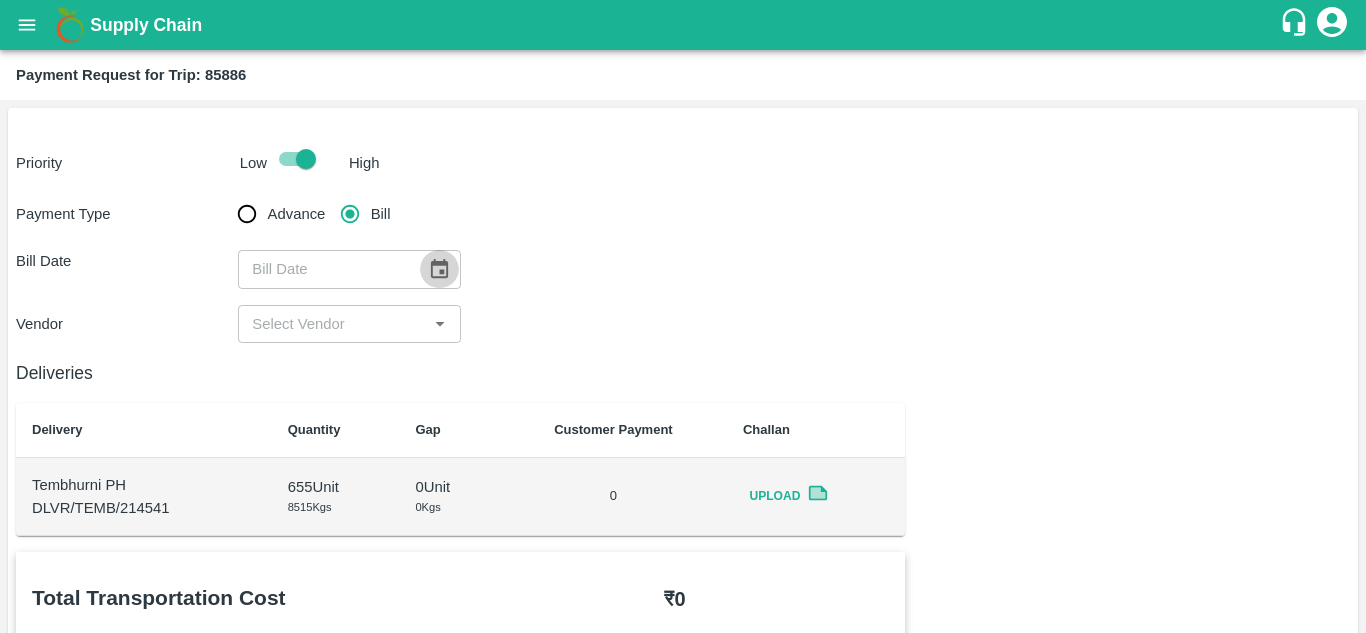 click 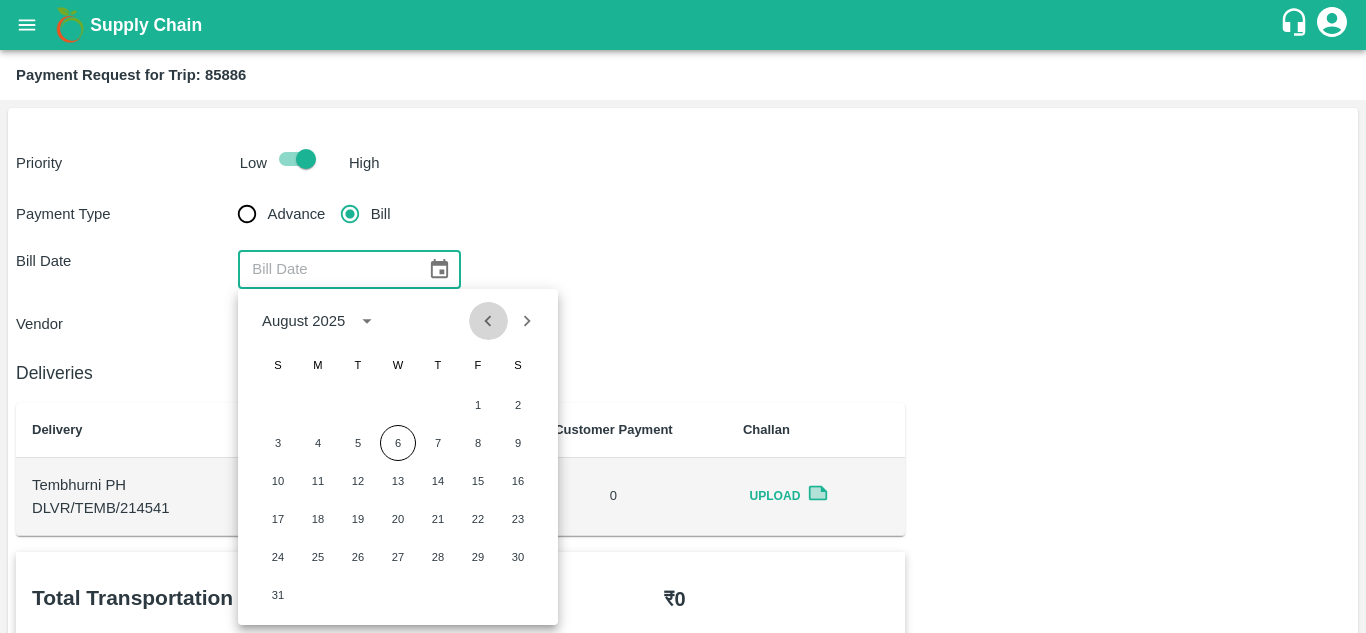 click 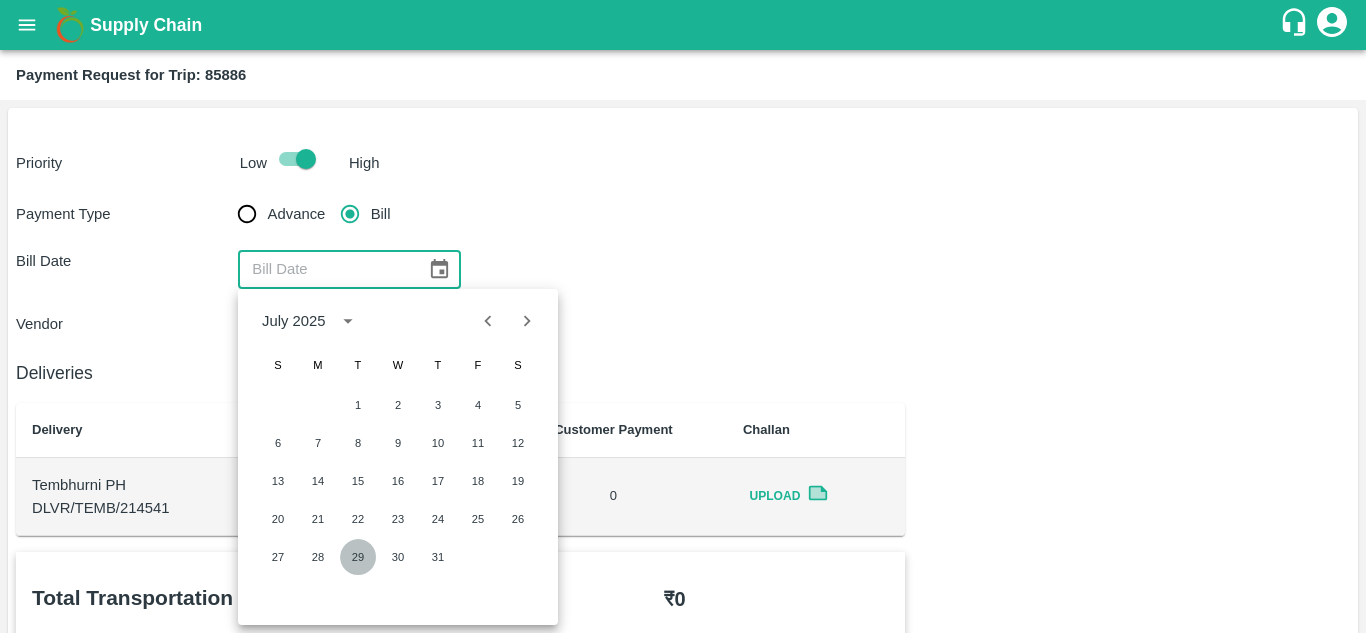 click on "29" at bounding box center [358, 557] 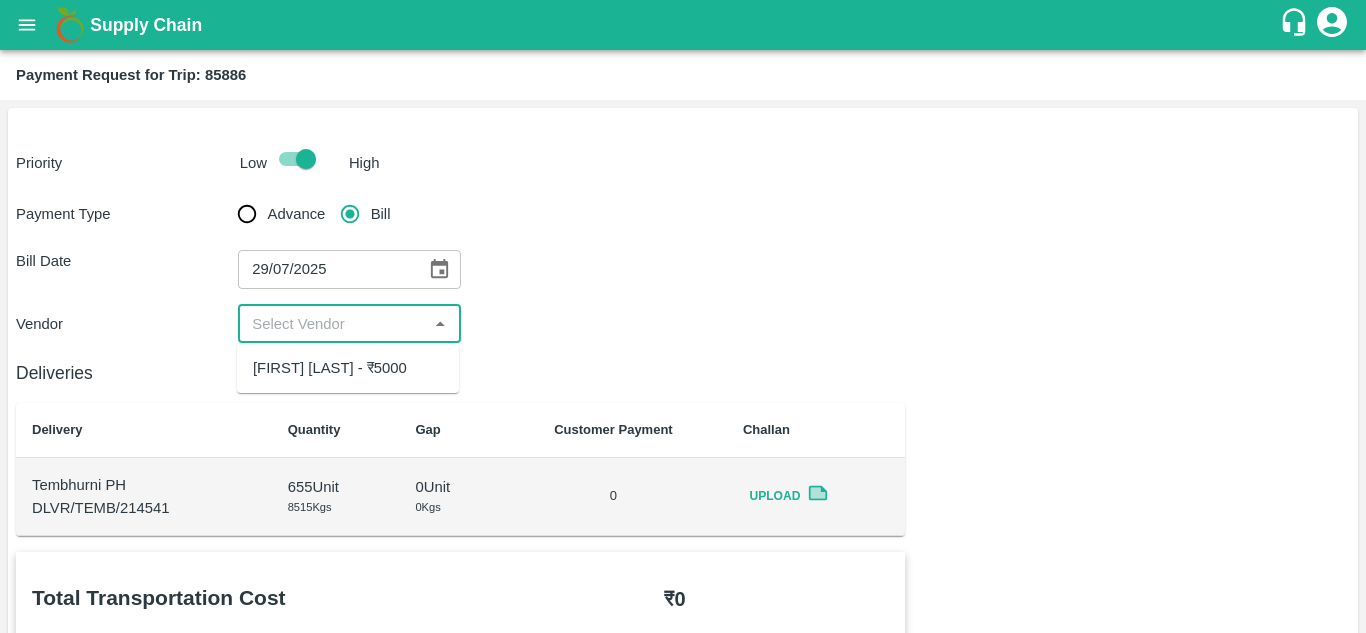 click at bounding box center (332, 324) 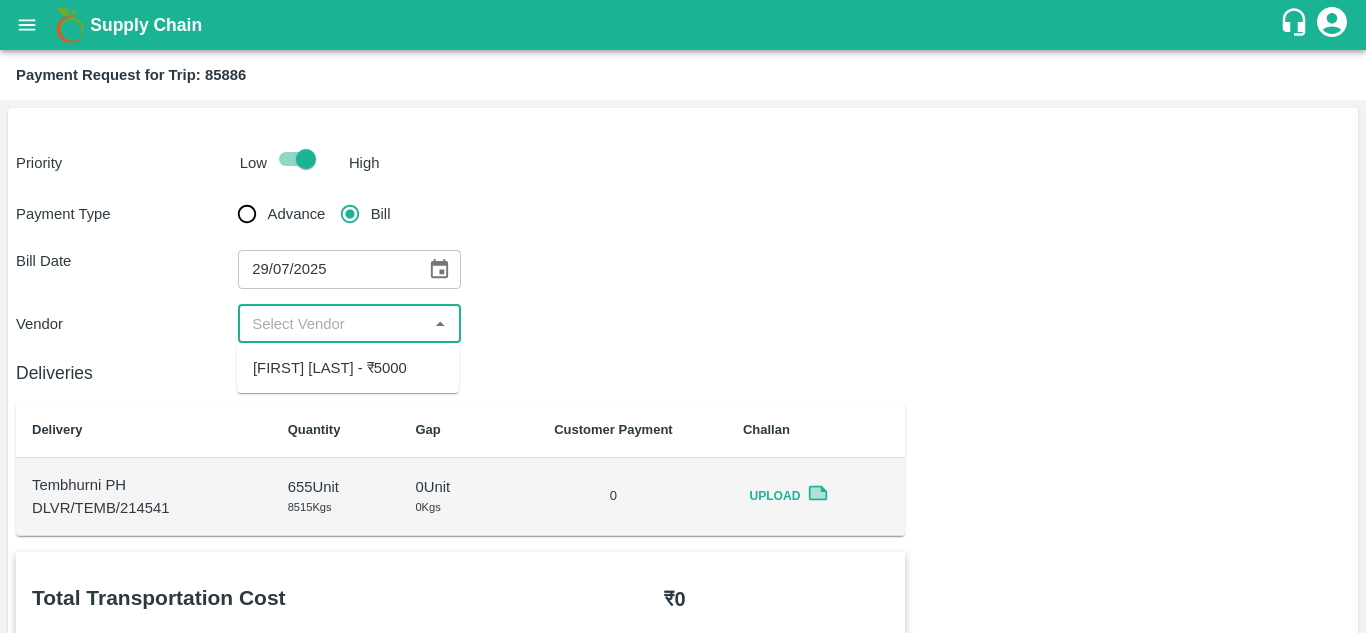 click on "Balaji Prakash Patil - ₹5000" at bounding box center (348, 368) 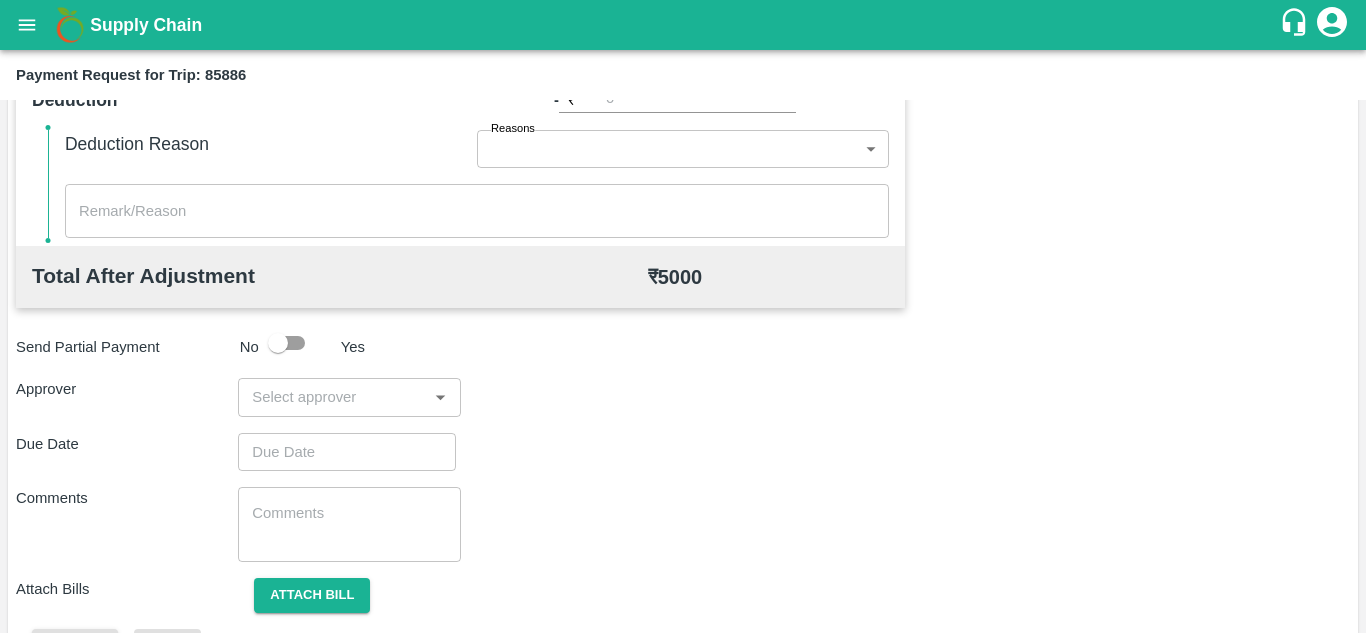 scroll, scrollTop: 910, scrollLeft: 0, axis: vertical 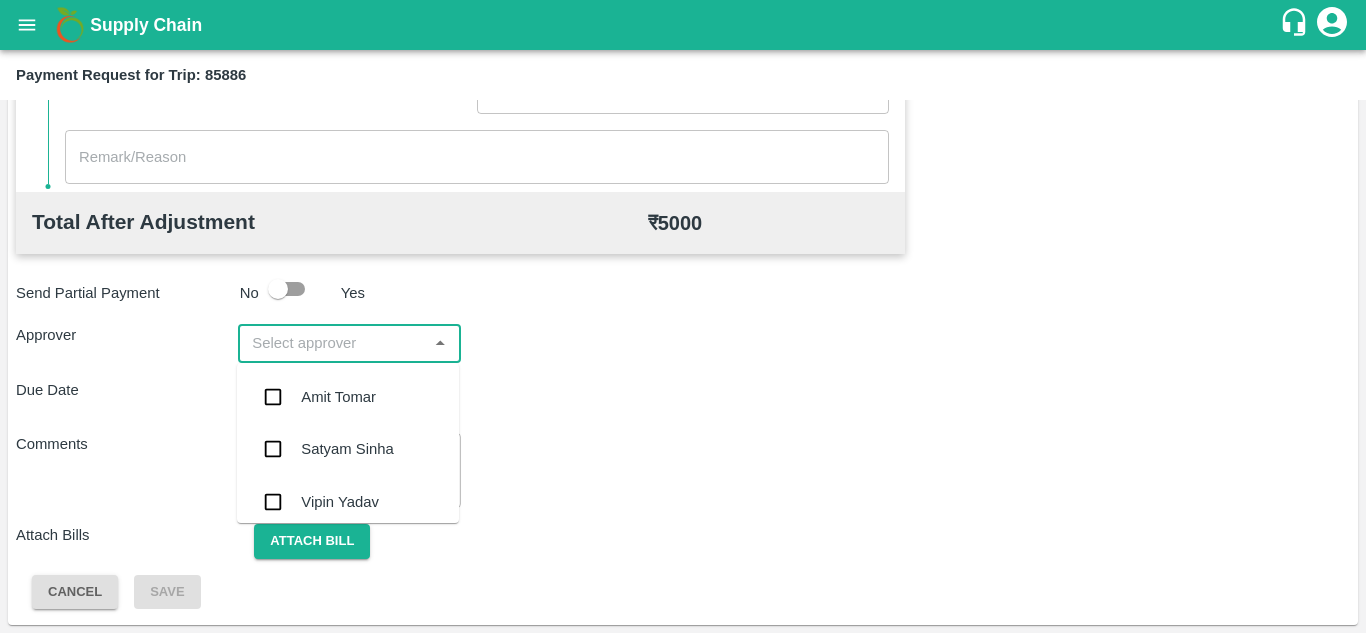 click at bounding box center (332, 343) 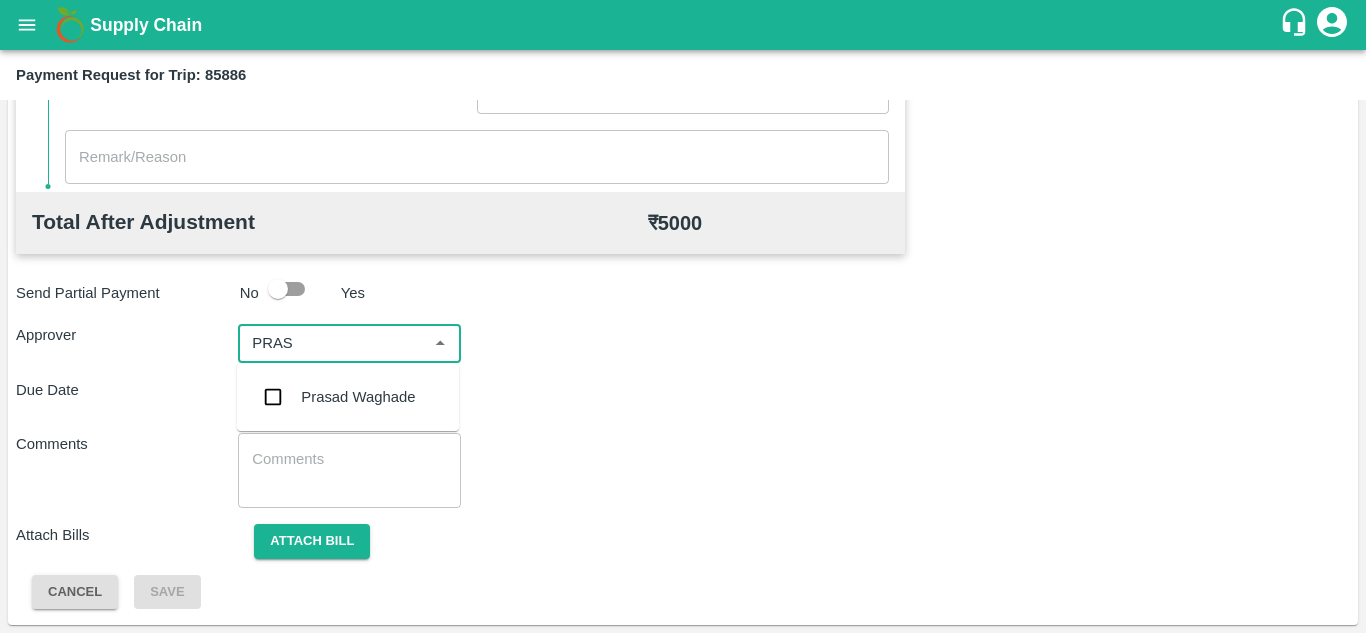 type on "PRASA" 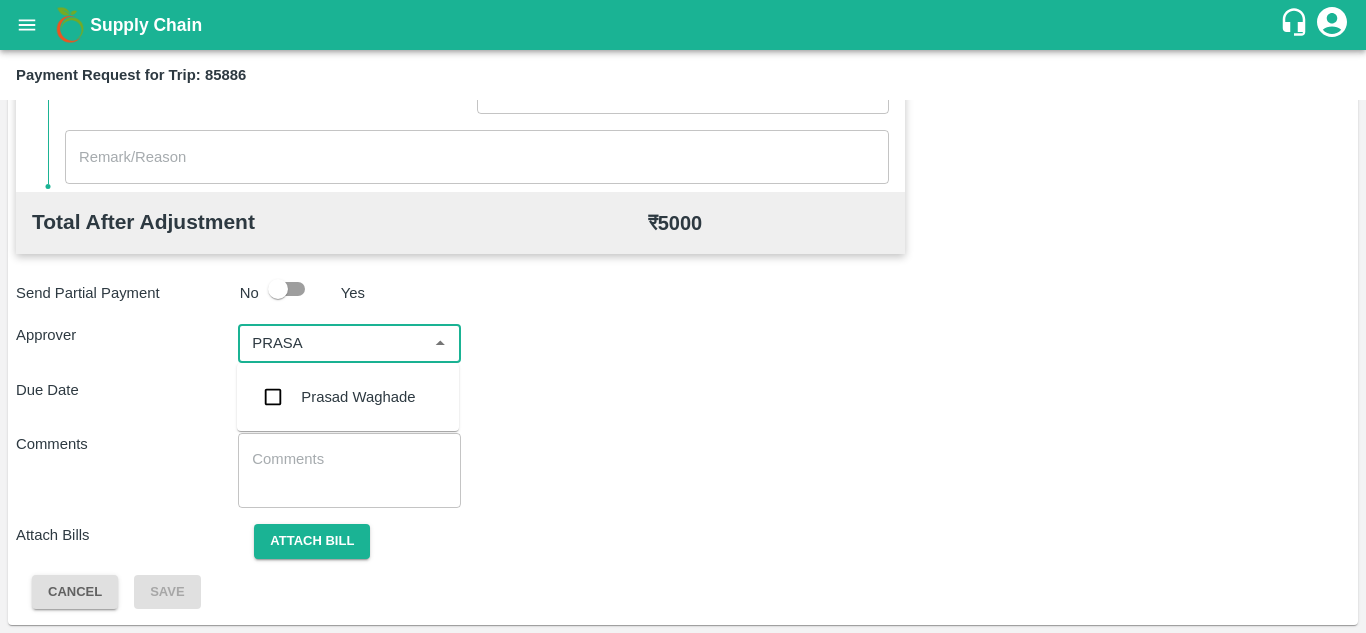 click on "Prasad Waghade" at bounding box center [358, 397] 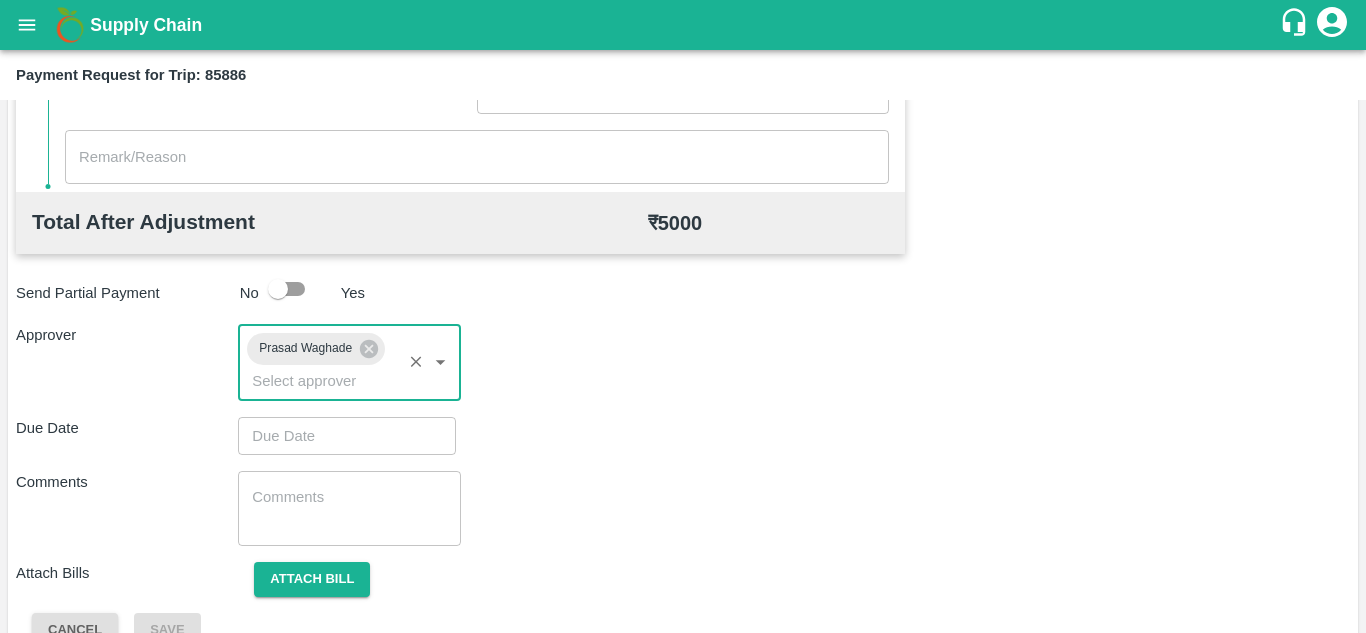 type on "DD/MM/YYYY hh:mm aa" 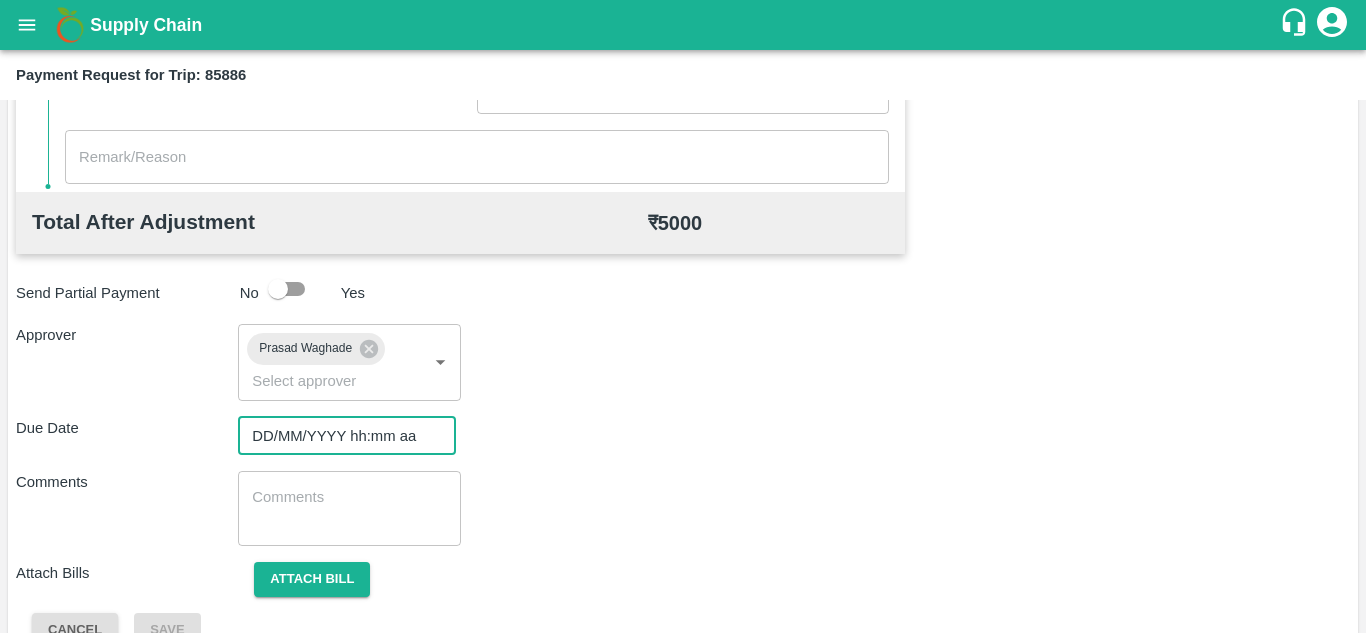 click on "DD/MM/YYYY hh:mm aa" at bounding box center (340, 436) 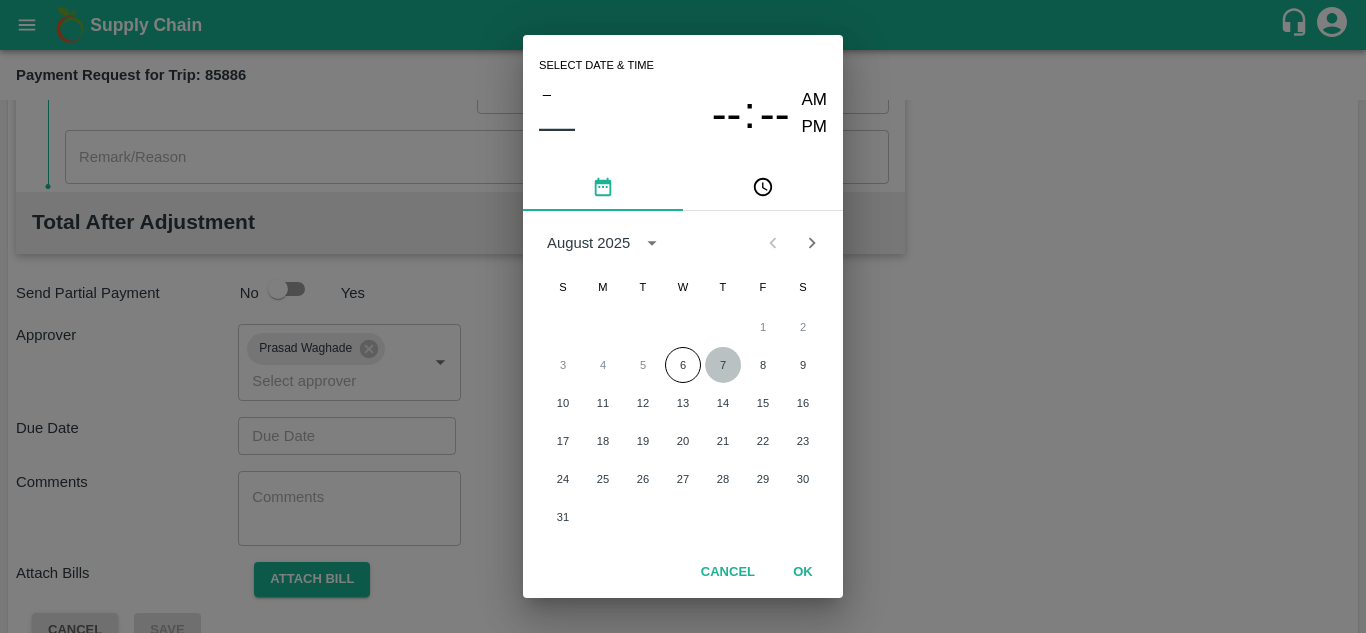 click on "7" at bounding box center (723, 365) 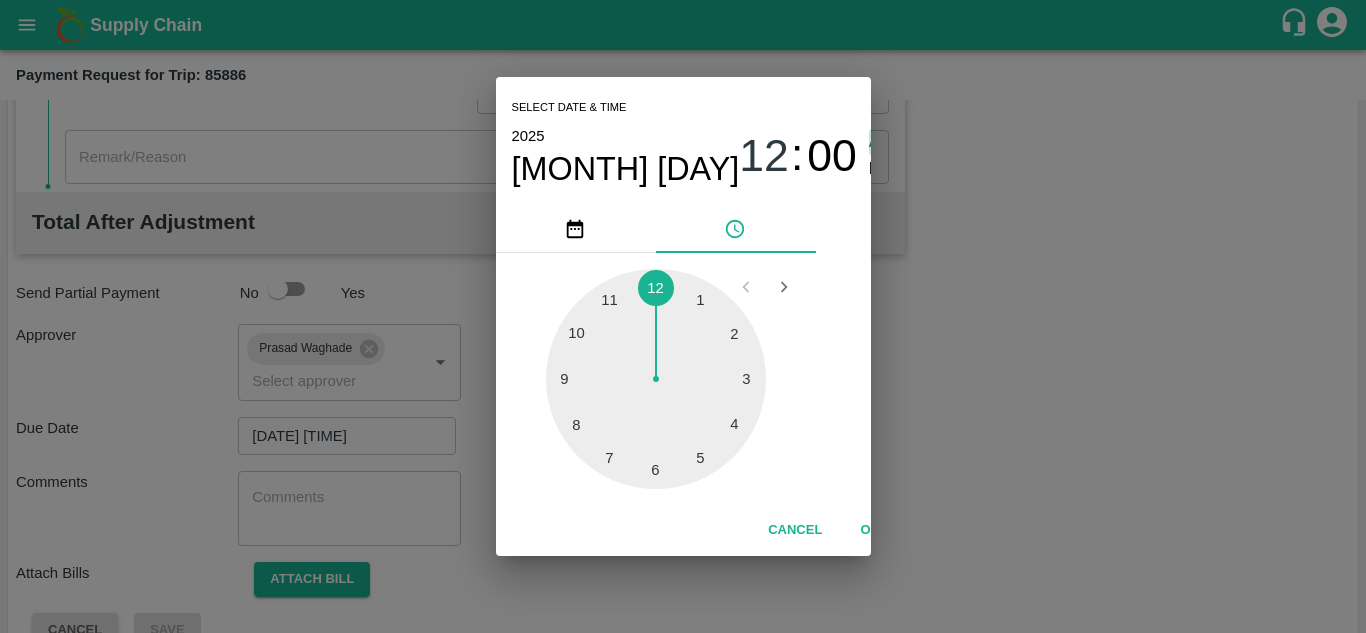 click on "AM" at bounding box center [882, 142] 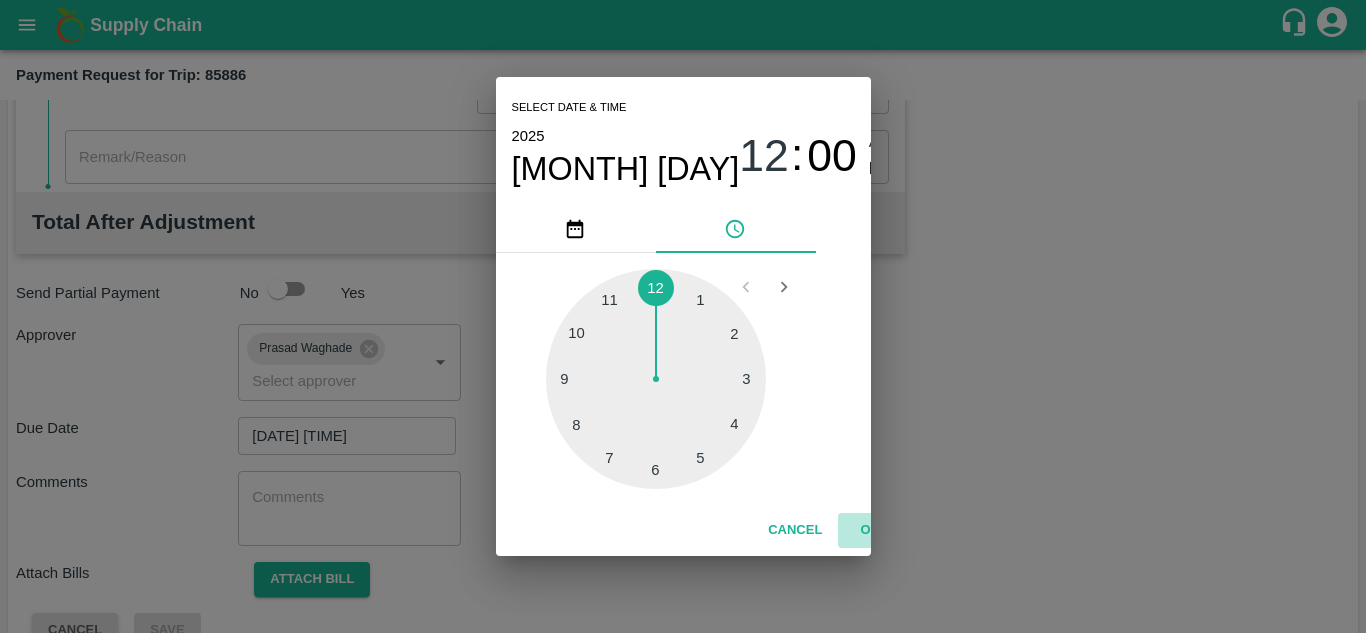 click on "OK" at bounding box center [870, 530] 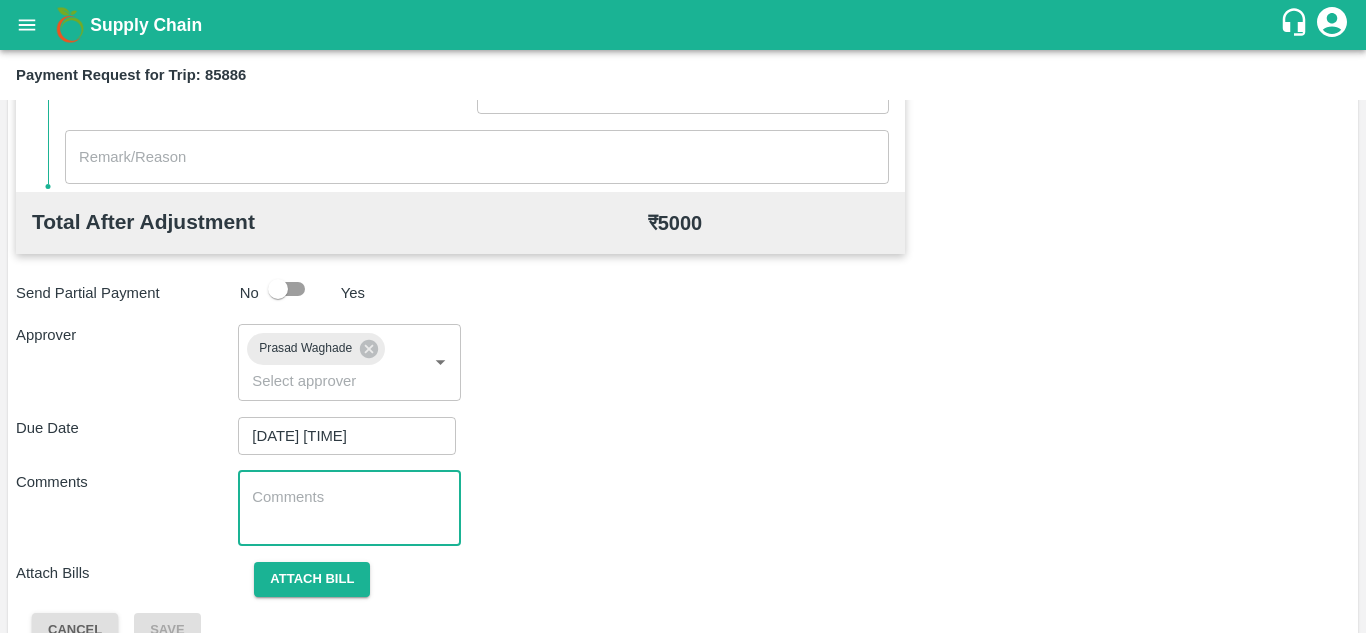 click at bounding box center [349, 508] 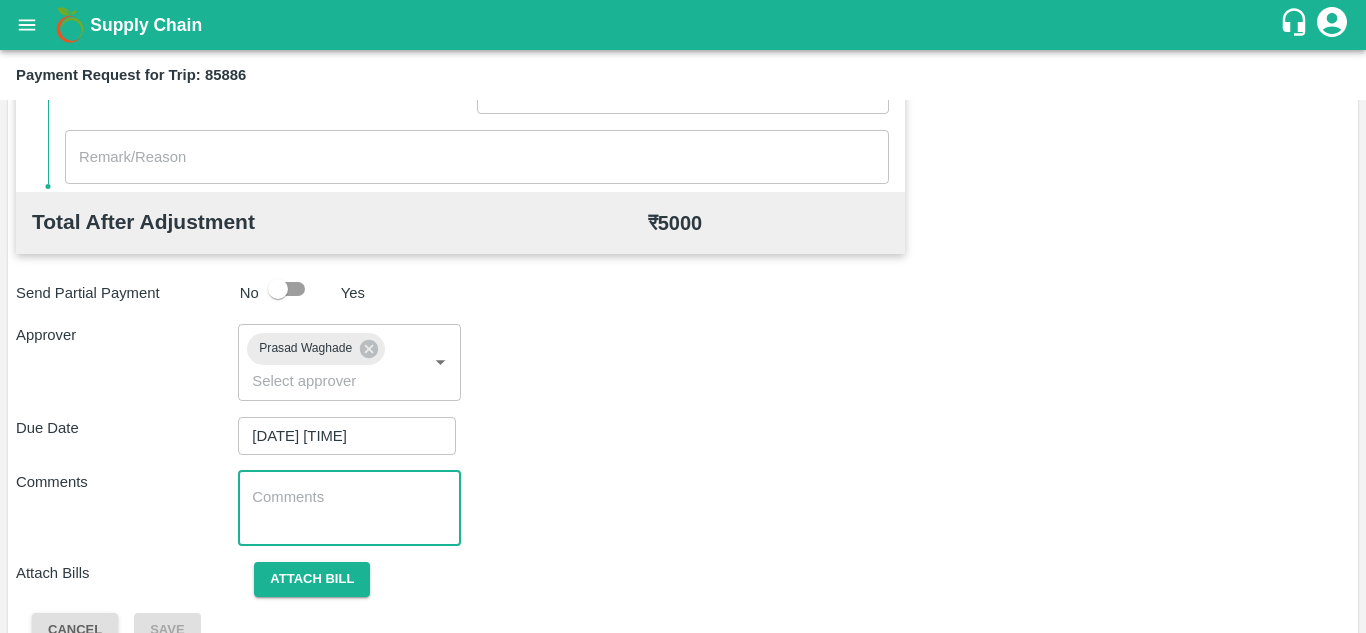 paste on "Transport Bill" 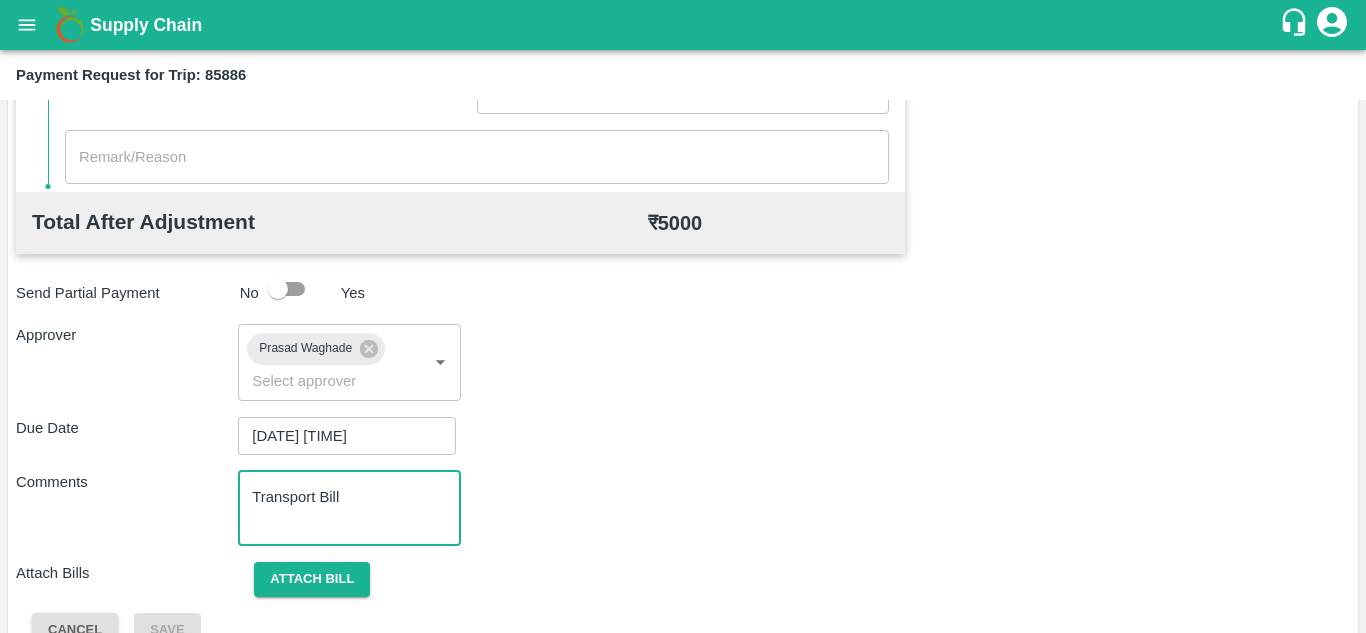 type on "Transport Bill" 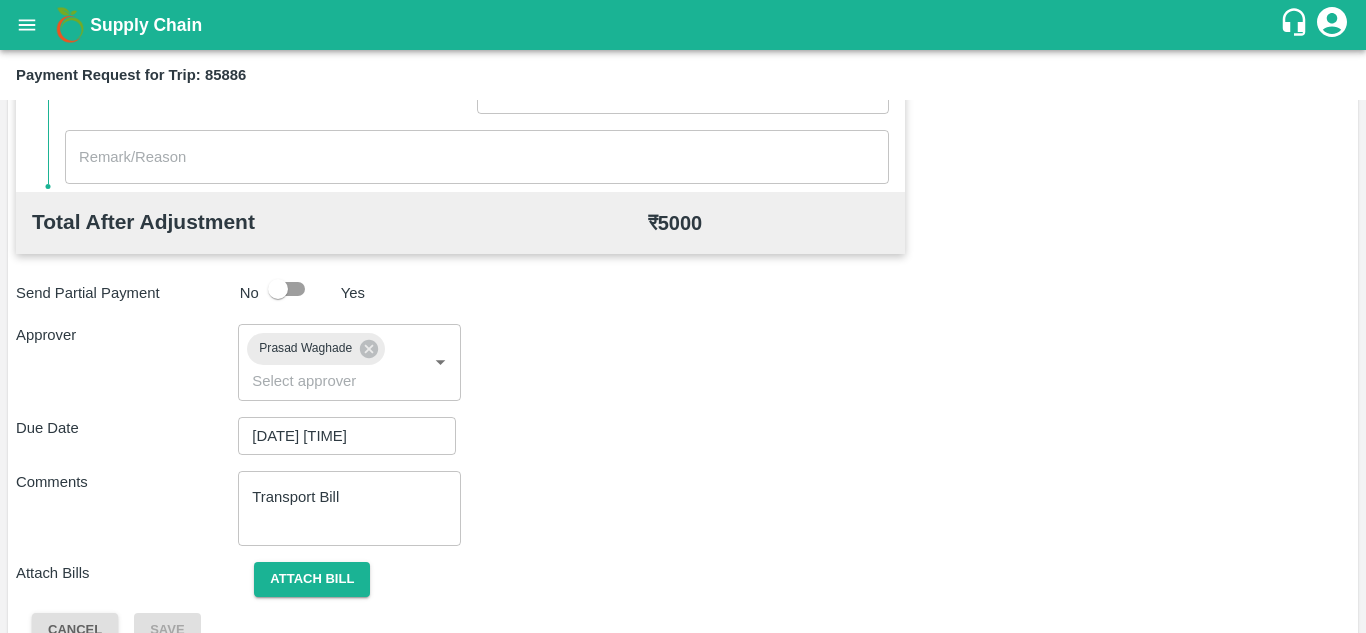 click on "Approver Prasad Waghade ​" at bounding box center (683, 362) 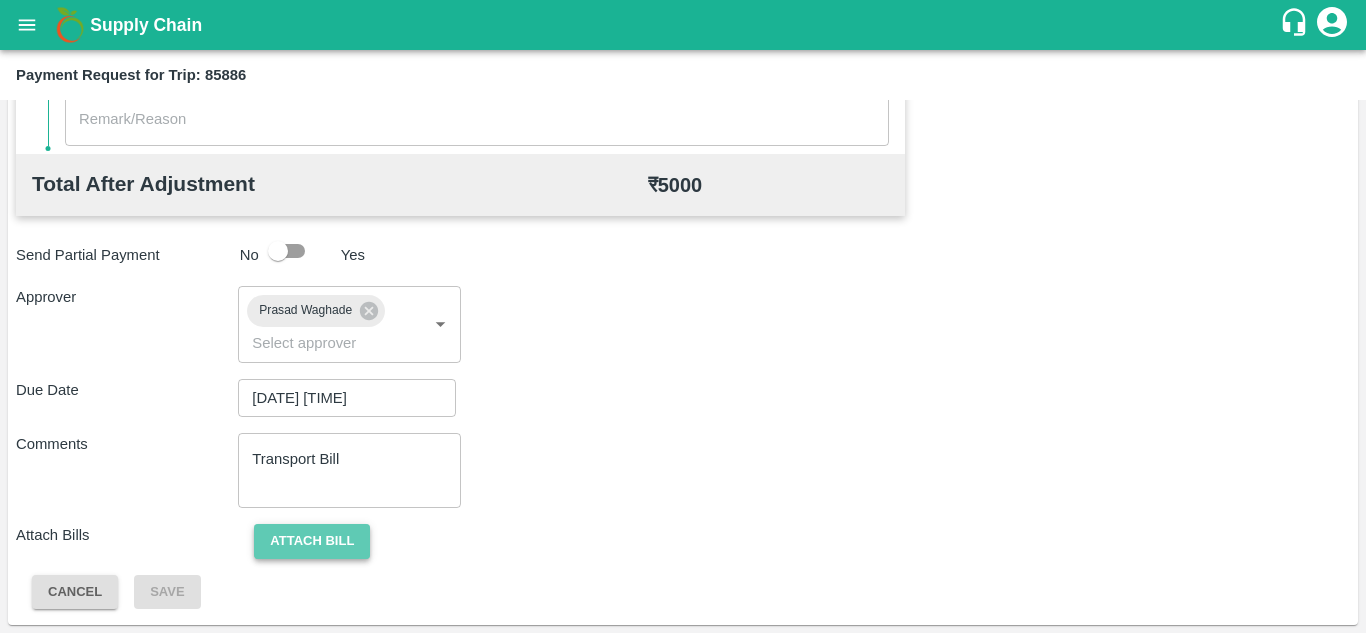 click on "Attach bill" at bounding box center (312, 541) 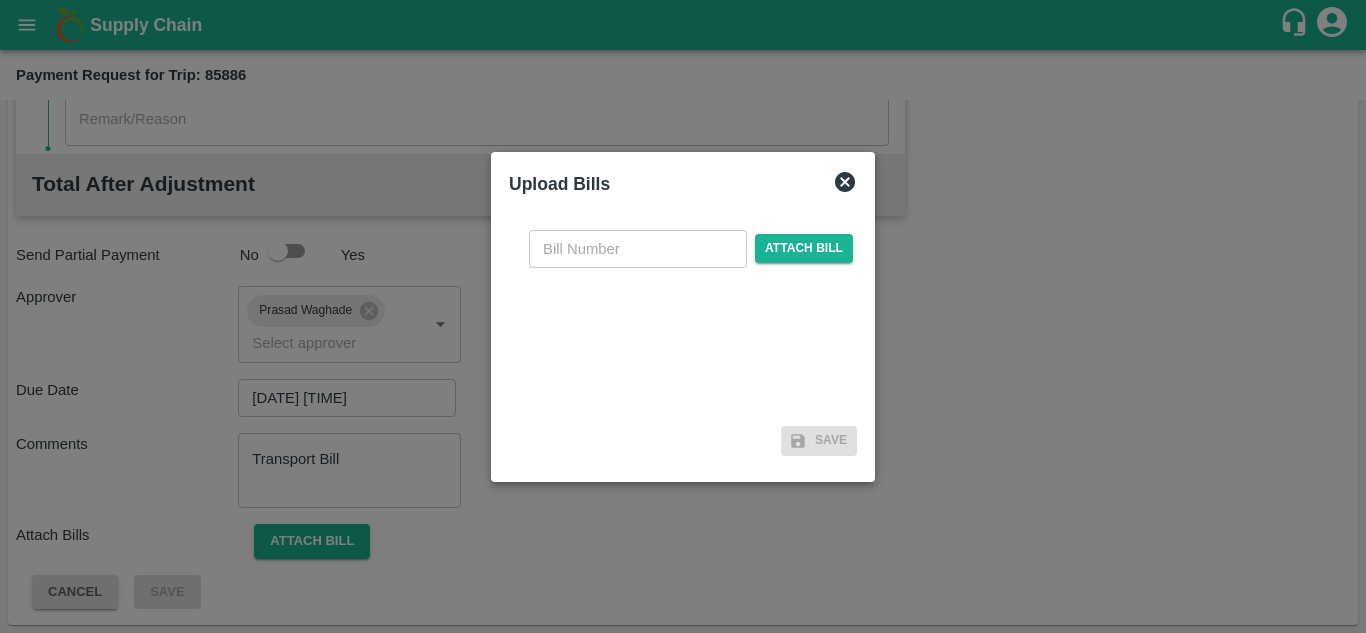 click 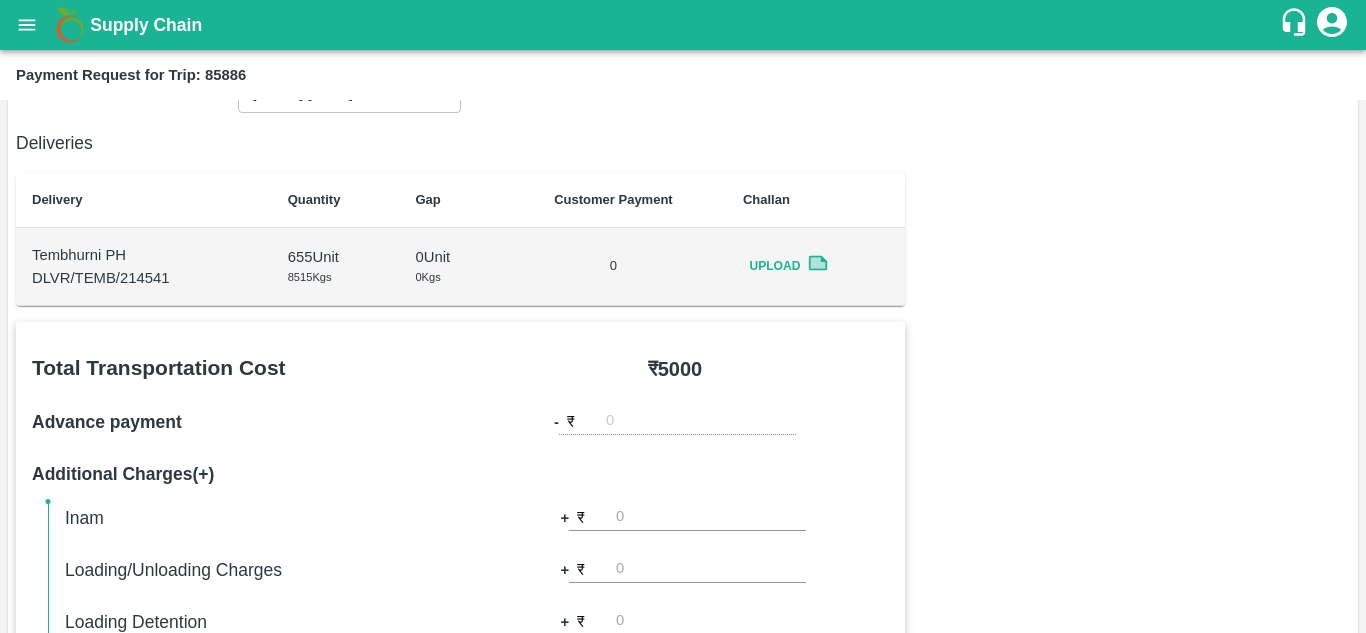 scroll, scrollTop: 948, scrollLeft: 0, axis: vertical 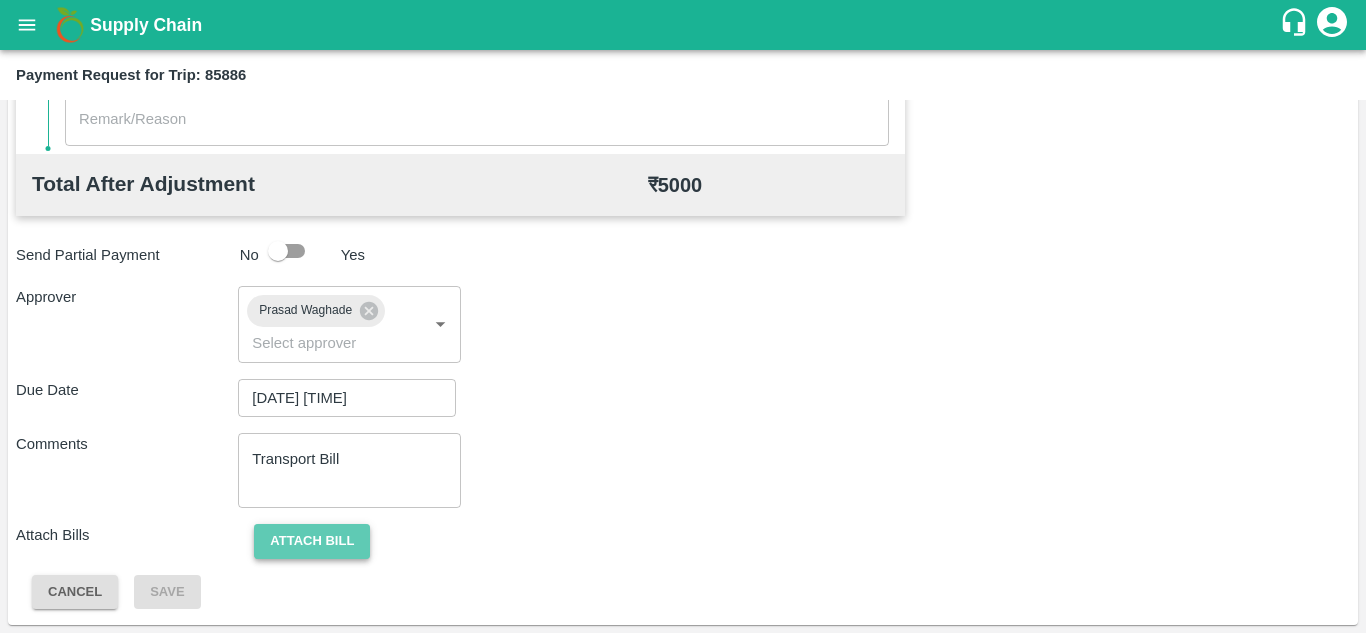 click on "Attach bill" at bounding box center (312, 541) 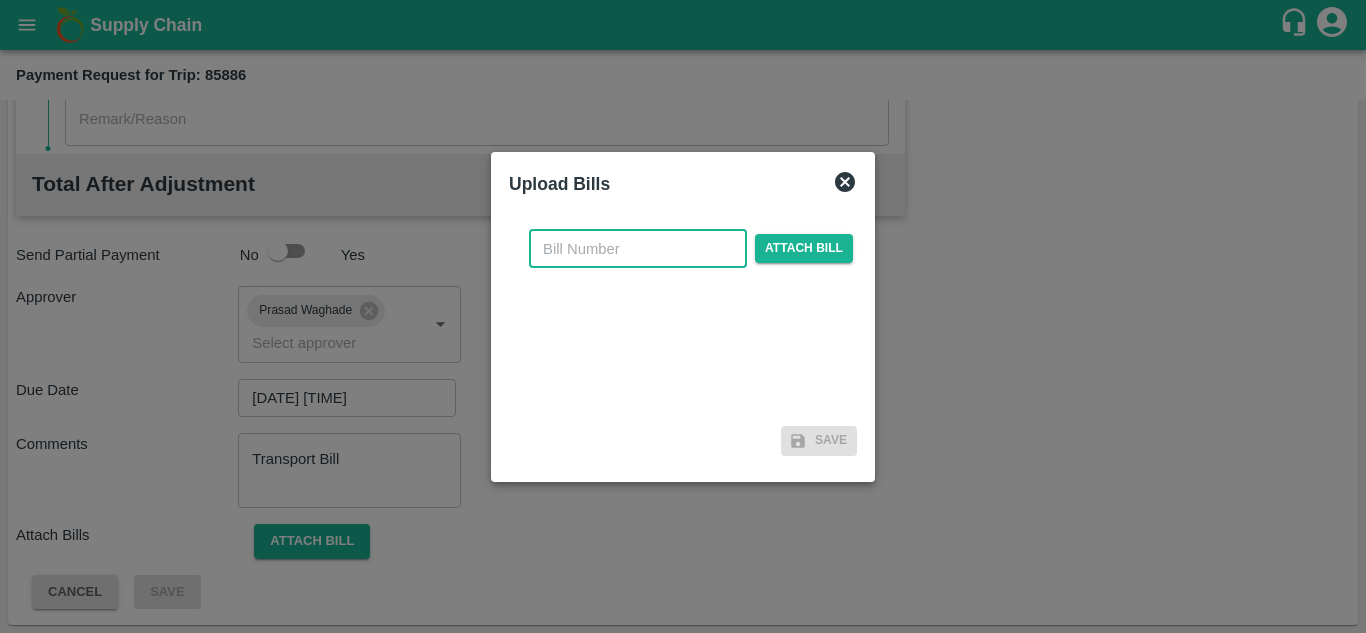 click at bounding box center (638, 249) 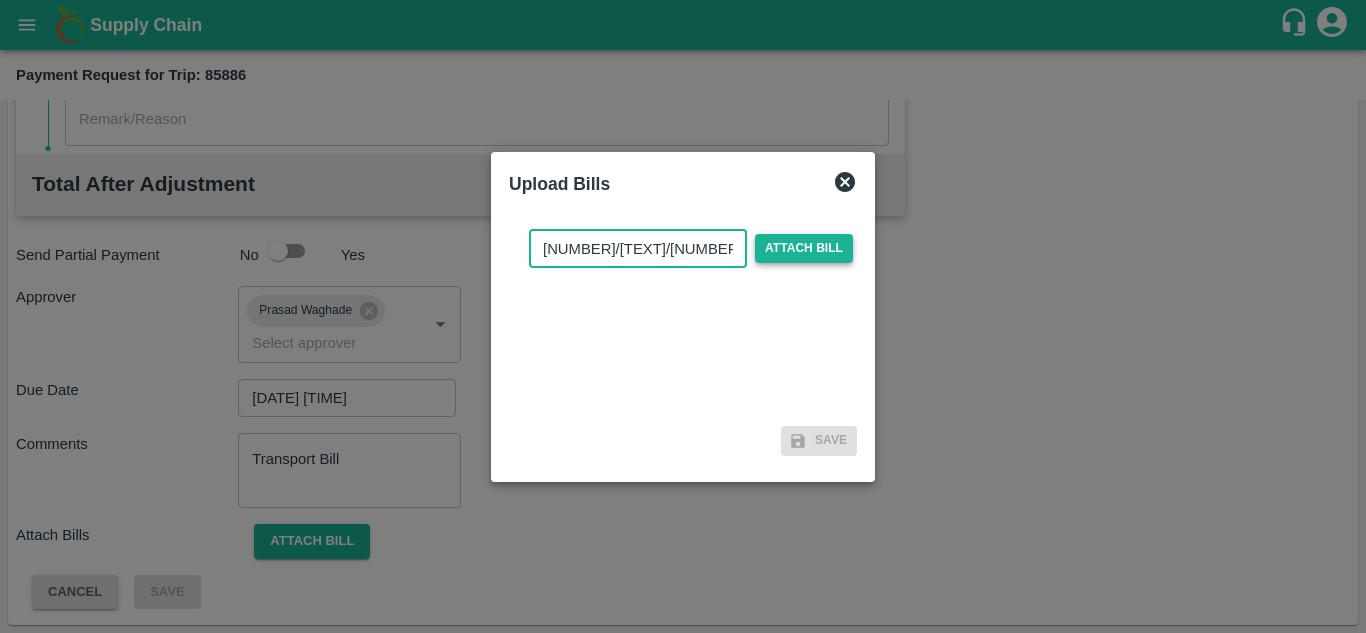 type on "2025/TRN/212" 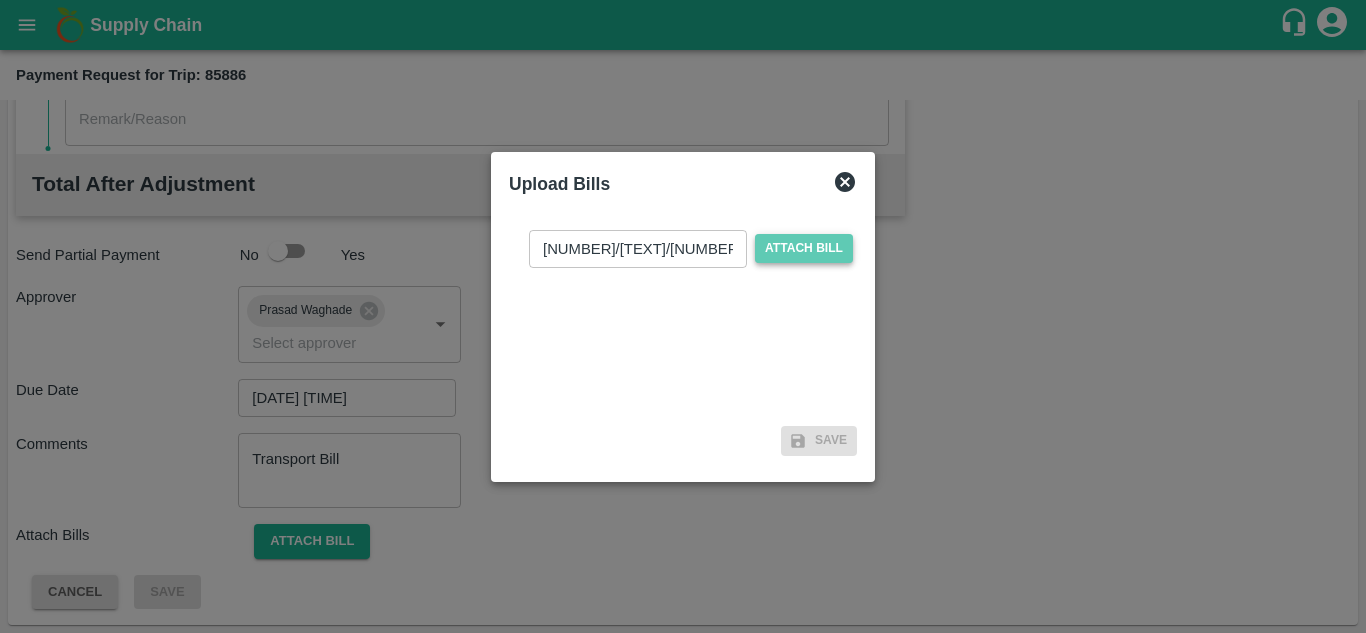 click on "Attach bill" at bounding box center [804, 248] 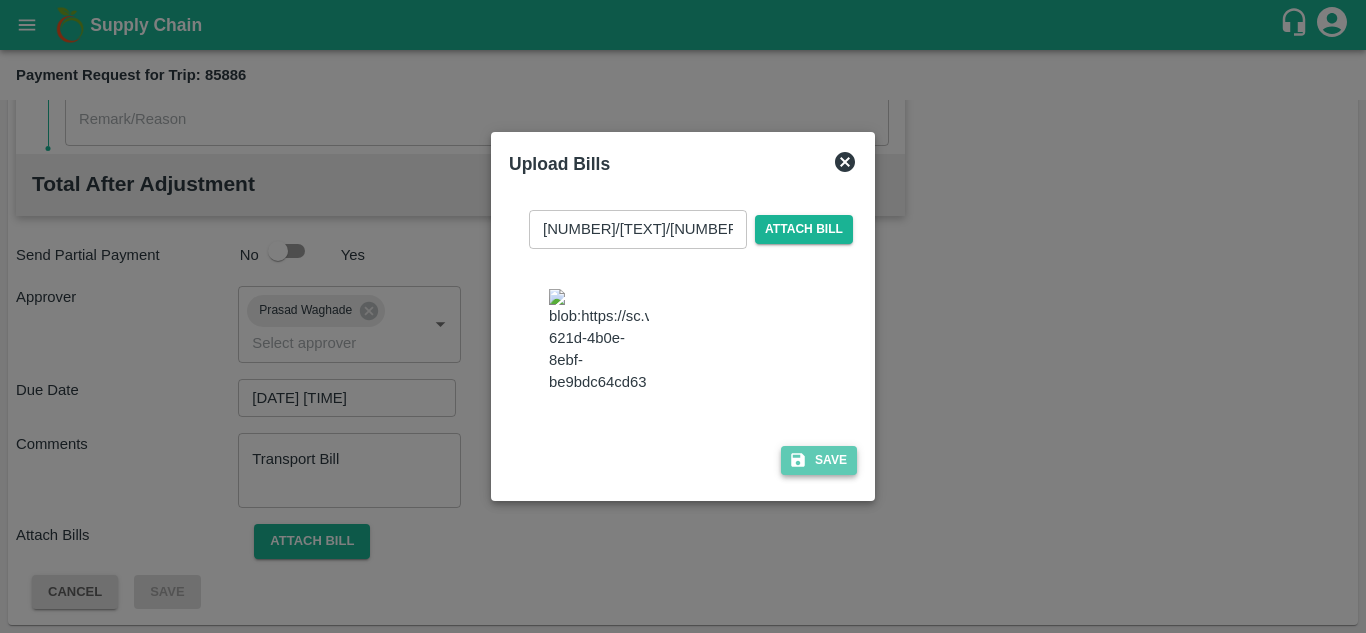 click on "Save" at bounding box center (819, 460) 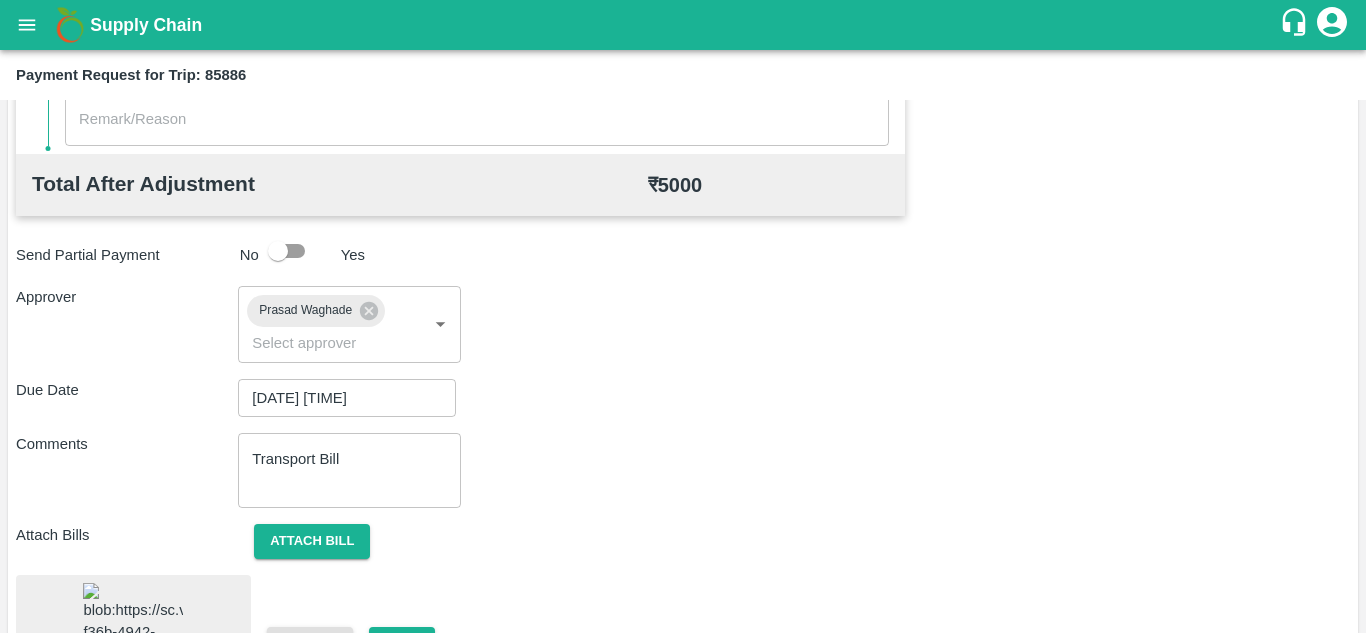 scroll, scrollTop: 1104, scrollLeft: 0, axis: vertical 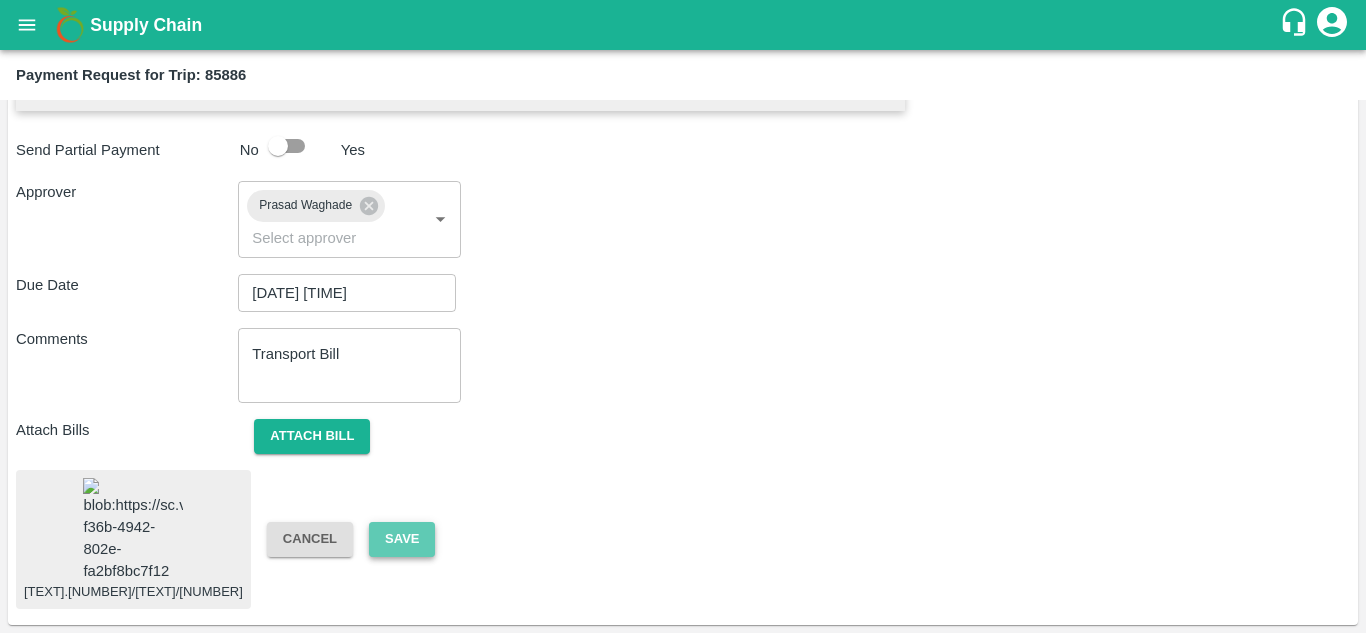 click on "Save" at bounding box center (402, 539) 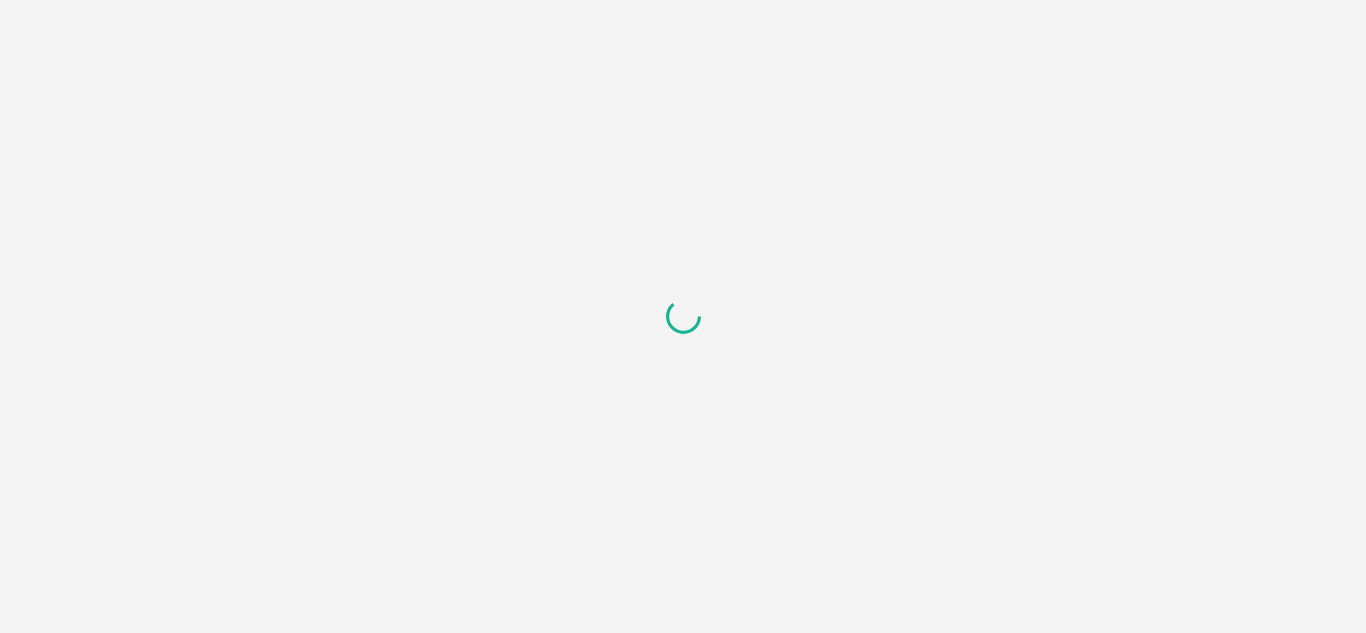 scroll, scrollTop: 0, scrollLeft: 0, axis: both 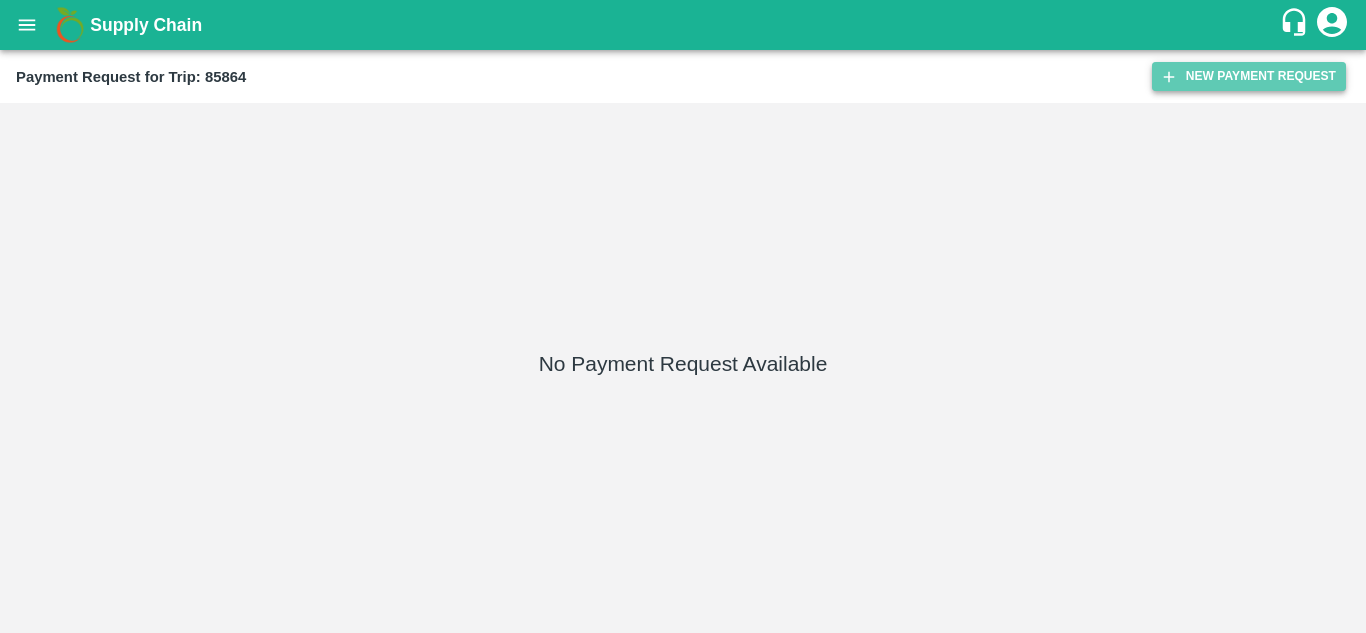 click on "New Payment Request" at bounding box center [1249, 76] 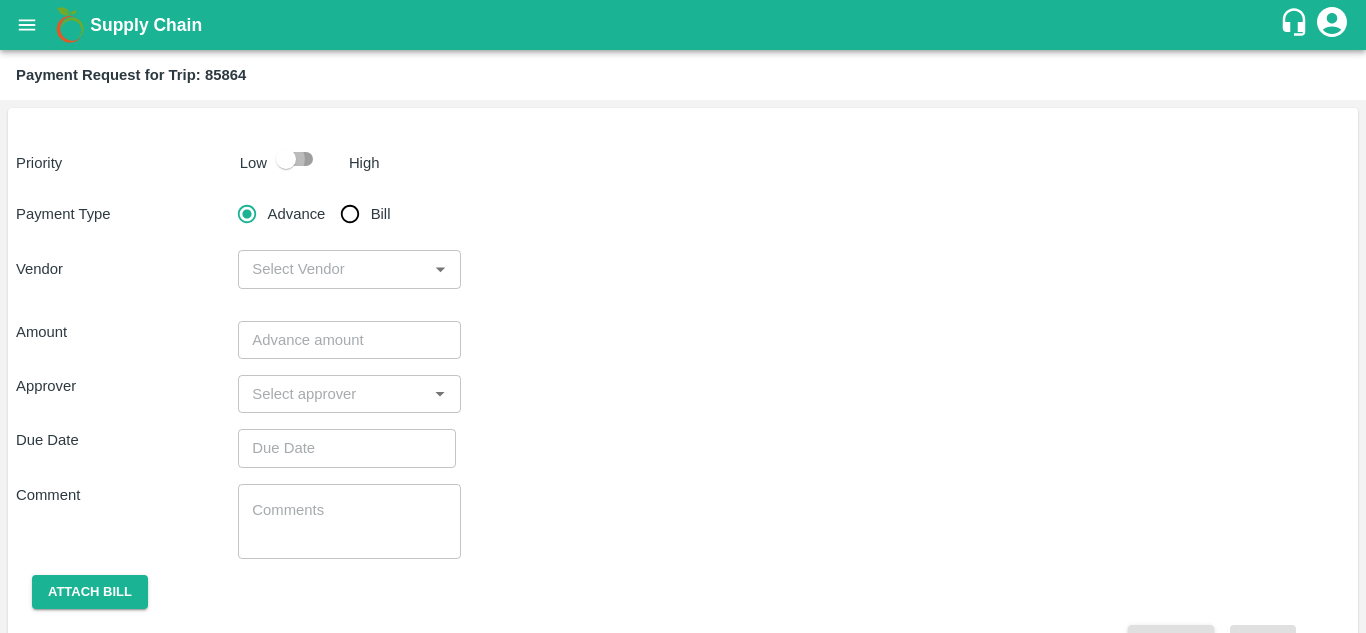 click at bounding box center (286, 159) 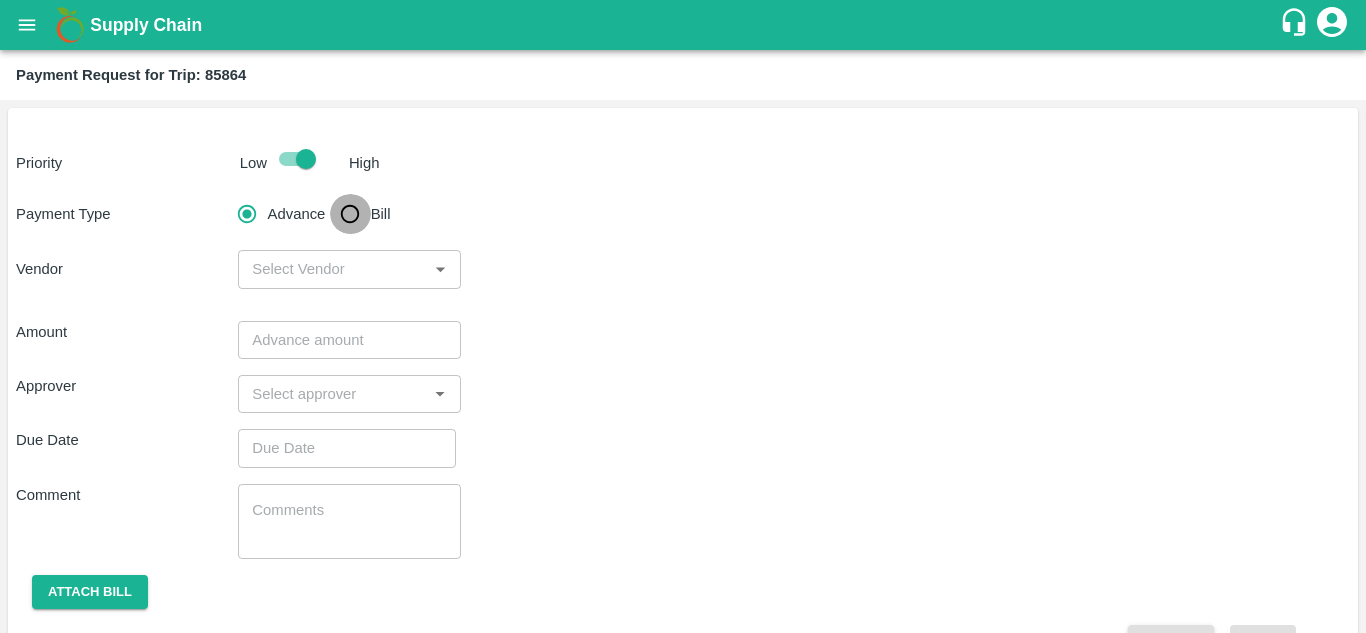 click on "Bill" at bounding box center (350, 214) 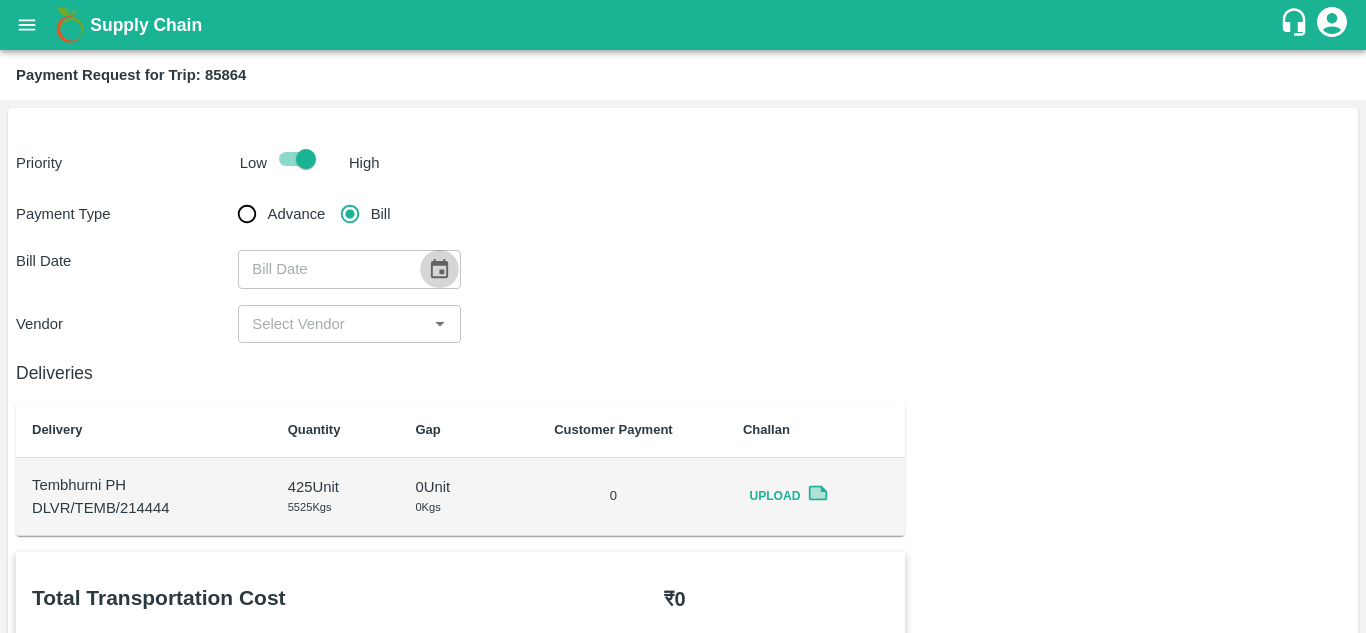 click 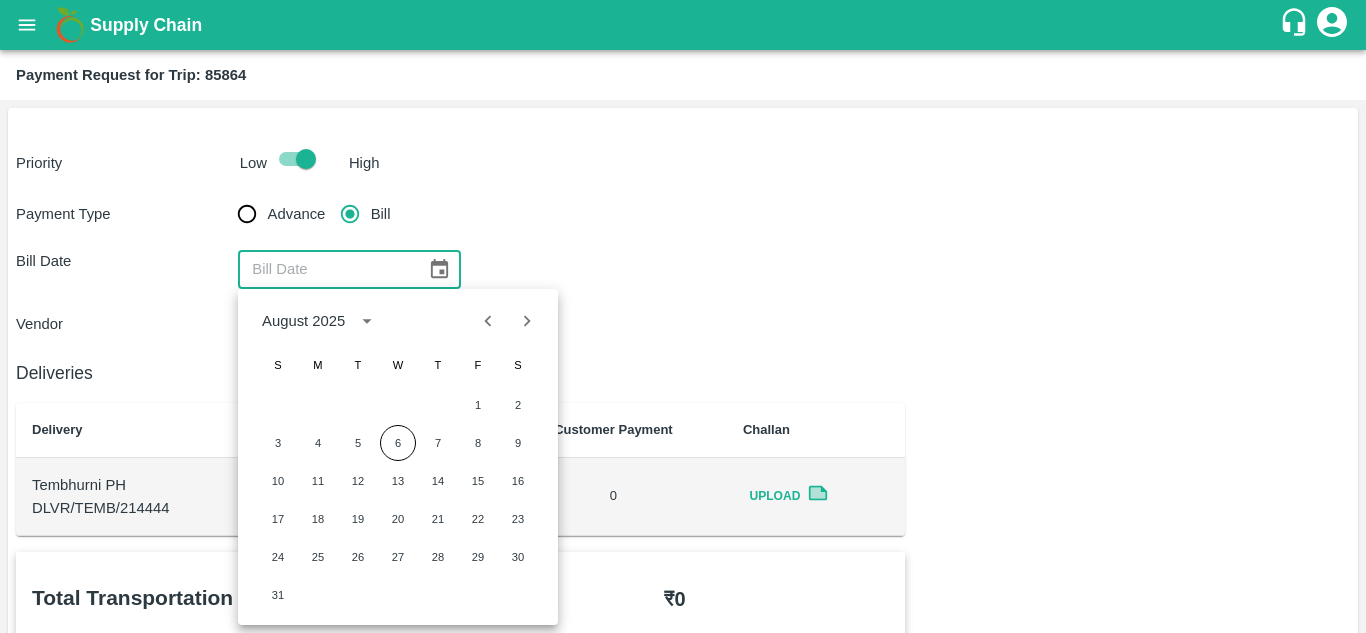click 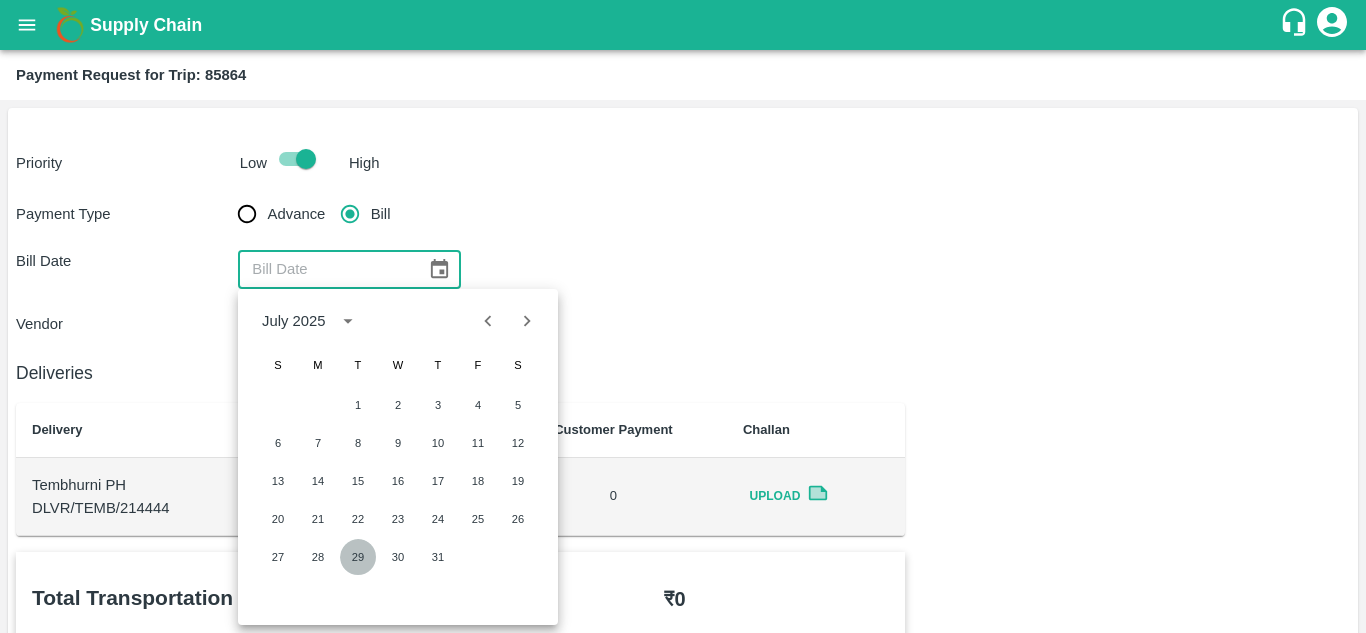 click on "29" at bounding box center (358, 557) 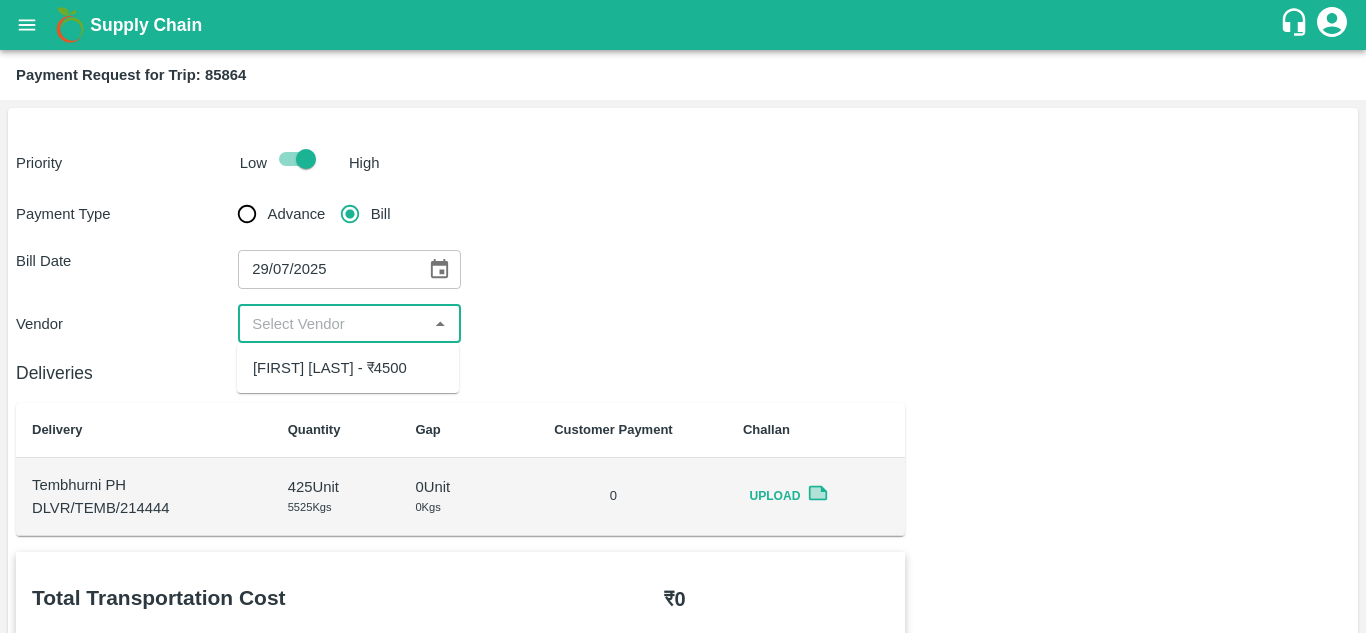 click at bounding box center [332, 324] 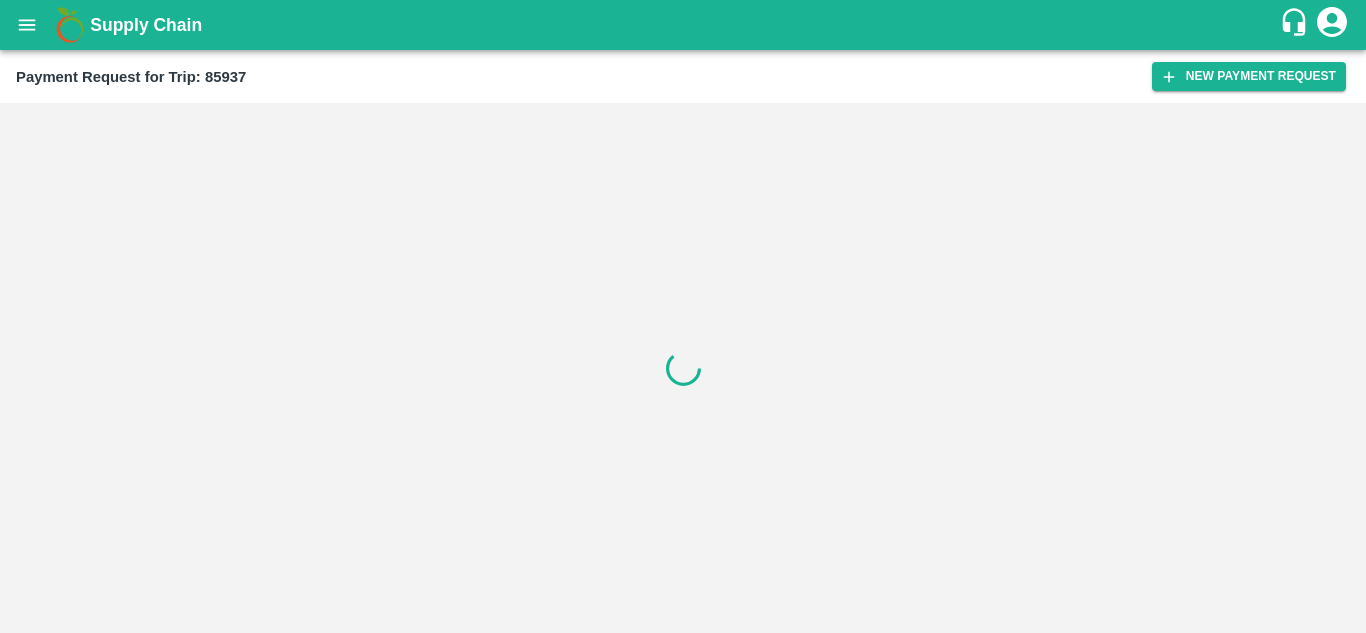 scroll, scrollTop: 0, scrollLeft: 0, axis: both 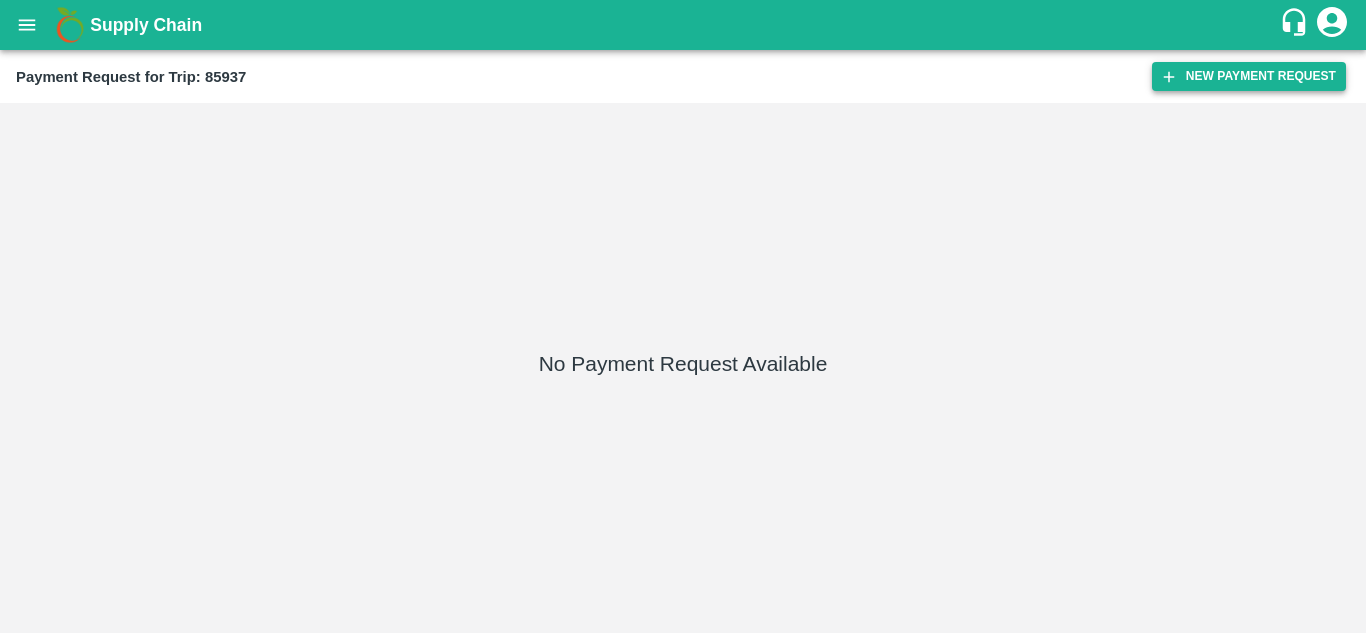 click on "New Payment Request" at bounding box center (1249, 76) 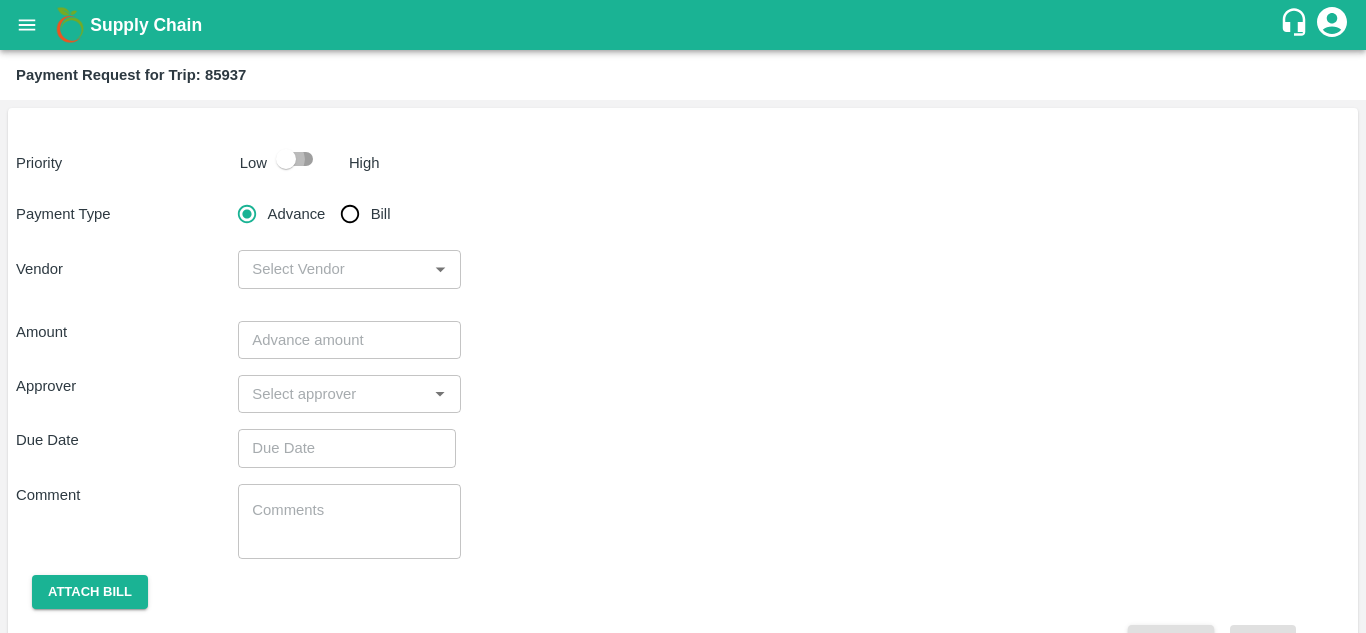 click at bounding box center (286, 159) 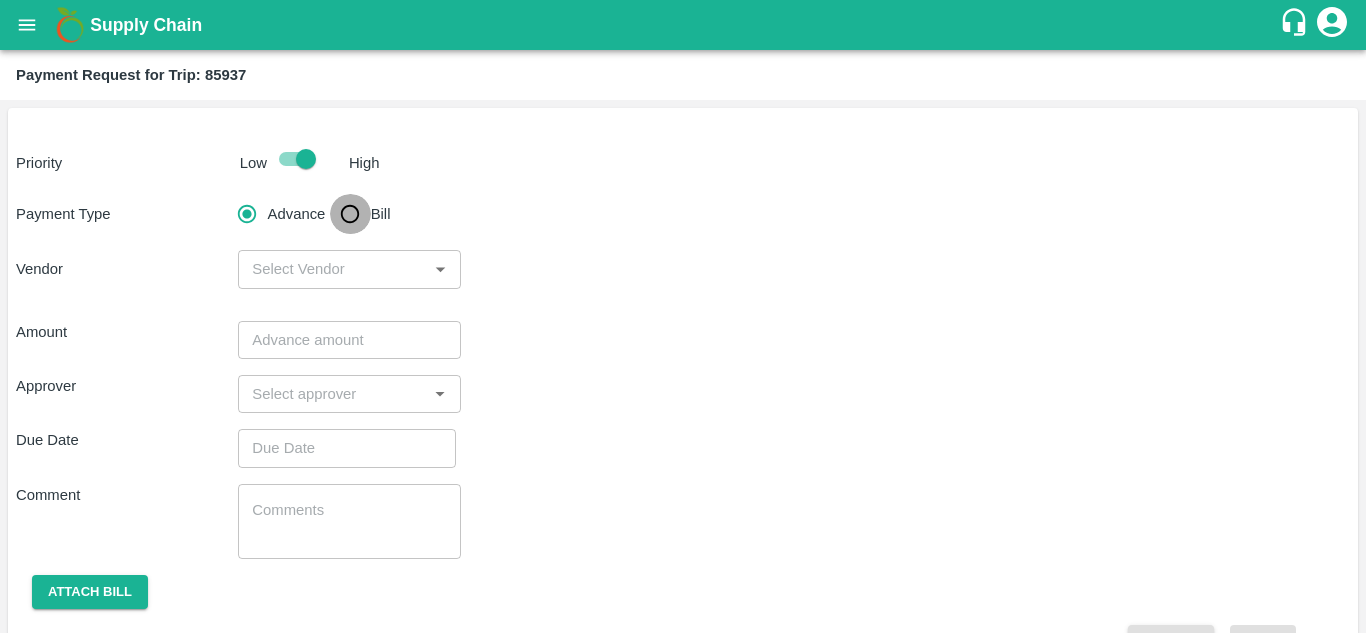 click on "Bill" at bounding box center [350, 214] 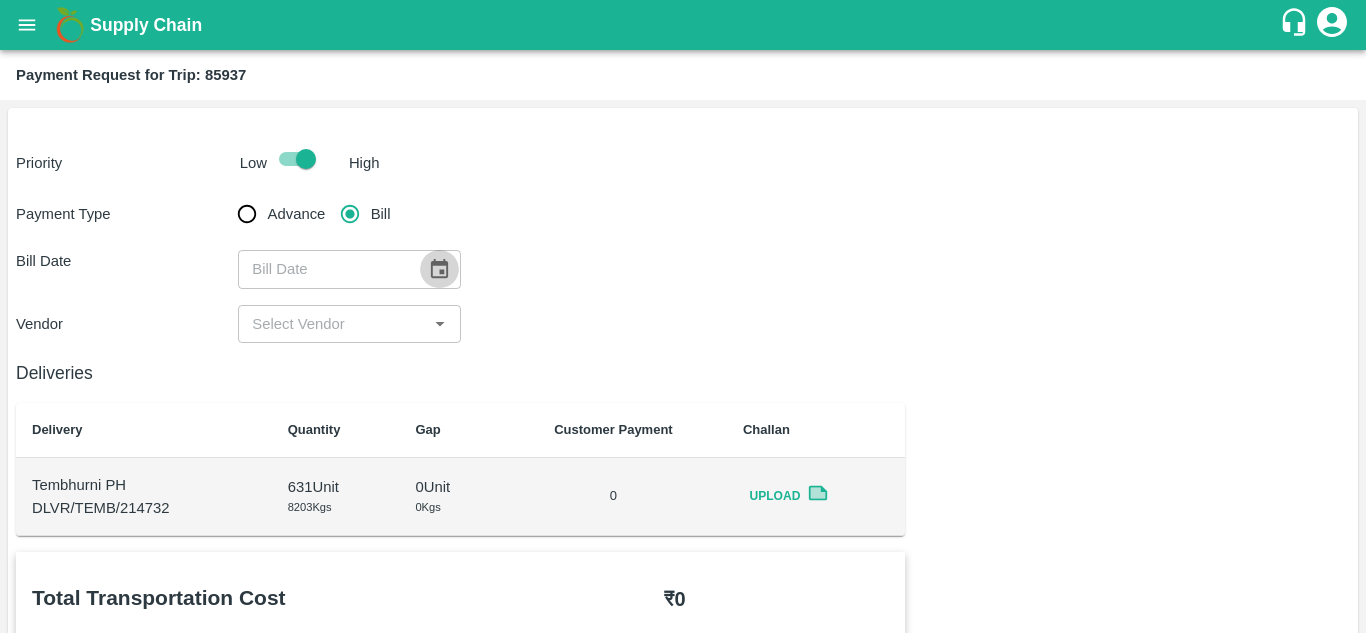 click 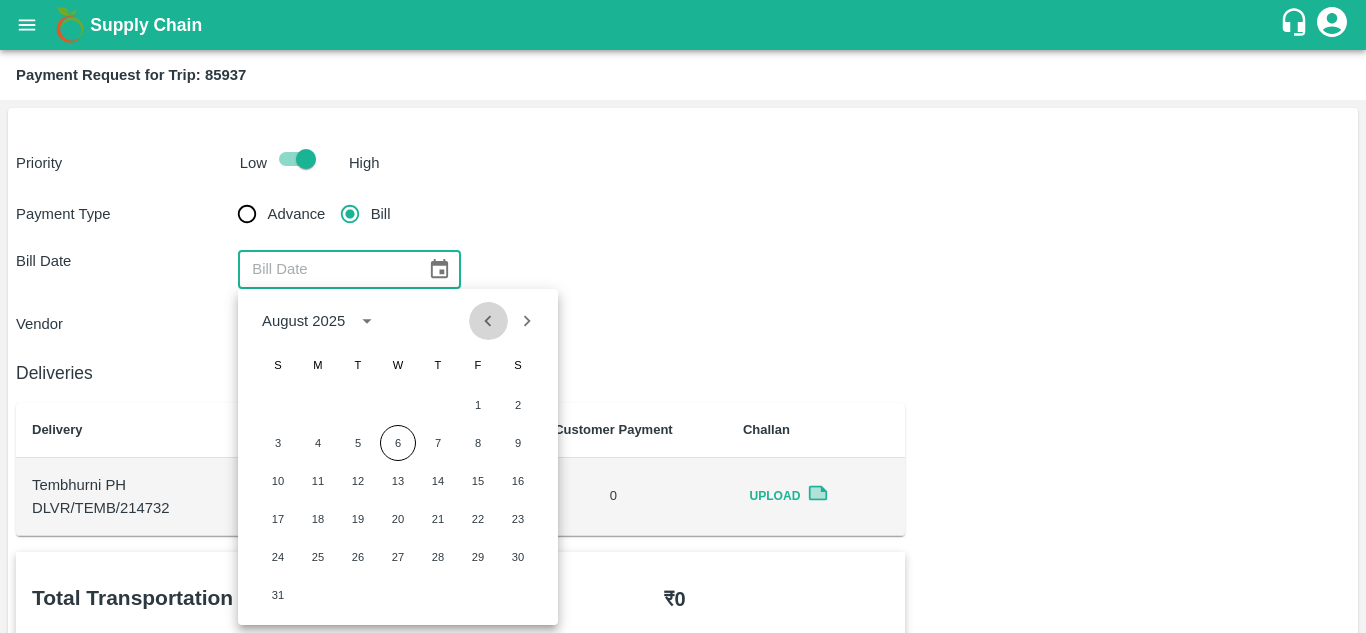 click 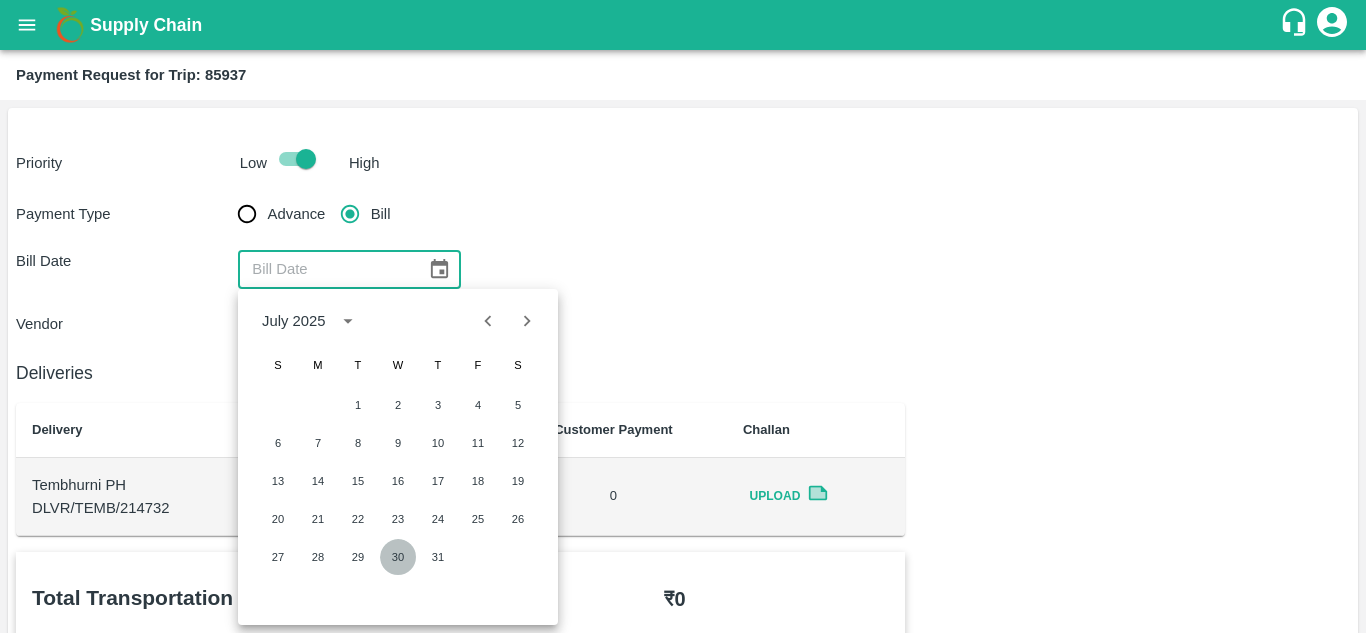 click on "30" at bounding box center [398, 557] 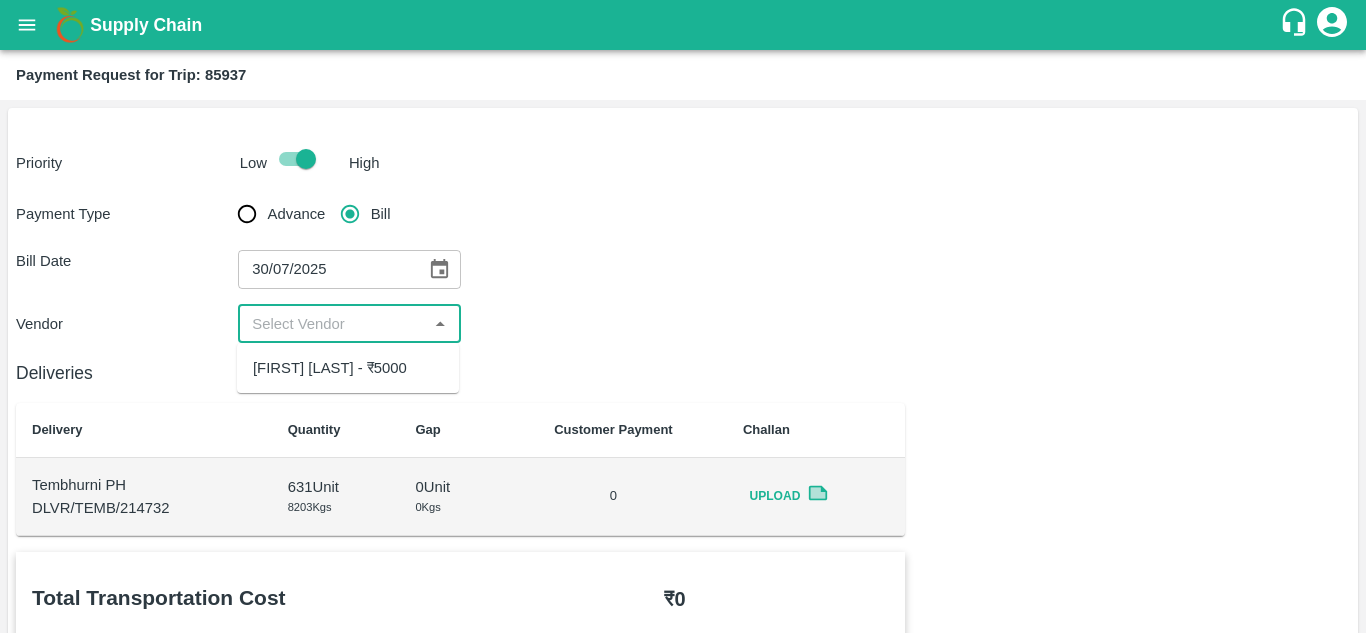 click at bounding box center (332, 324) 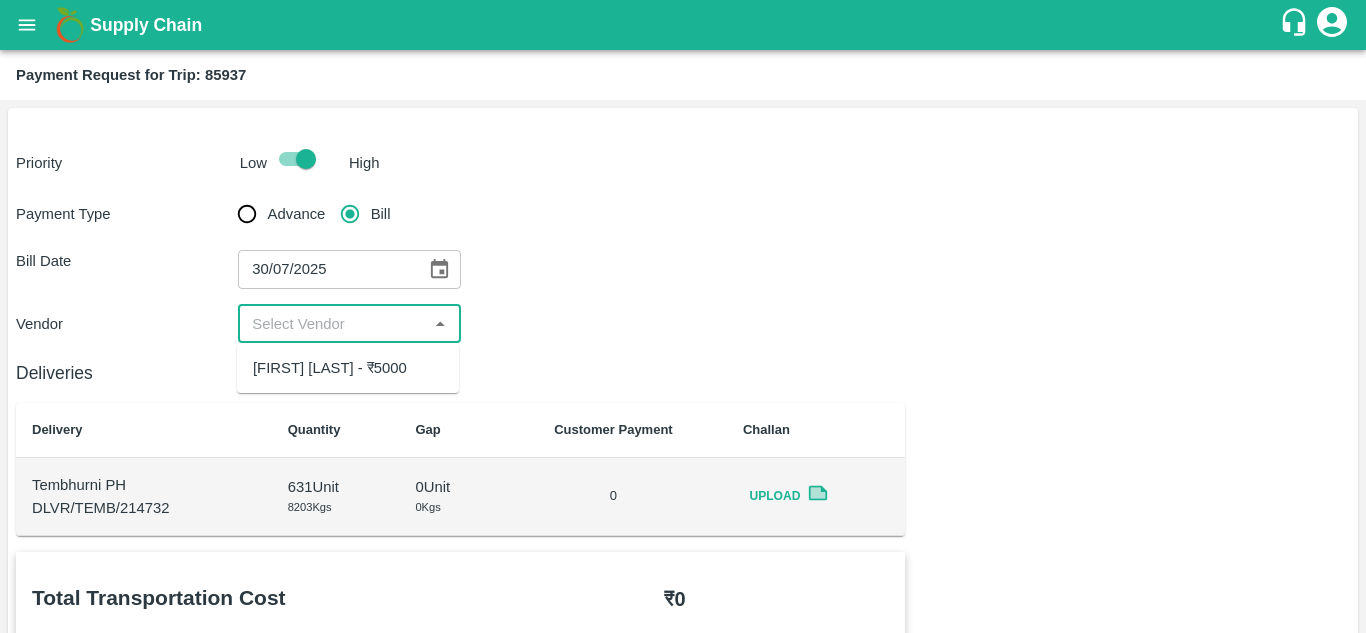 click on "[FIRST] [LAST] - ₹5000" at bounding box center [348, 368] 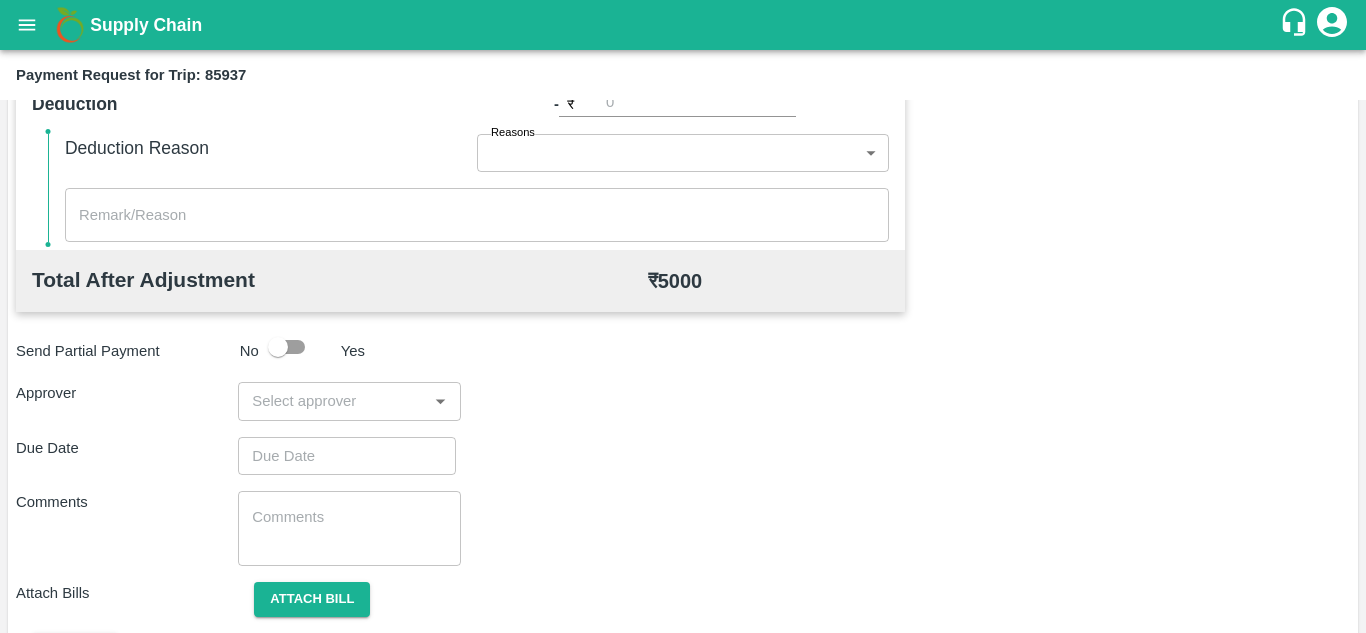 scroll, scrollTop: 853, scrollLeft: 0, axis: vertical 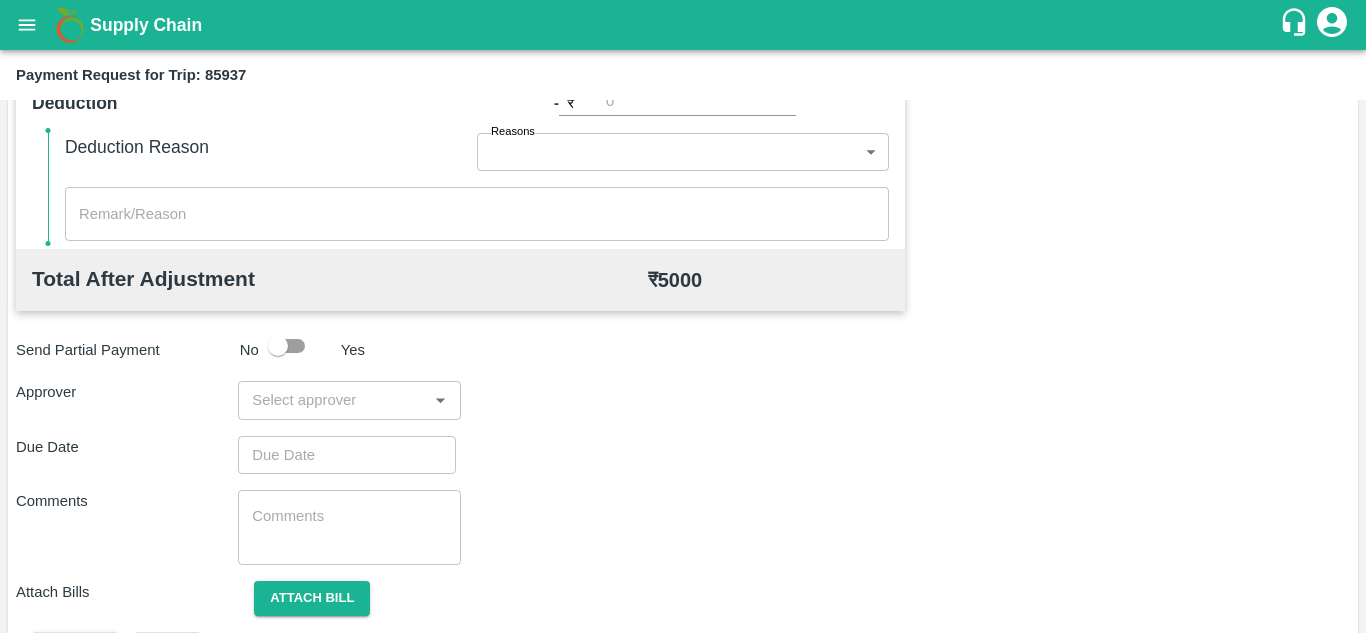 click at bounding box center [332, 400] 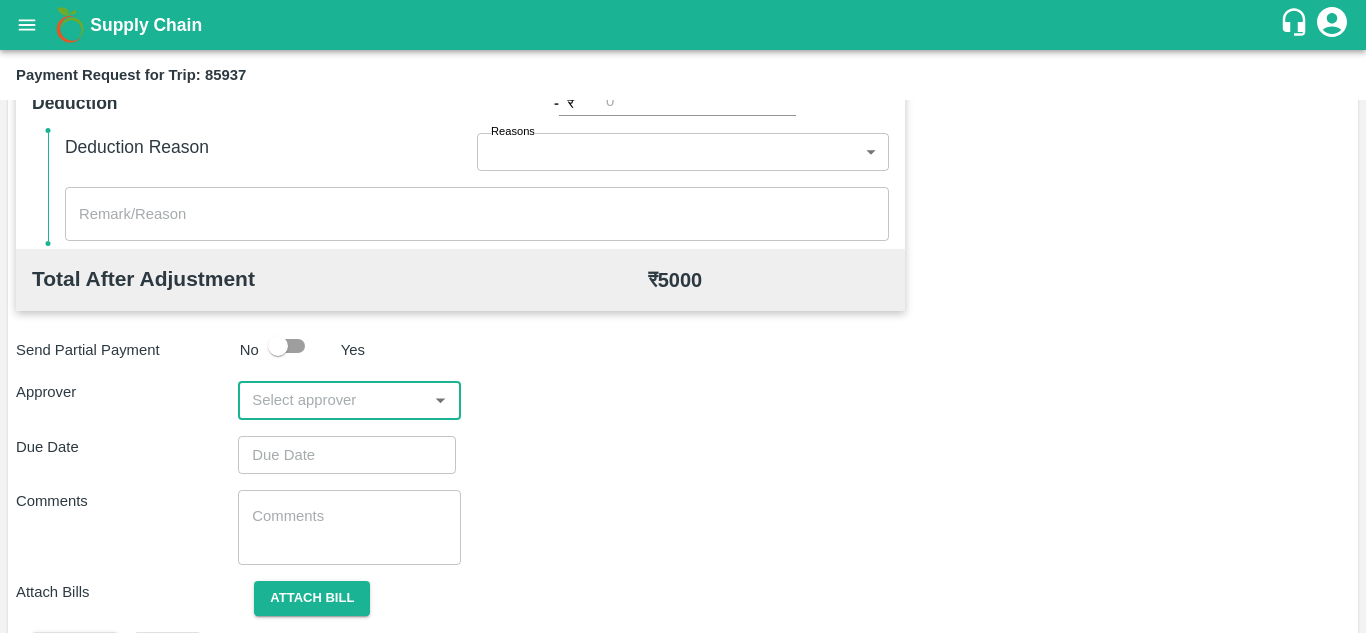 drag, startPoint x: 312, startPoint y: 400, endPoint x: 332, endPoint y: 402, distance: 20.09975 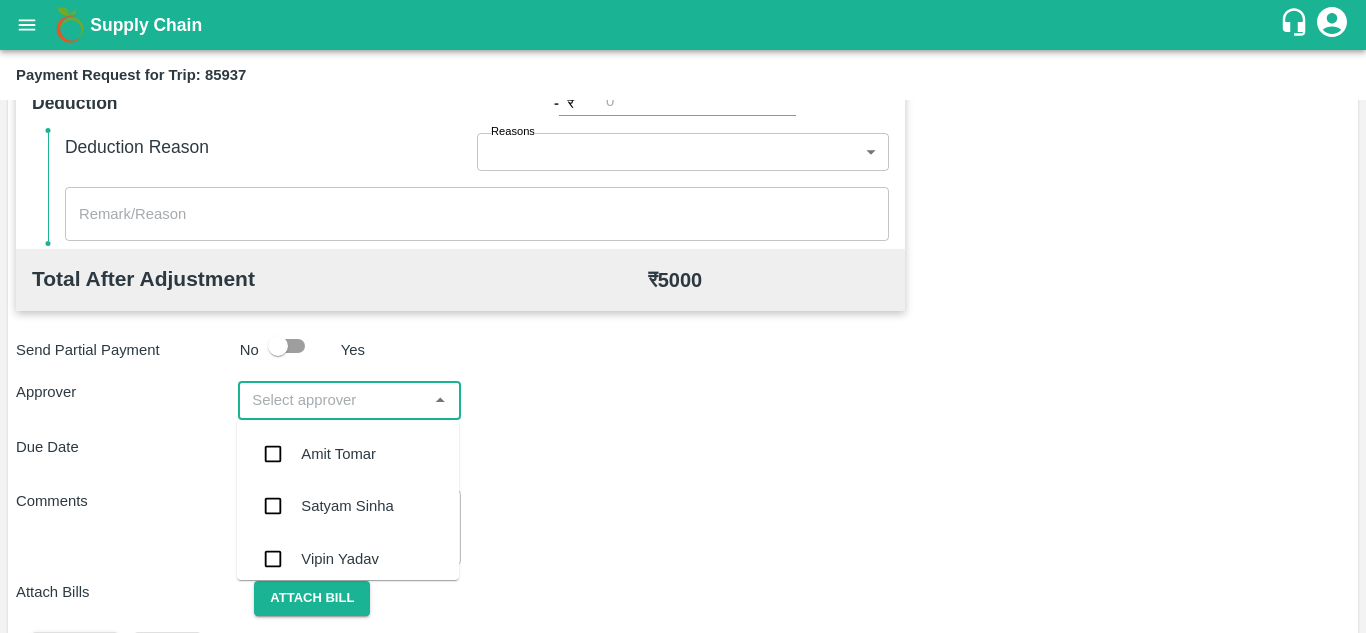 click at bounding box center [332, 400] 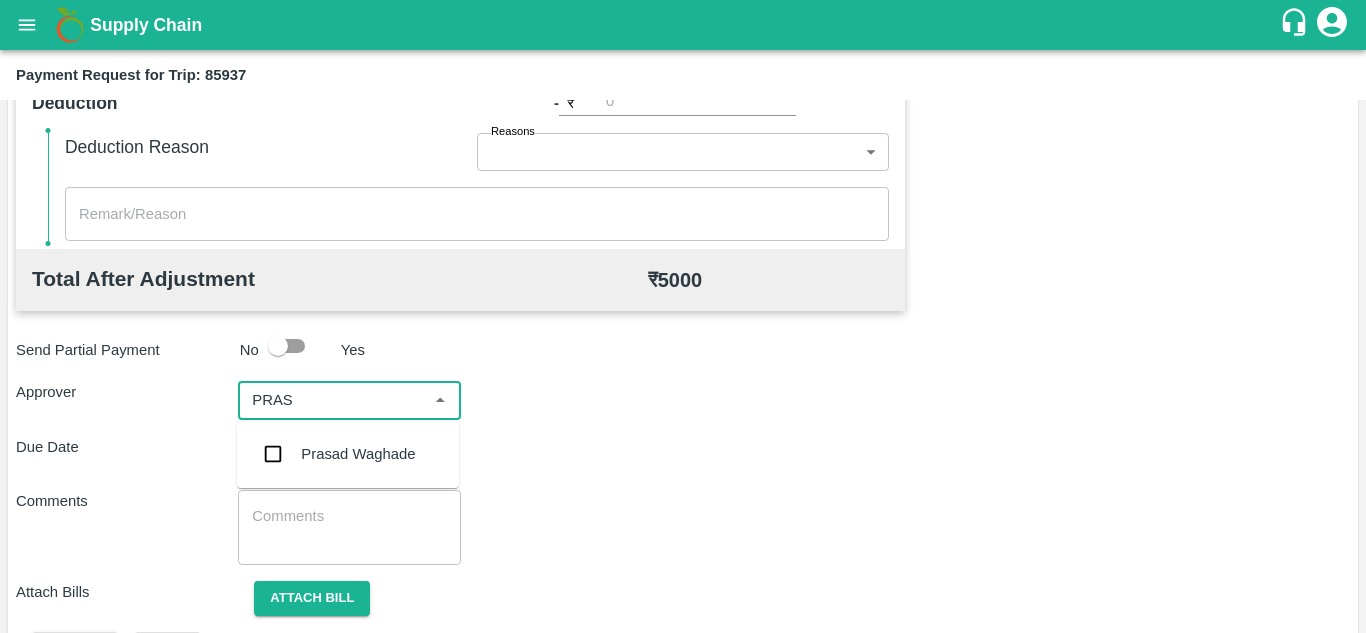 type on "PRASA" 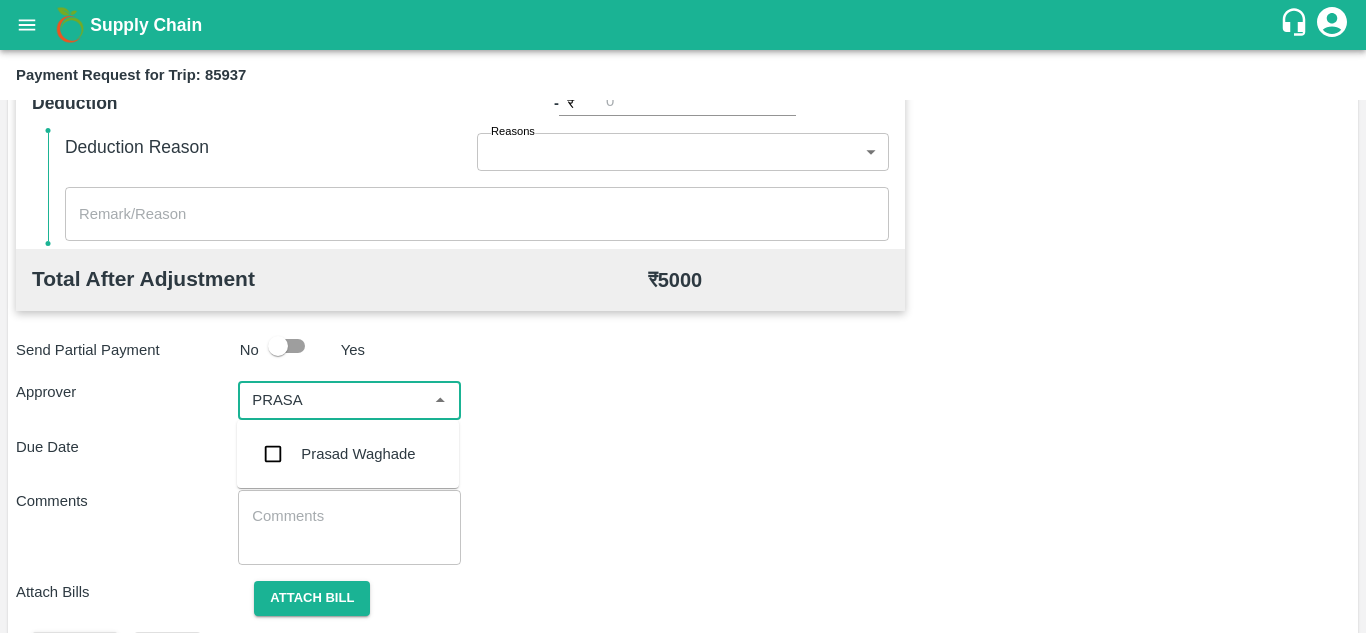 click on "Prasad Waghade" at bounding box center [358, 454] 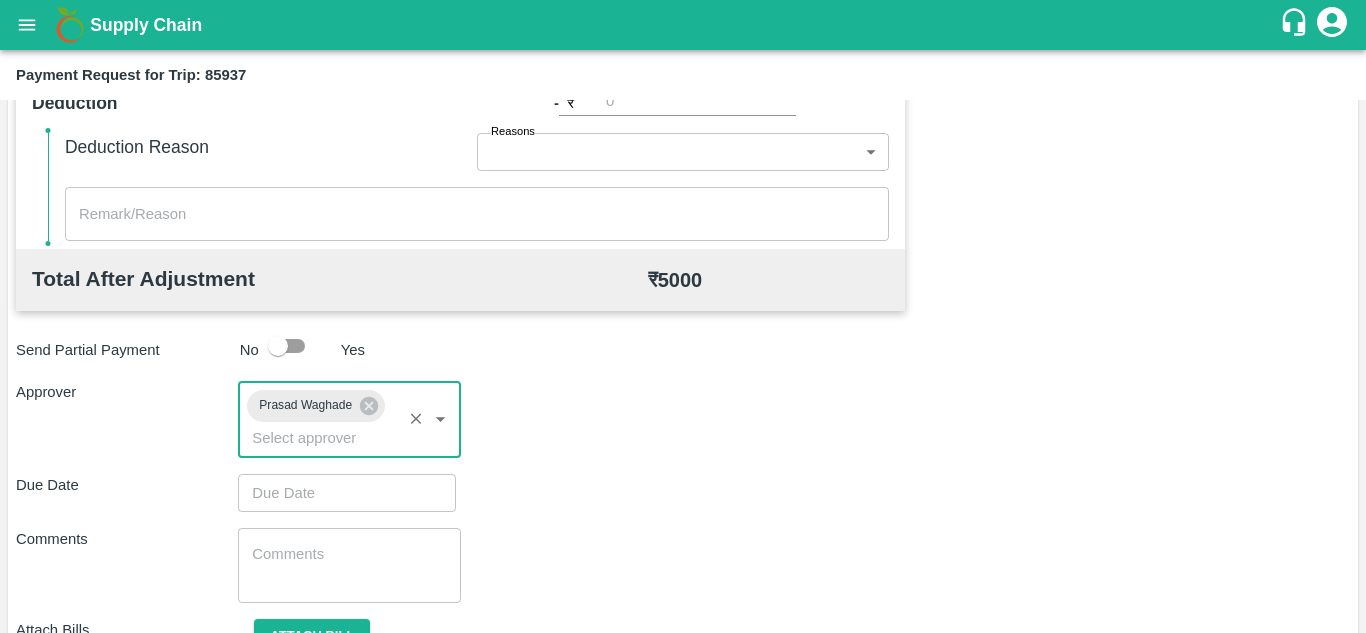 type on "DD/MM/YYYY hh:mm aa" 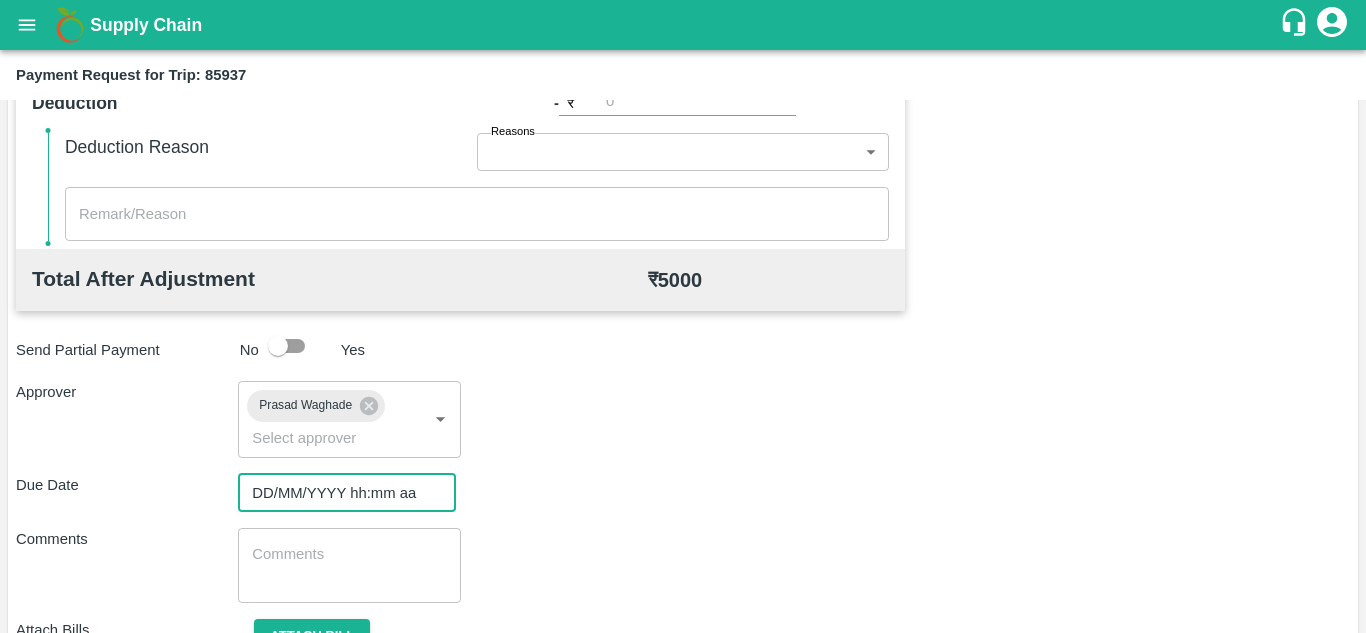 click on "DD/MM/YYYY hh:mm aa" at bounding box center (340, 493) 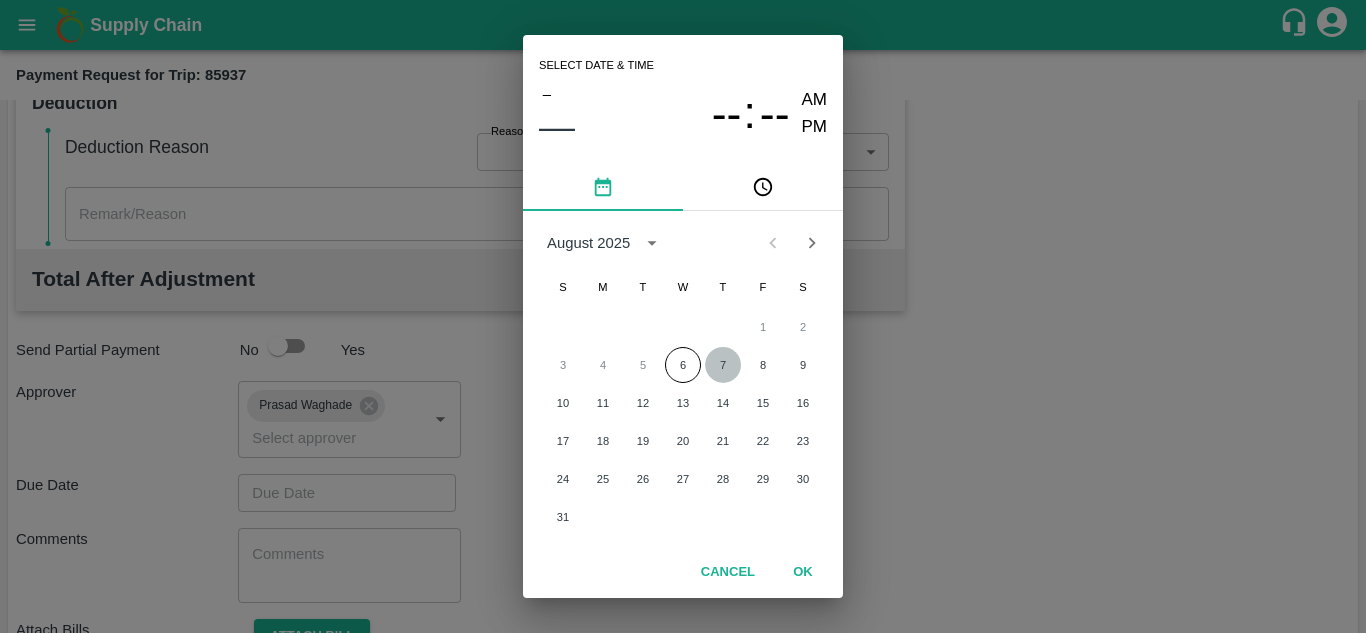 click on "7" at bounding box center (723, 365) 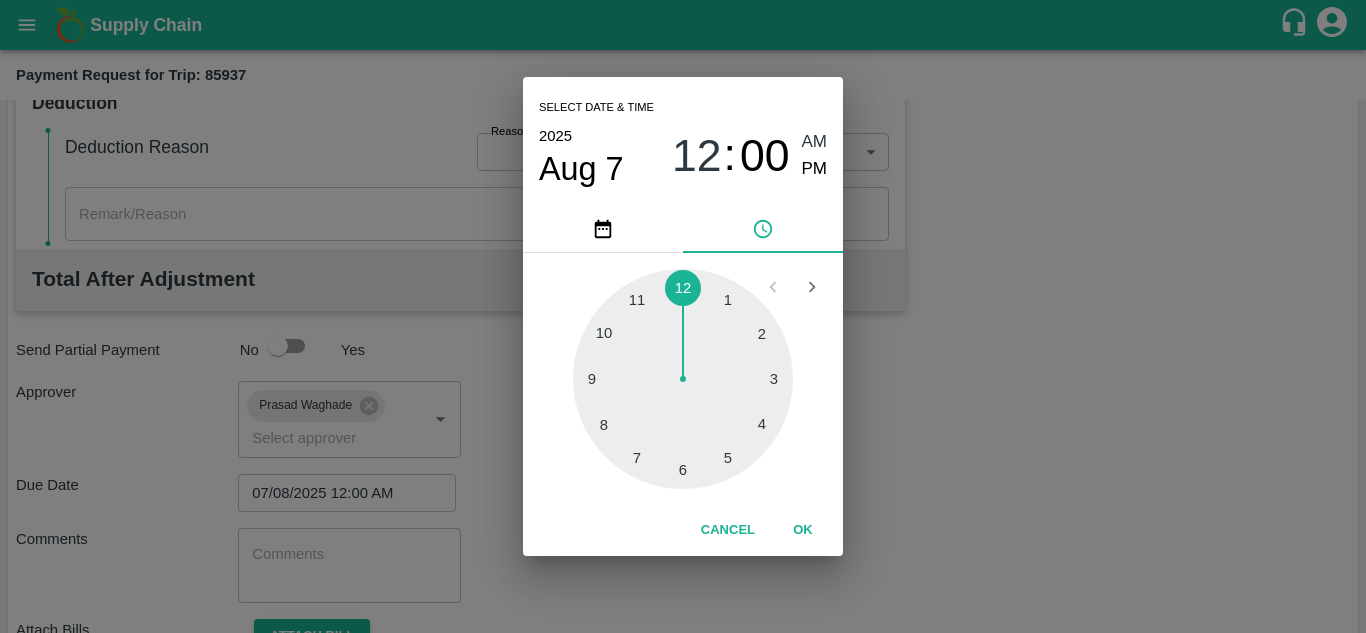 click on "AM" at bounding box center (815, 142) 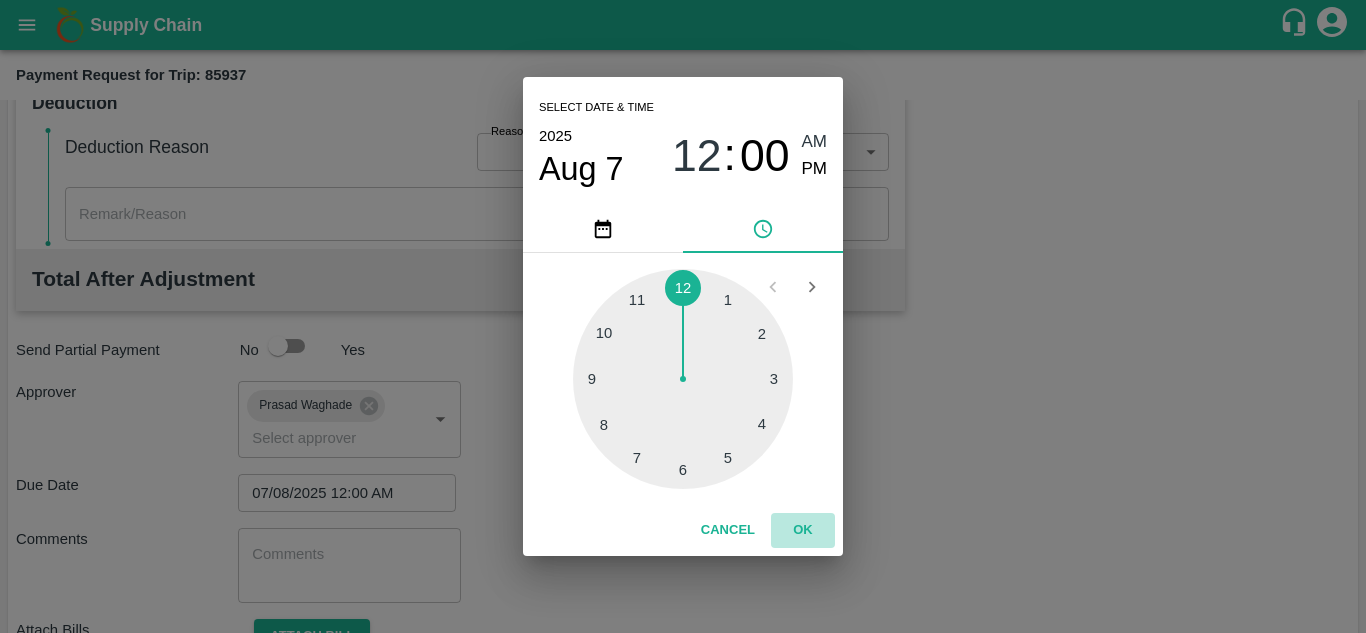 click on "OK" at bounding box center [803, 530] 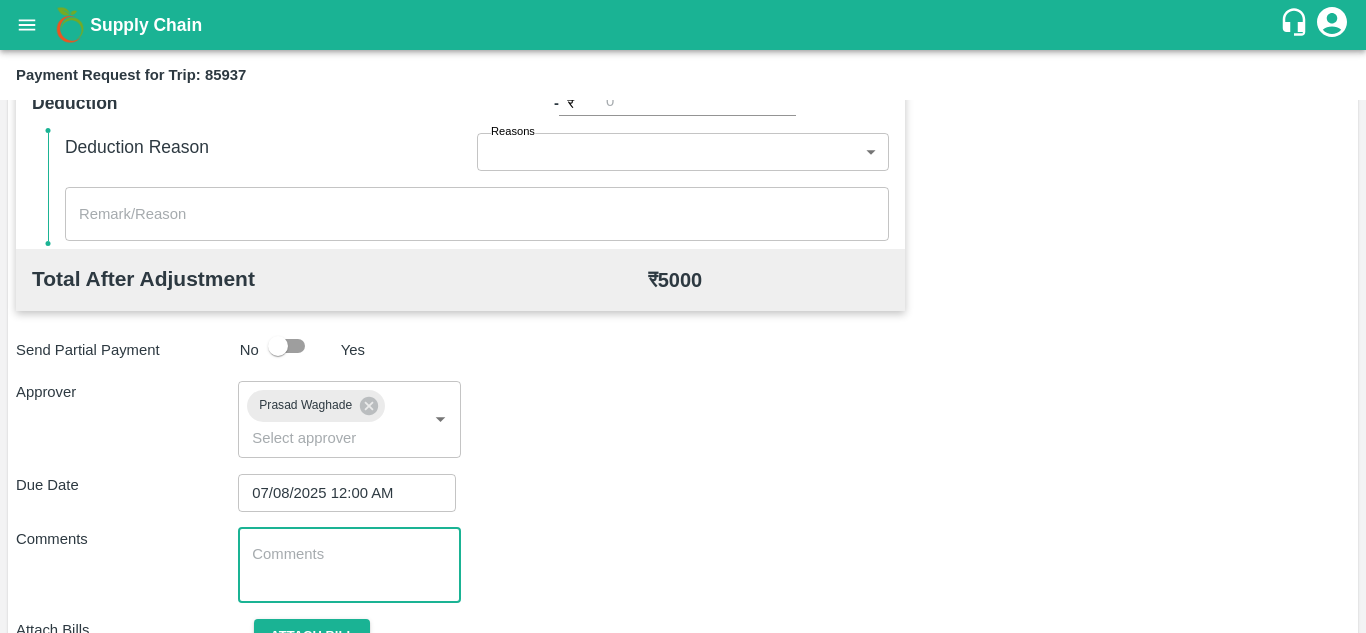 click at bounding box center (349, 565) 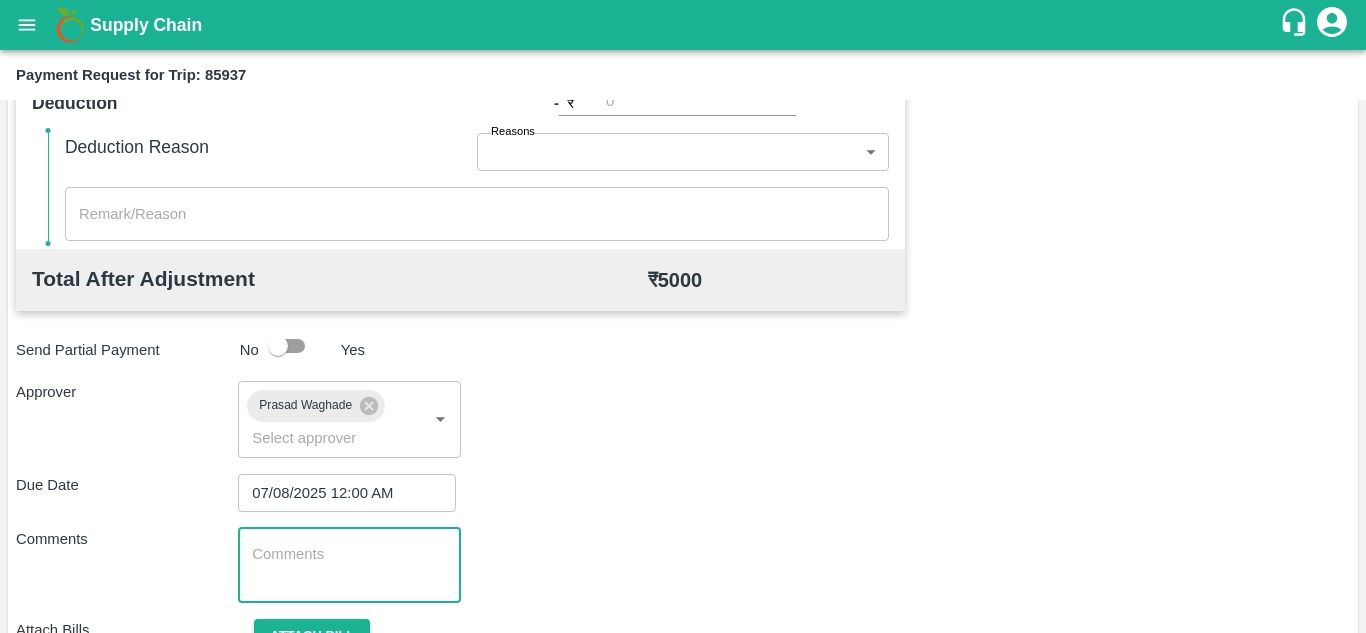 paste on "Transport Bill" 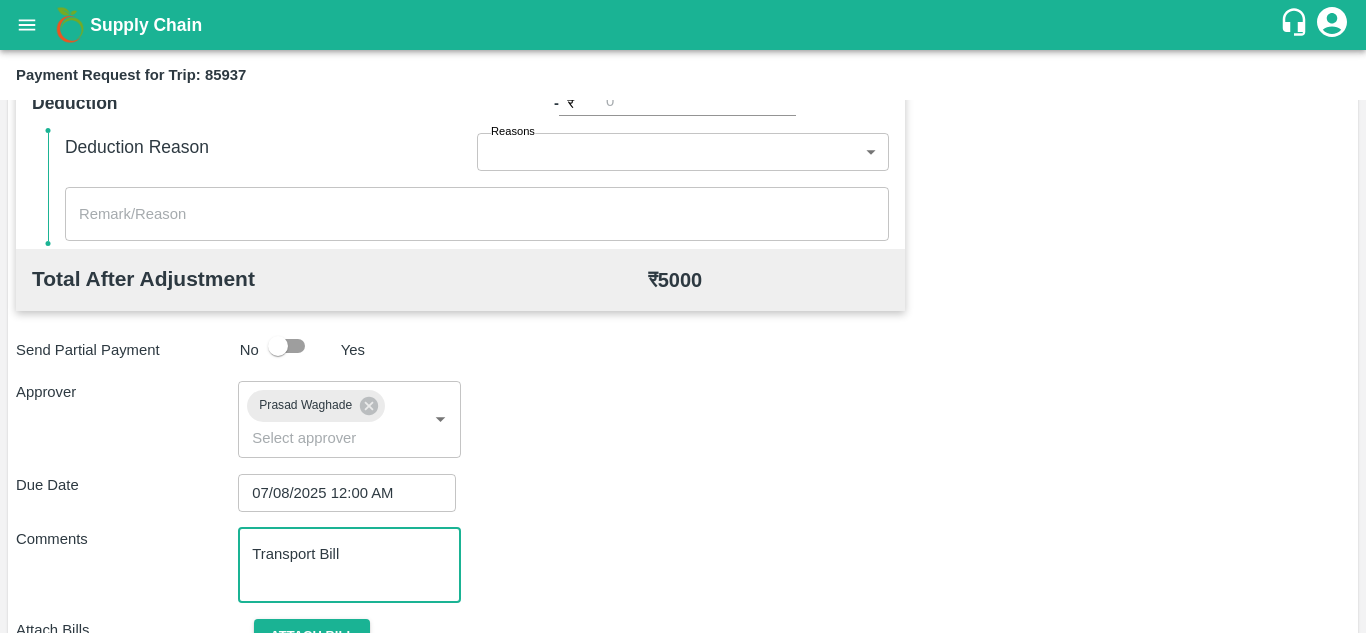 scroll, scrollTop: 948, scrollLeft: 0, axis: vertical 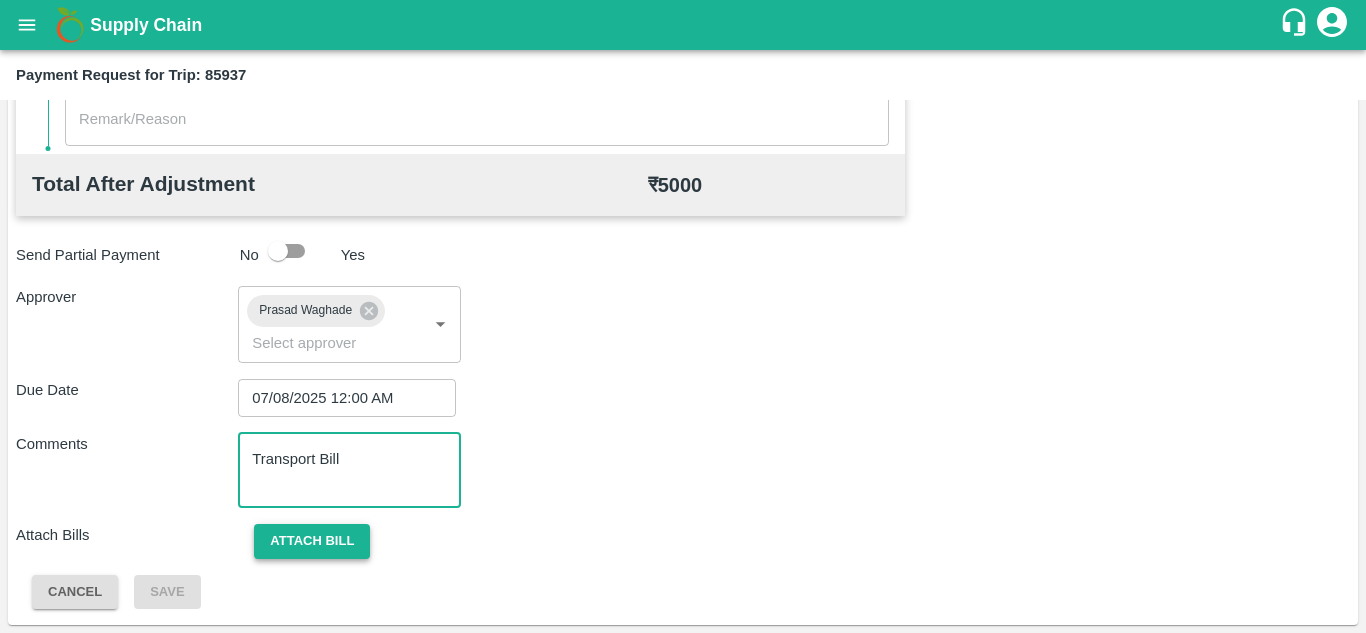 type on "Transport Bill" 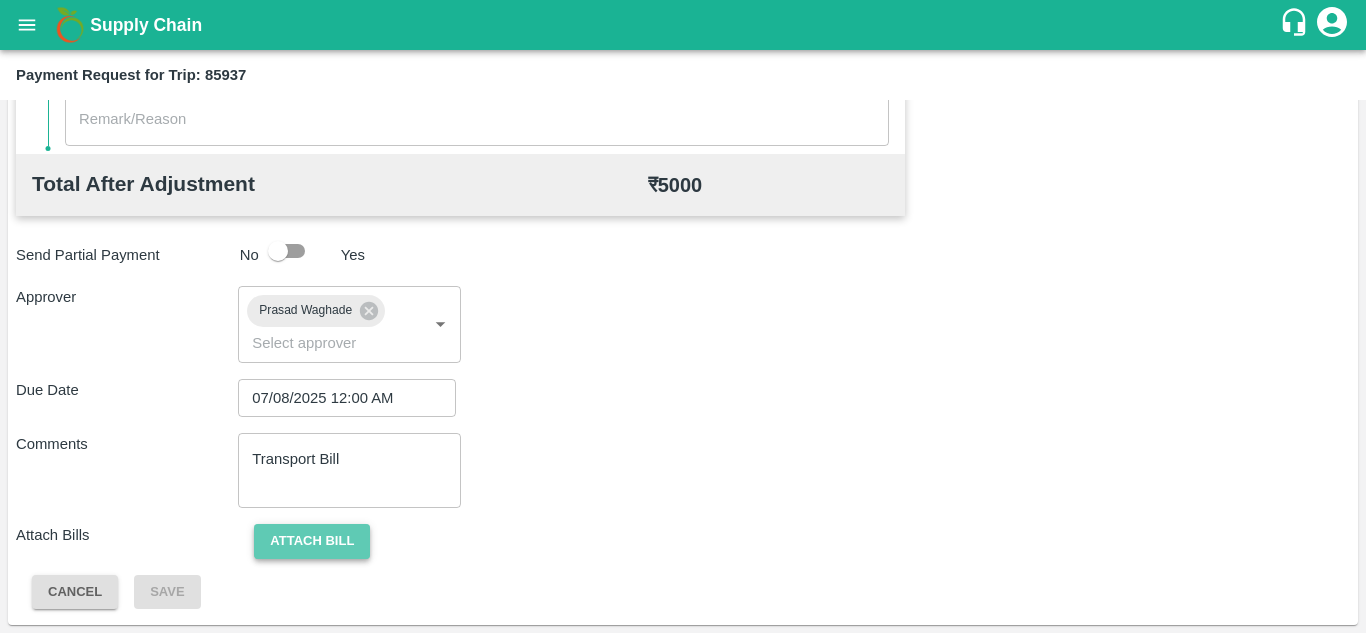 click on "Attach bill" at bounding box center (312, 541) 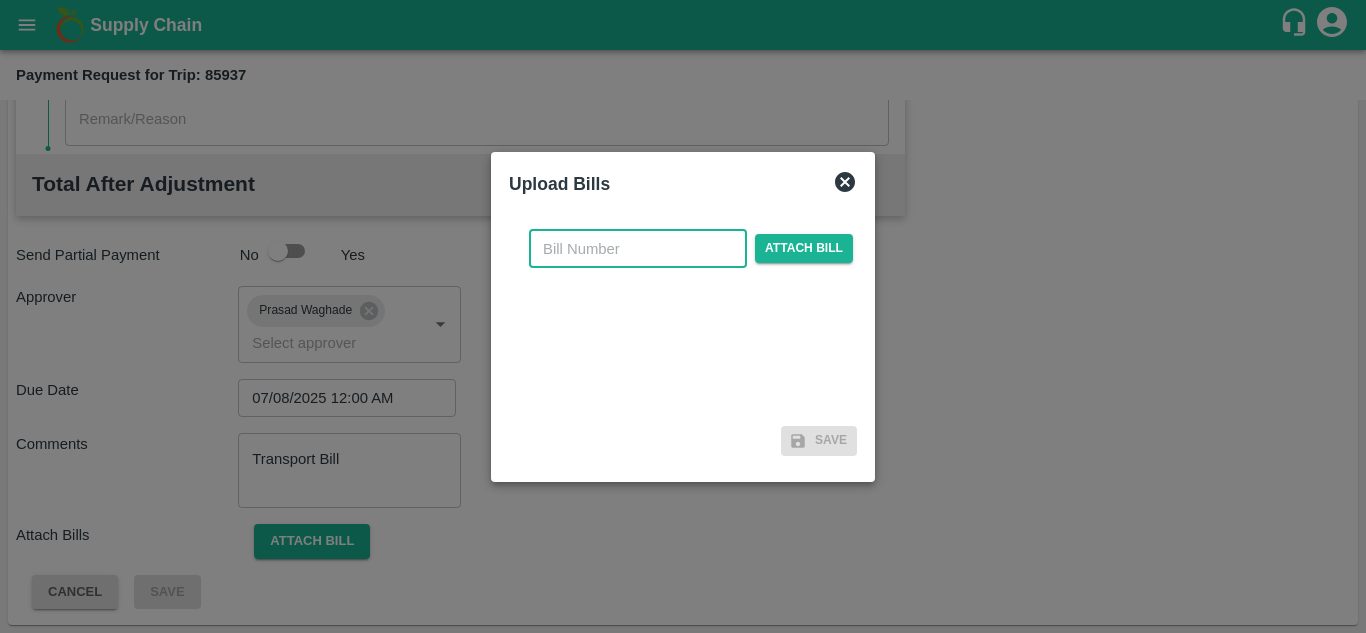 click at bounding box center (638, 249) 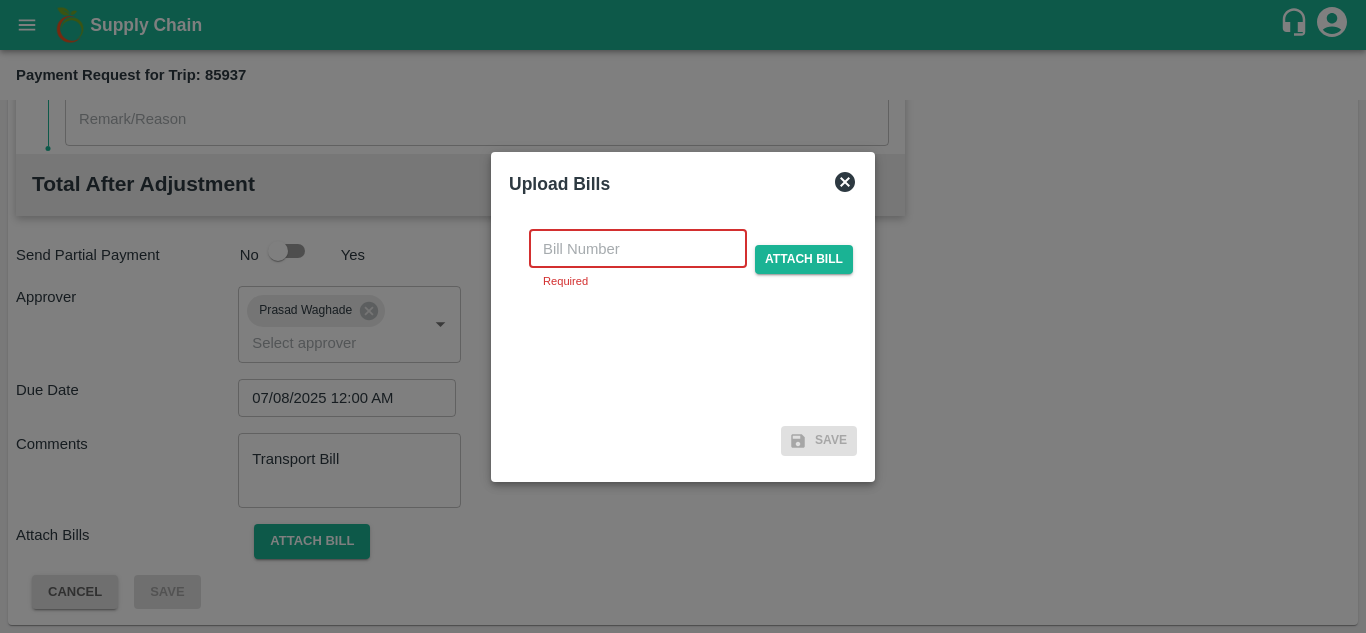 click at bounding box center [638, 249] 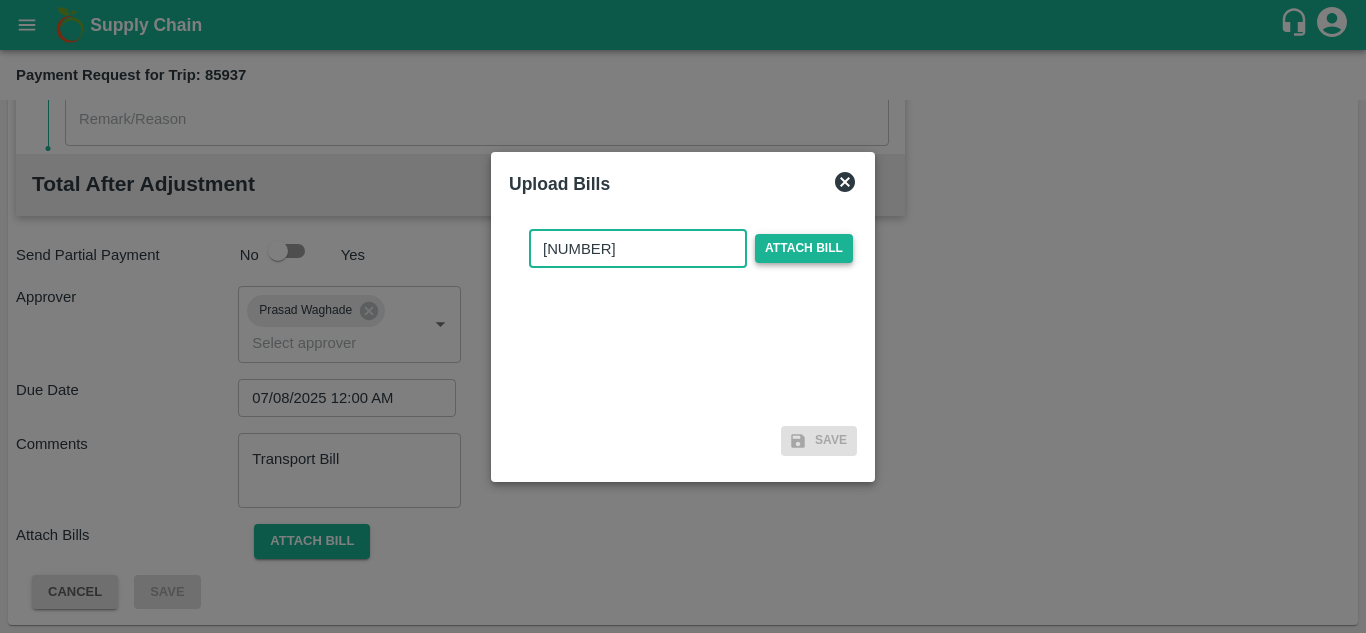 type on "2025/TRN/214" 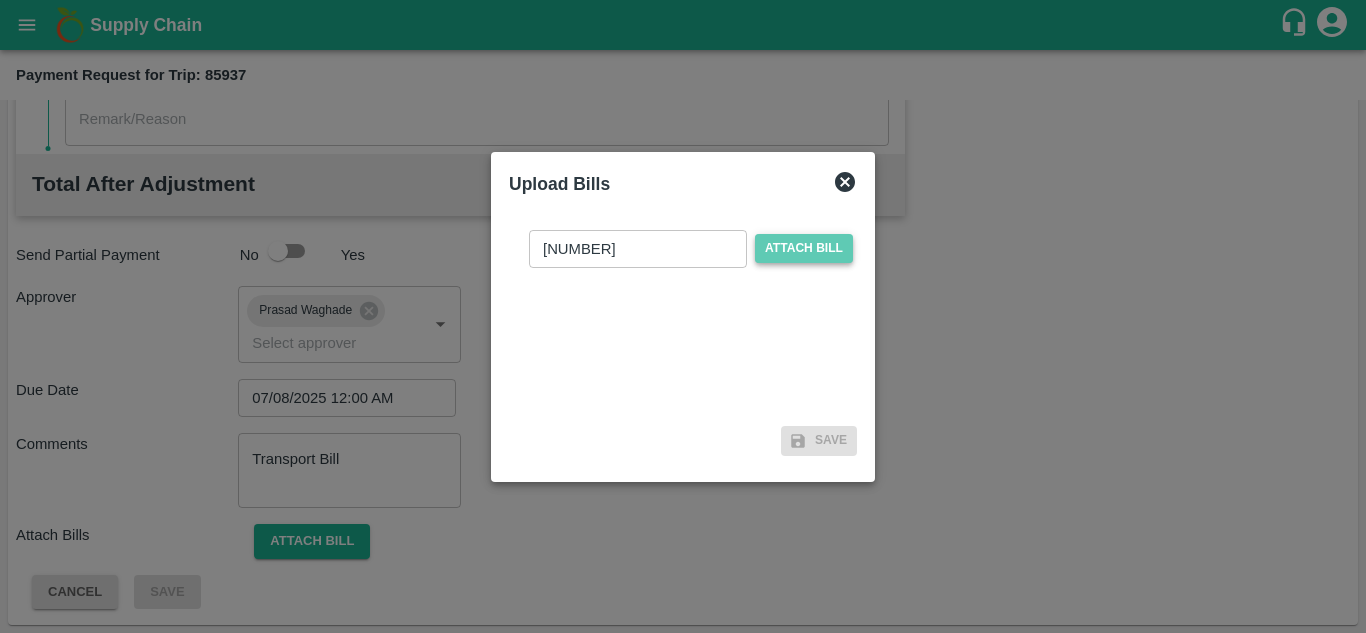 click on "Attach bill" at bounding box center [804, 248] 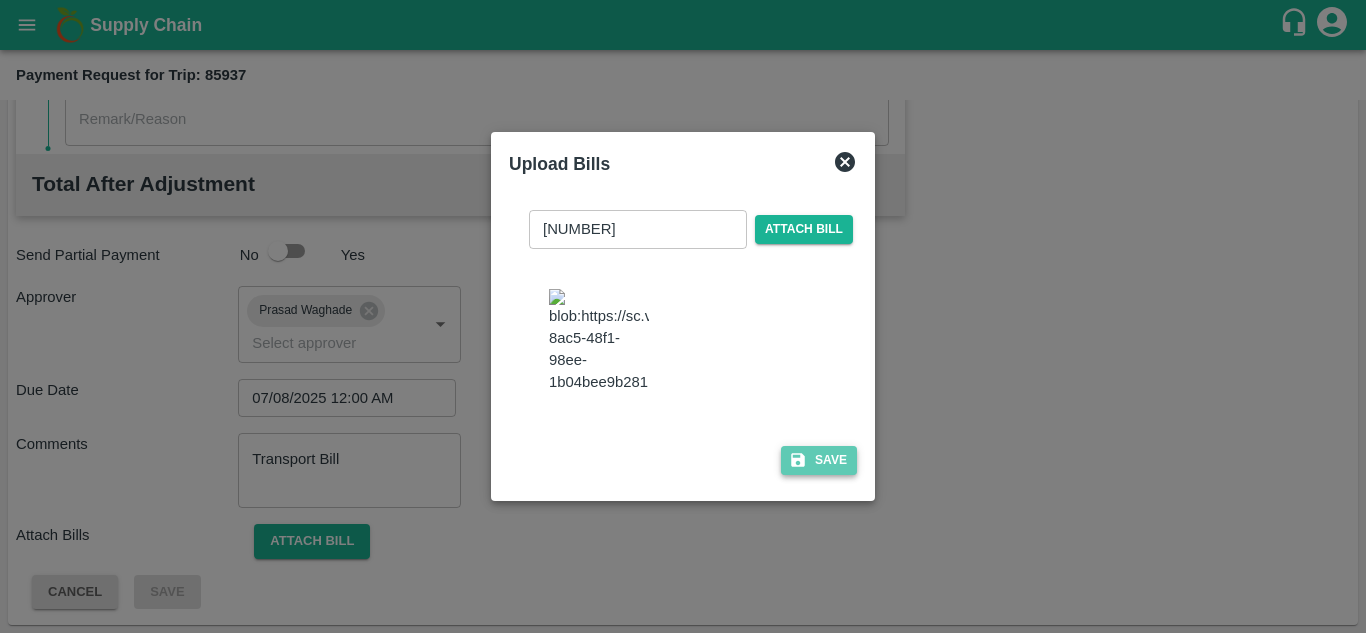 click on "Save" at bounding box center (819, 460) 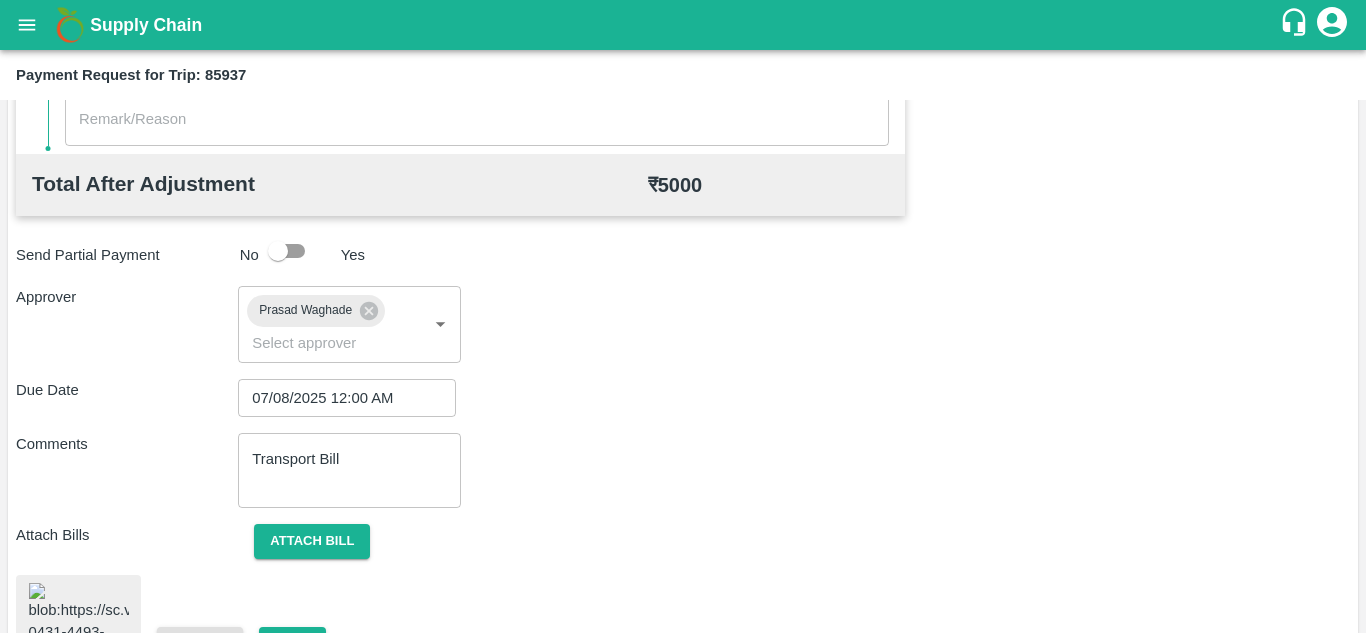 scroll, scrollTop: 1100, scrollLeft: 0, axis: vertical 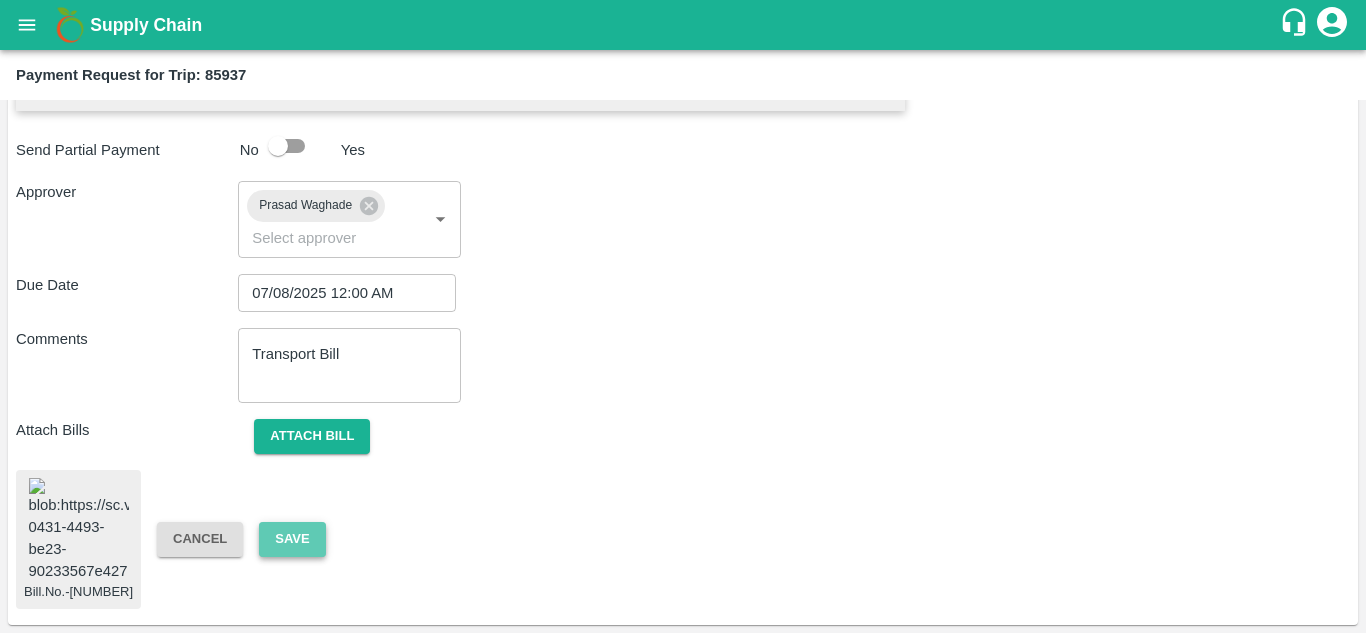 click on "Save" at bounding box center [292, 539] 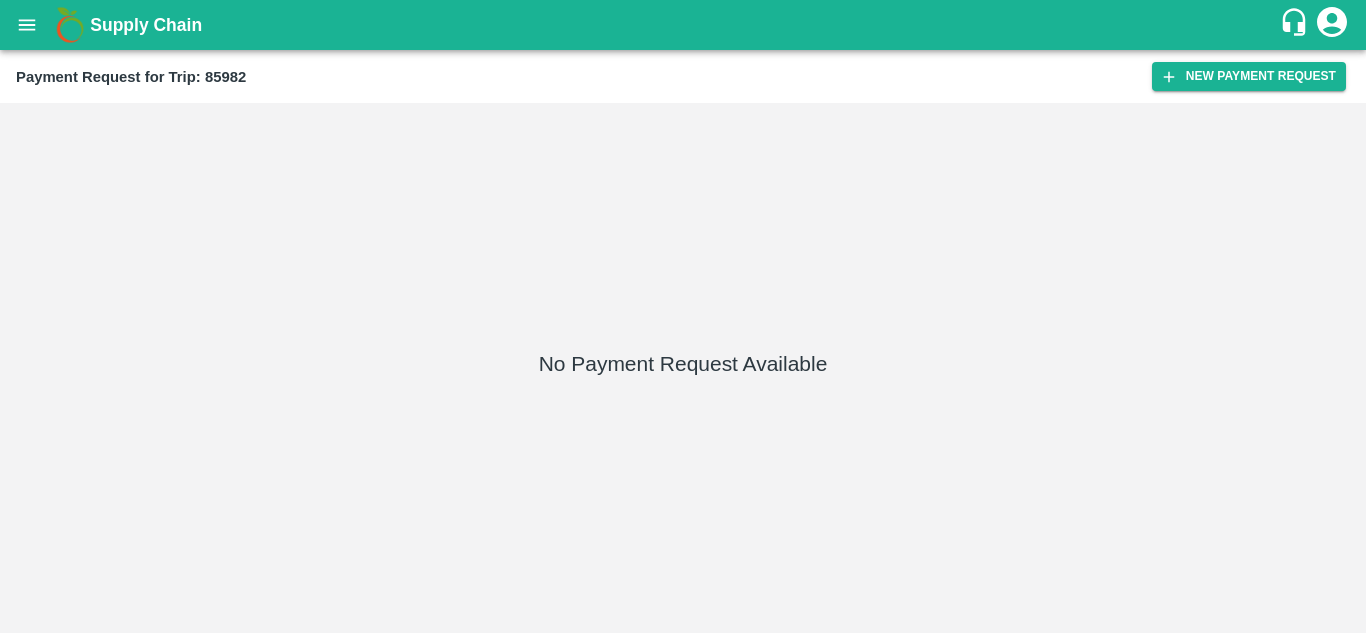 scroll, scrollTop: 0, scrollLeft: 0, axis: both 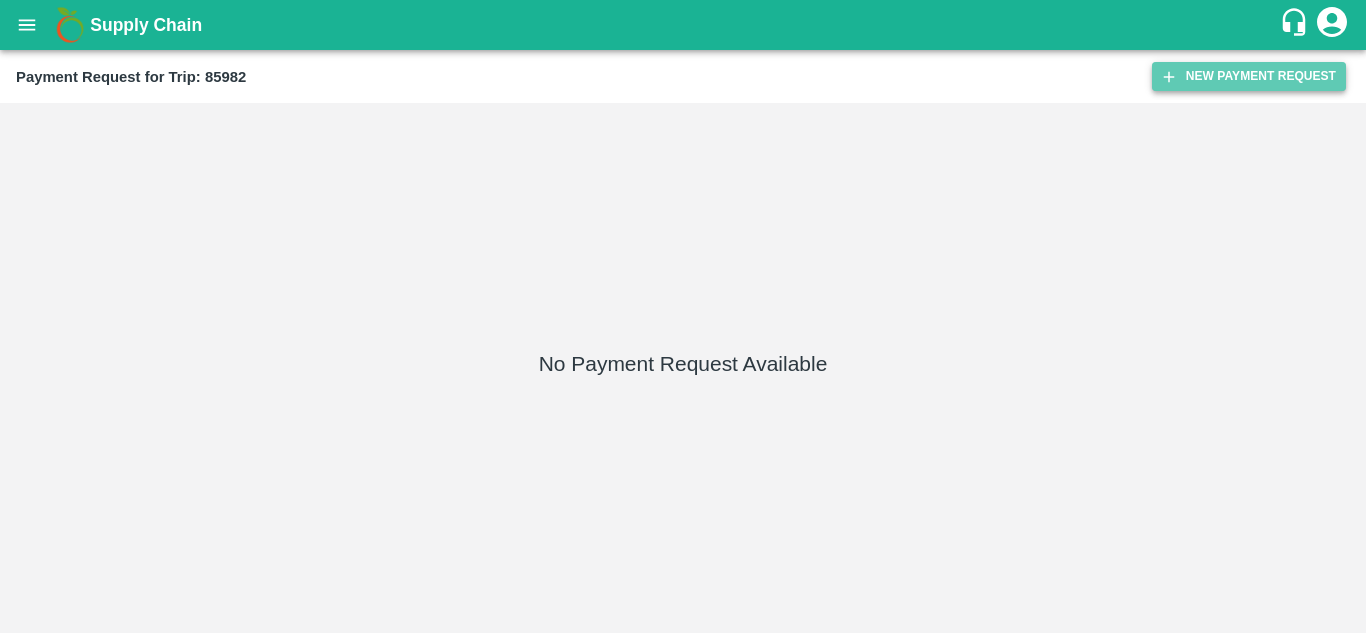click on "New Payment Request" at bounding box center [1249, 76] 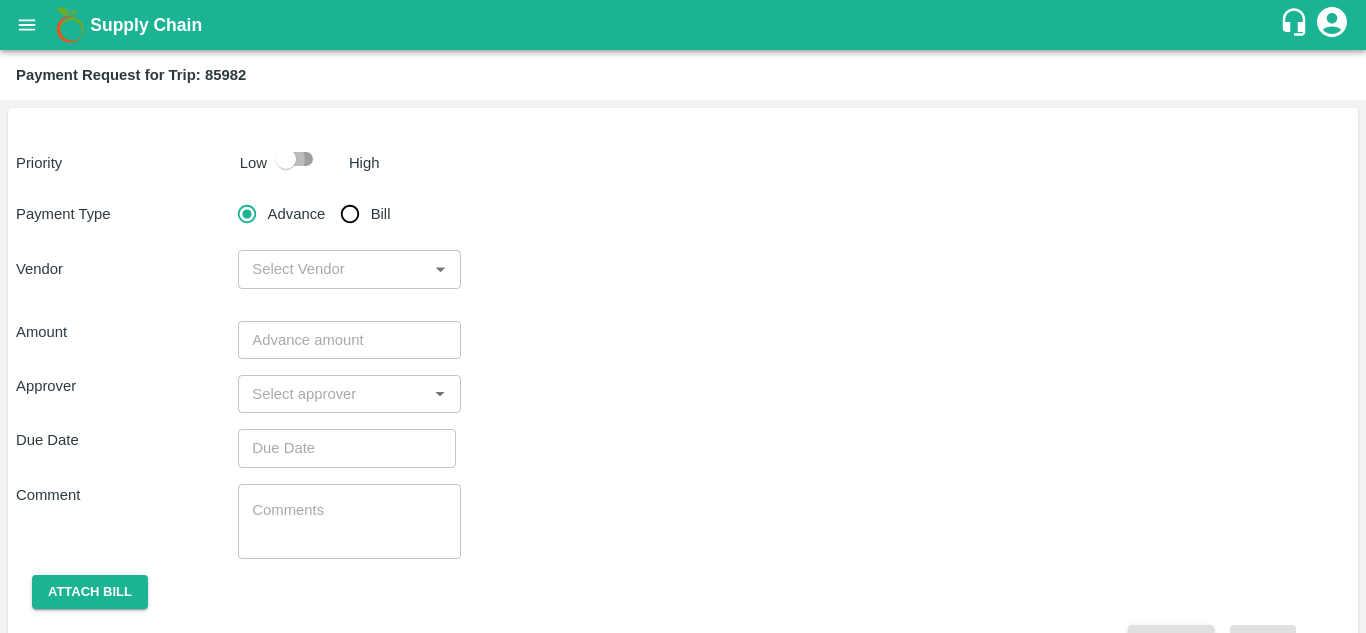 click at bounding box center [286, 159] 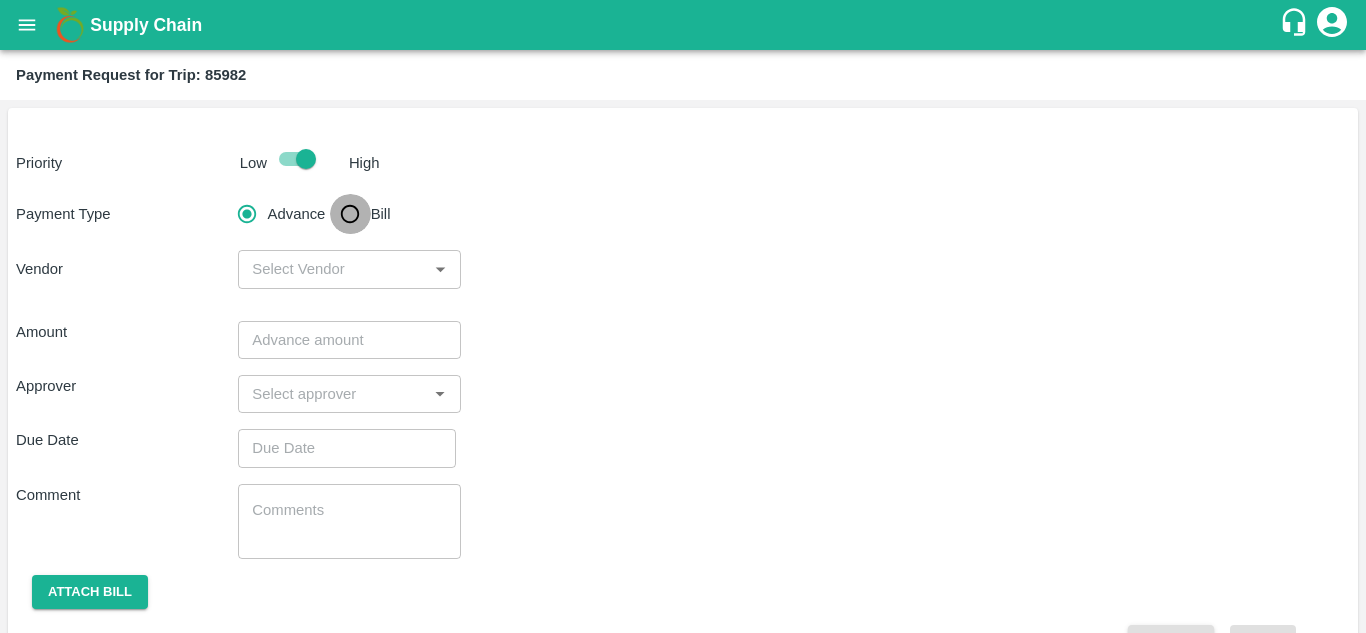 click on "Bill" at bounding box center [350, 214] 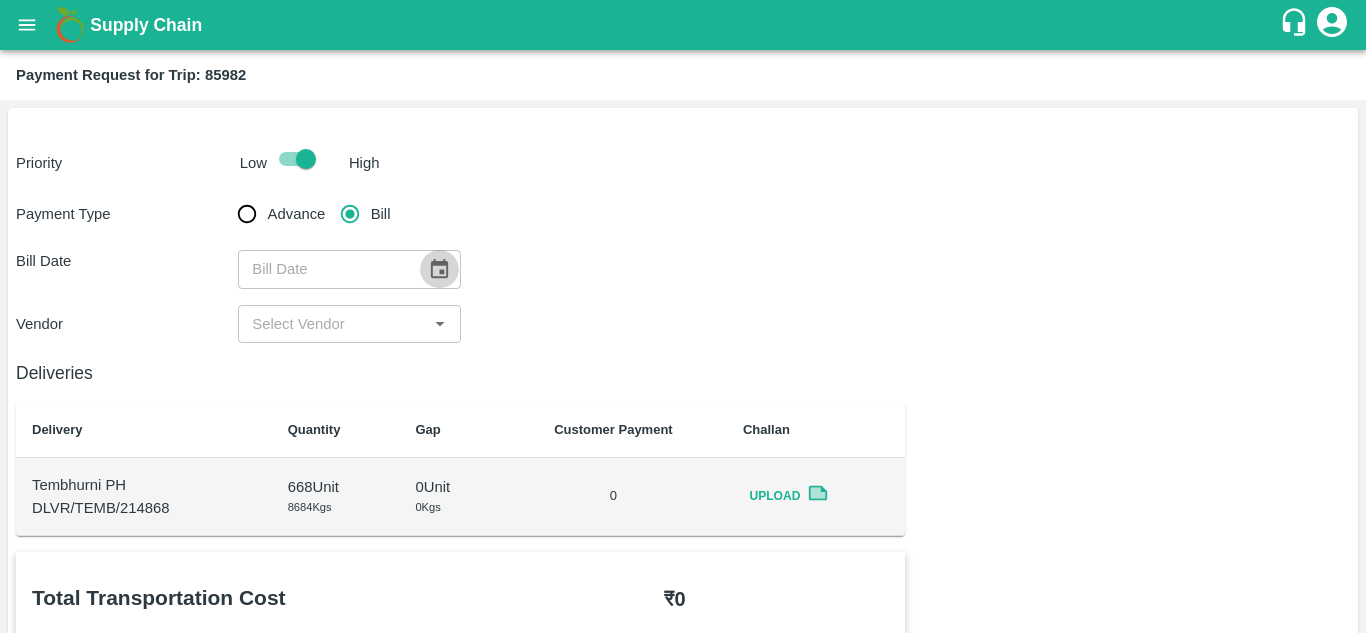 click 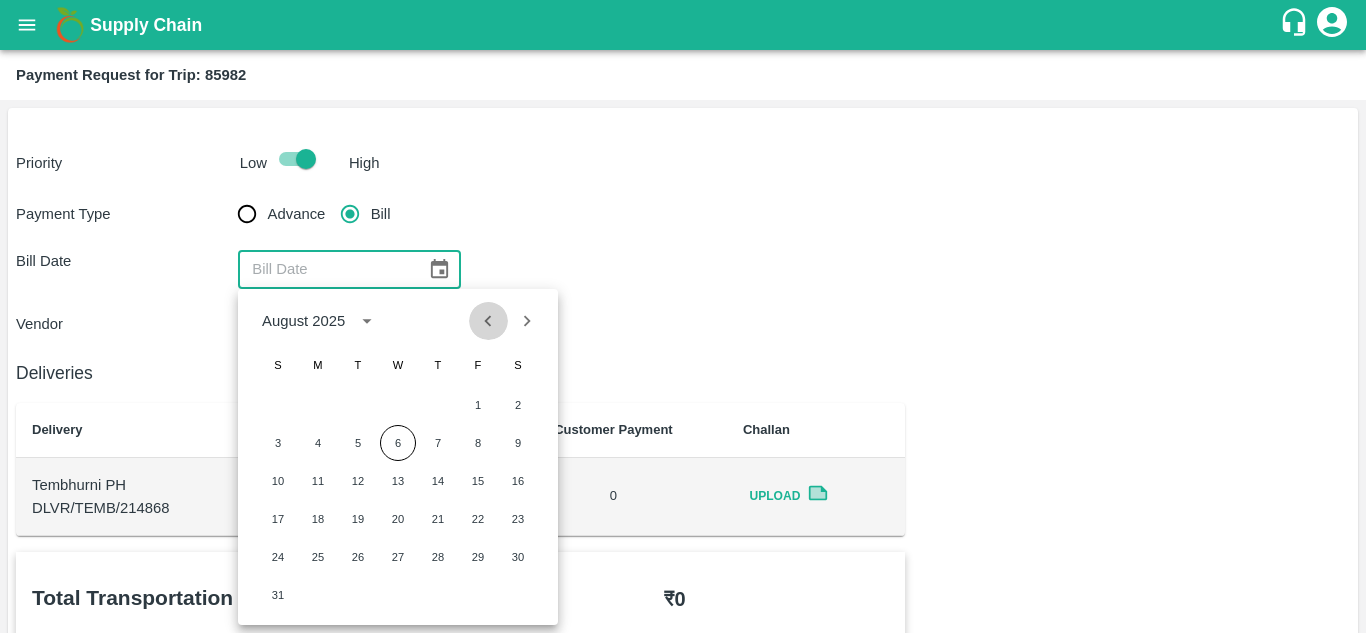 click 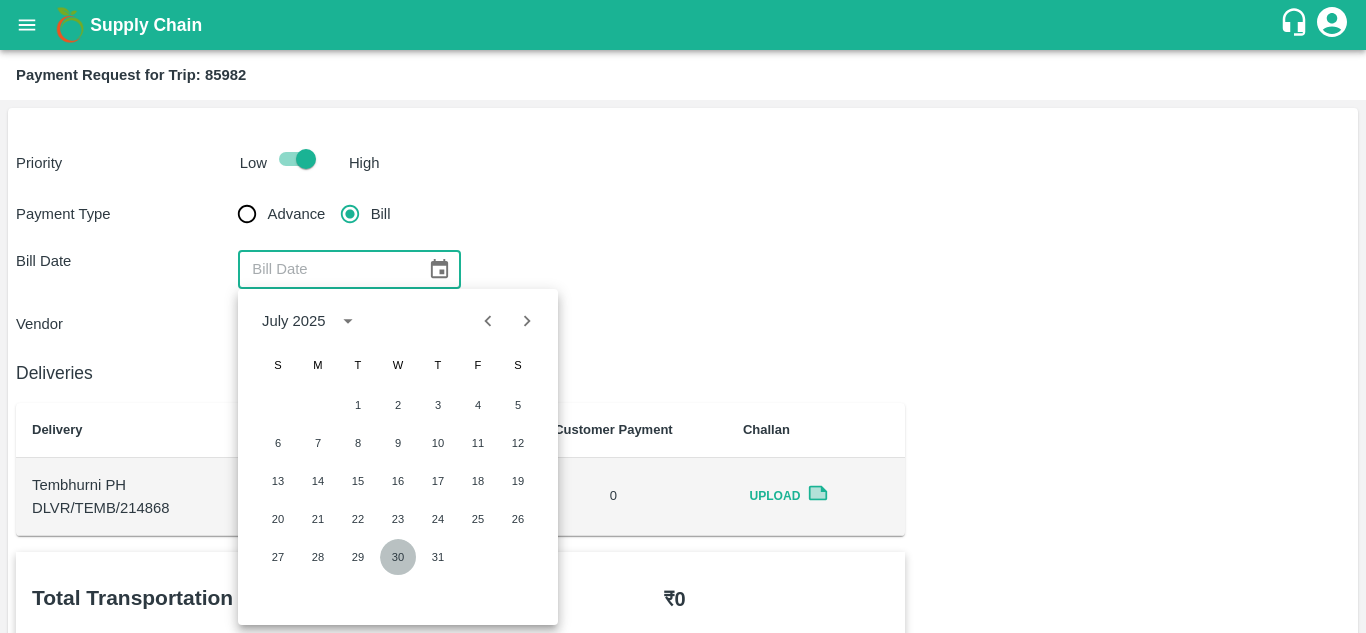 click on "30" at bounding box center (398, 557) 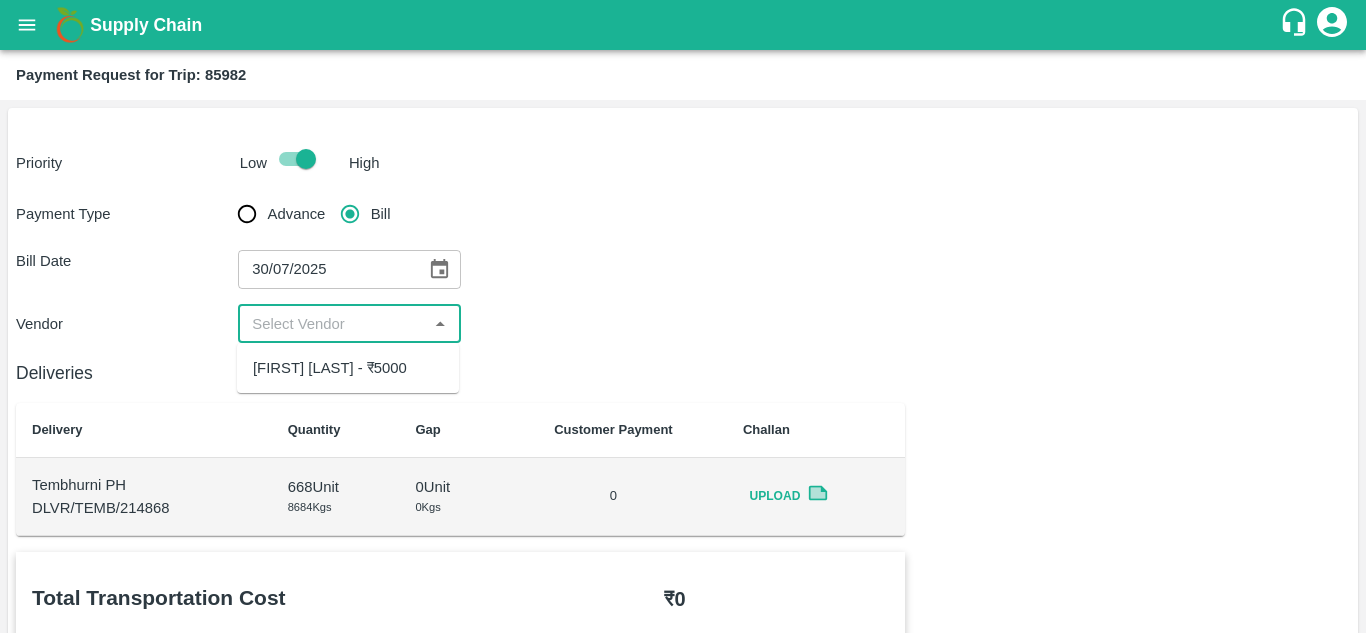 click at bounding box center (332, 324) 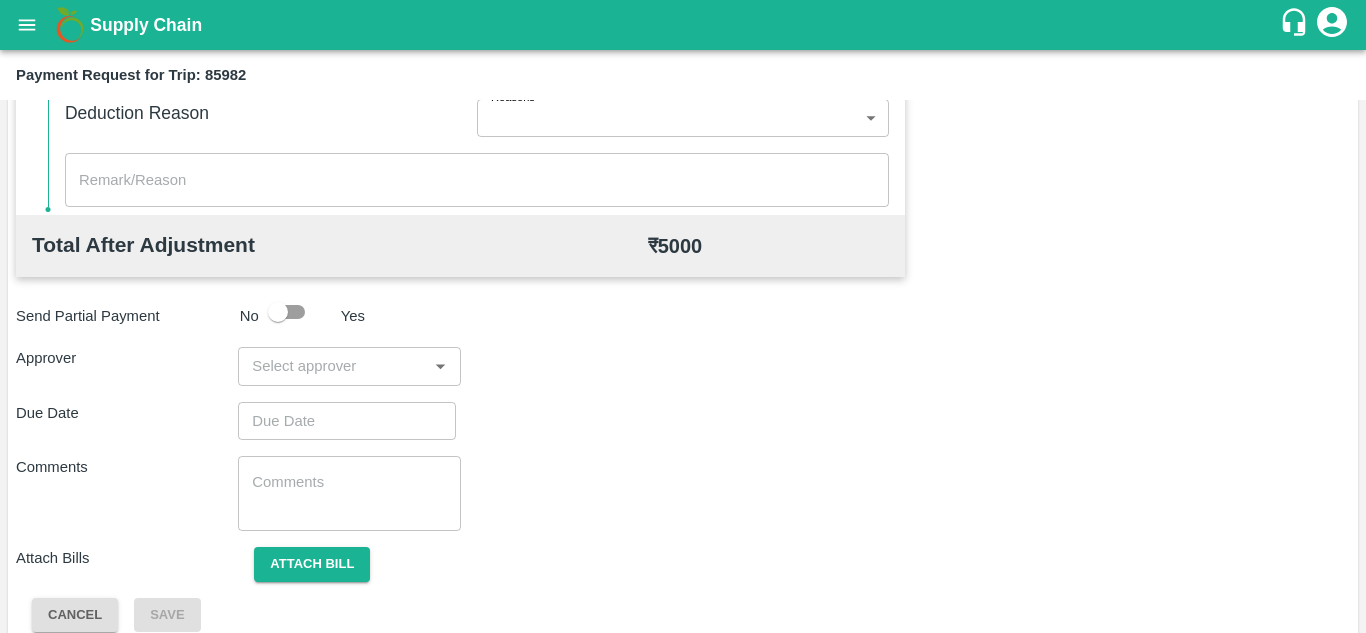 scroll, scrollTop: 910, scrollLeft: 0, axis: vertical 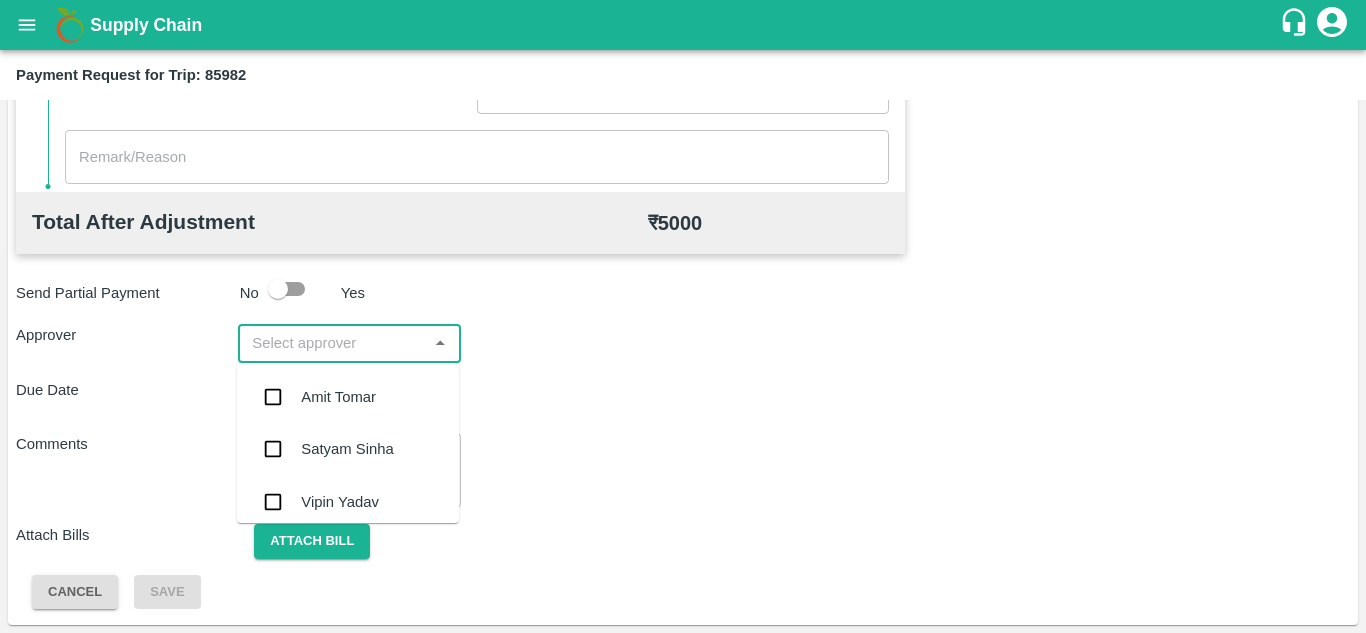 click at bounding box center [332, 343] 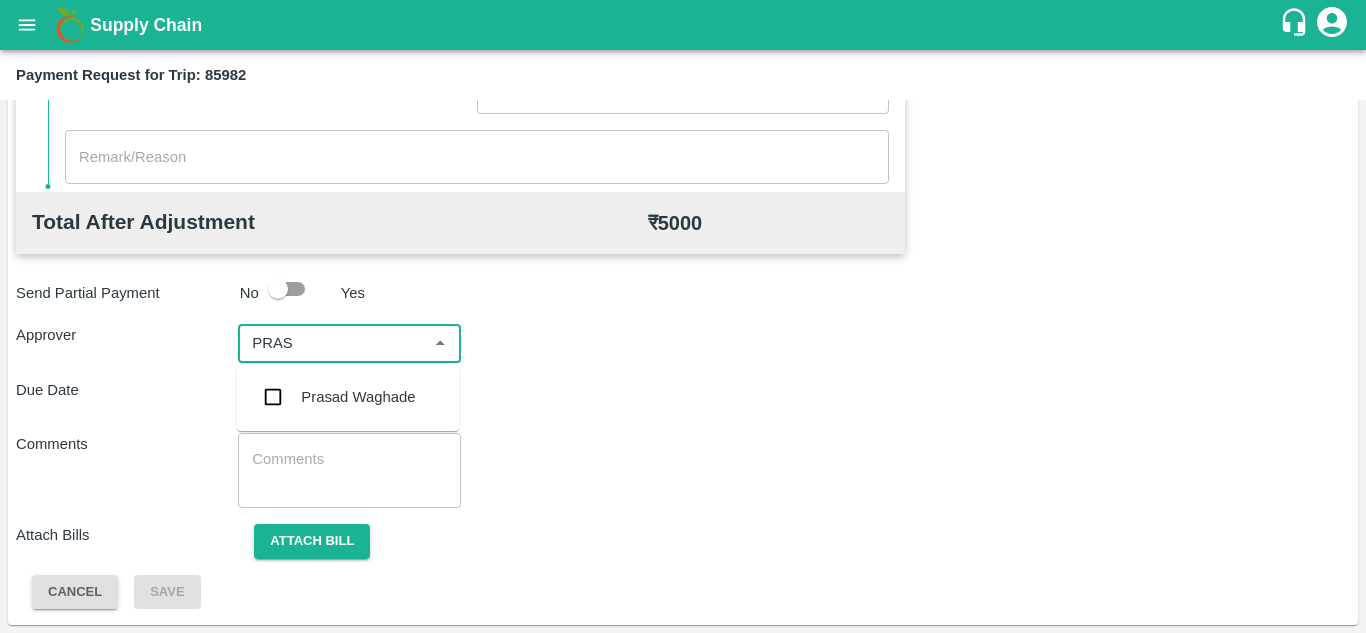 type on "PRASA" 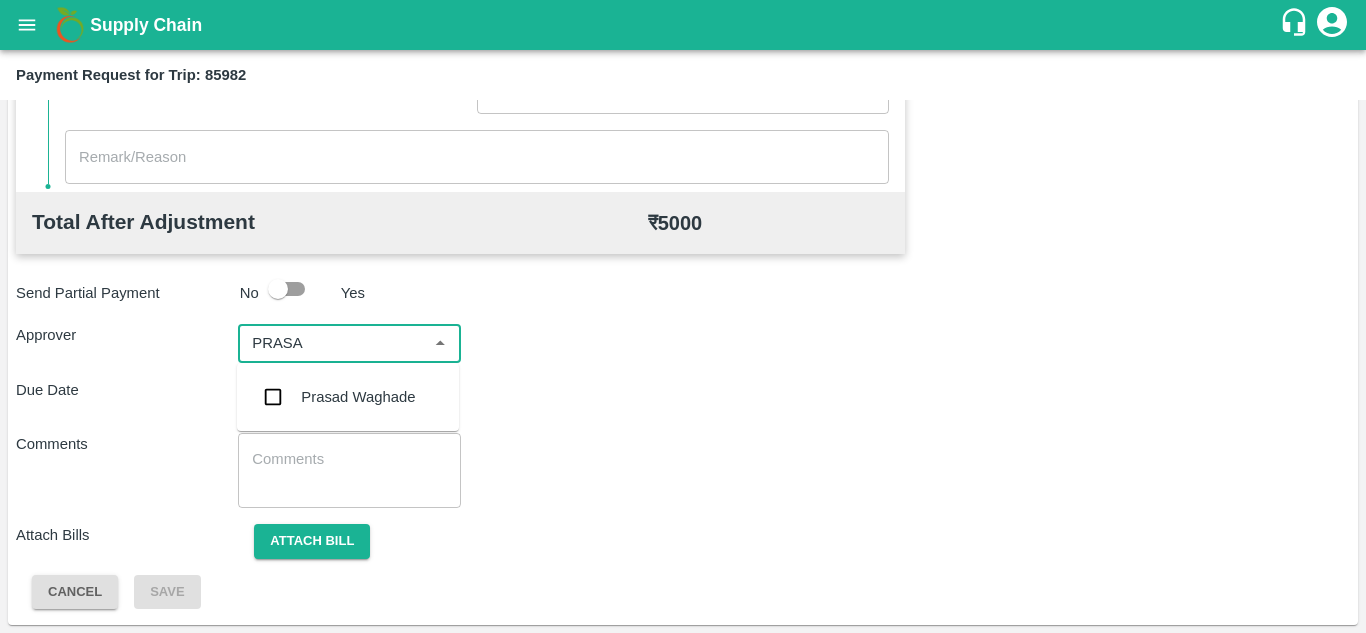 click on "Prasad Waghade" at bounding box center (358, 397) 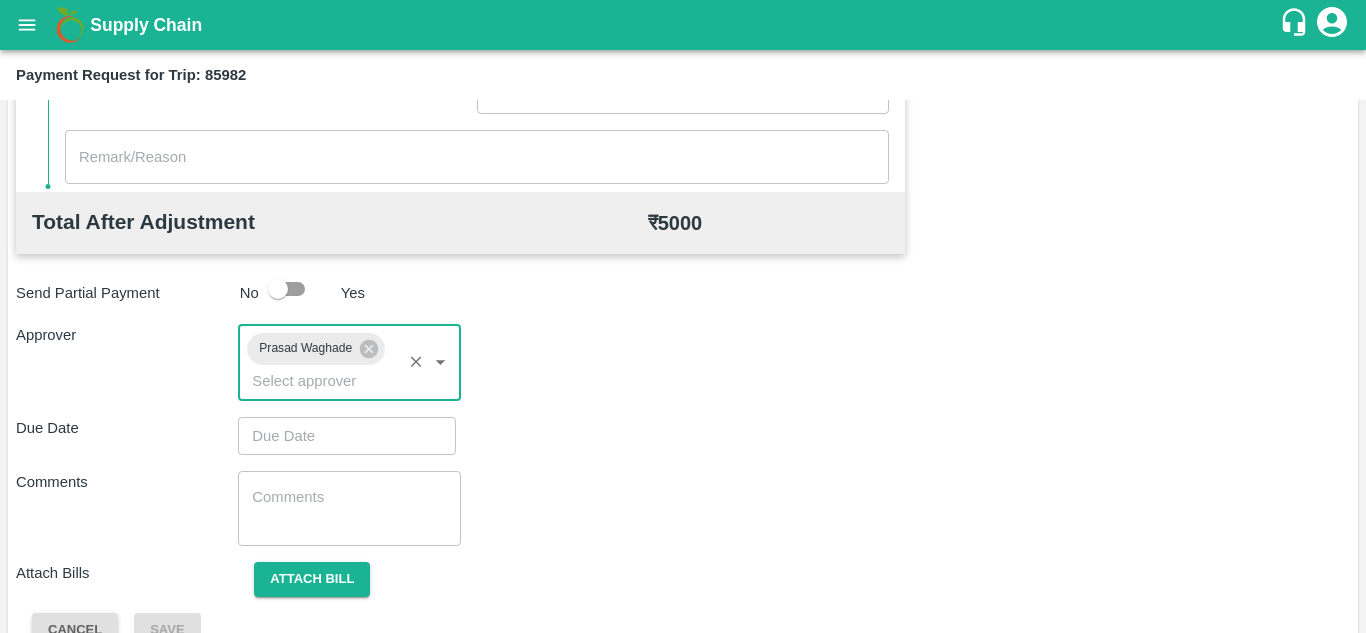 type on "DD/MM/YYYY hh:mm aa" 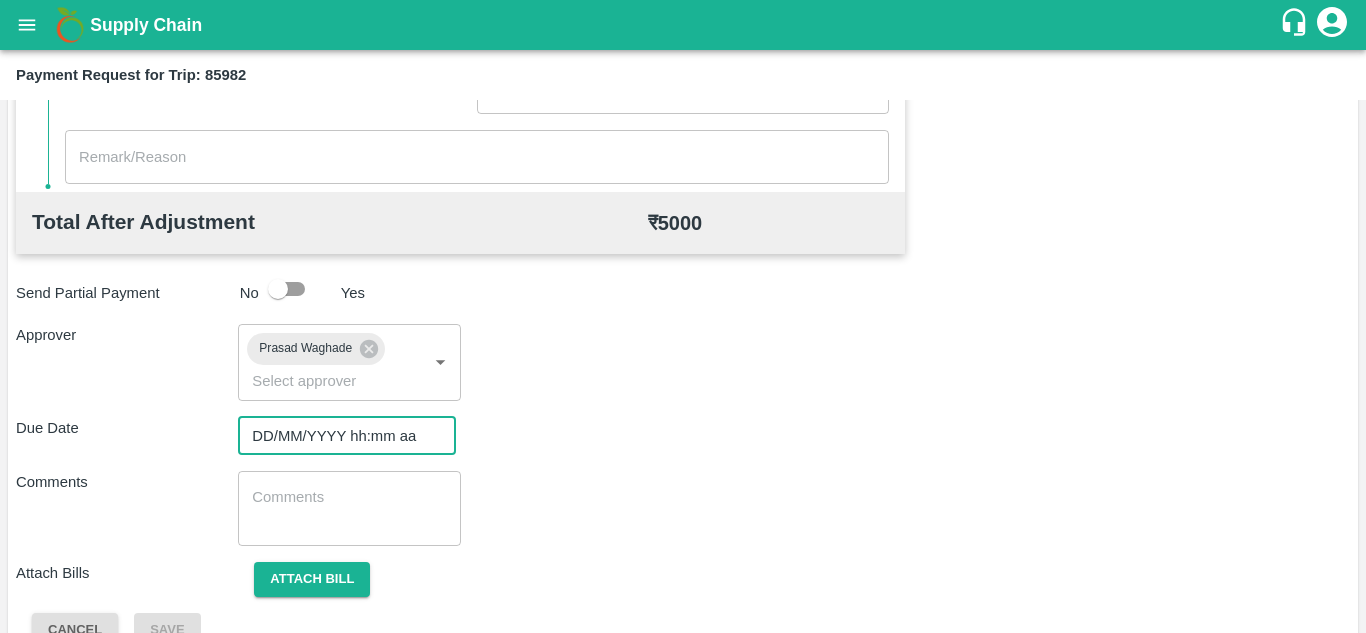 click on "DD/MM/YYYY hh:mm aa" at bounding box center (340, 436) 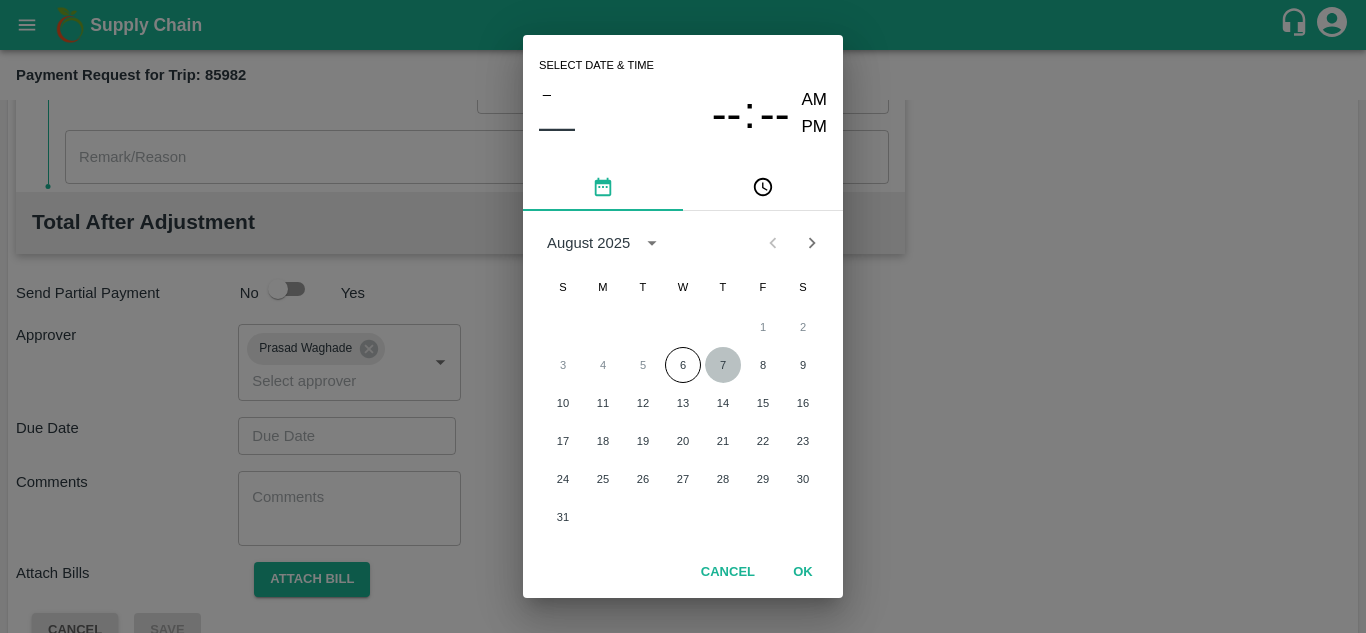 click on "7" at bounding box center [723, 365] 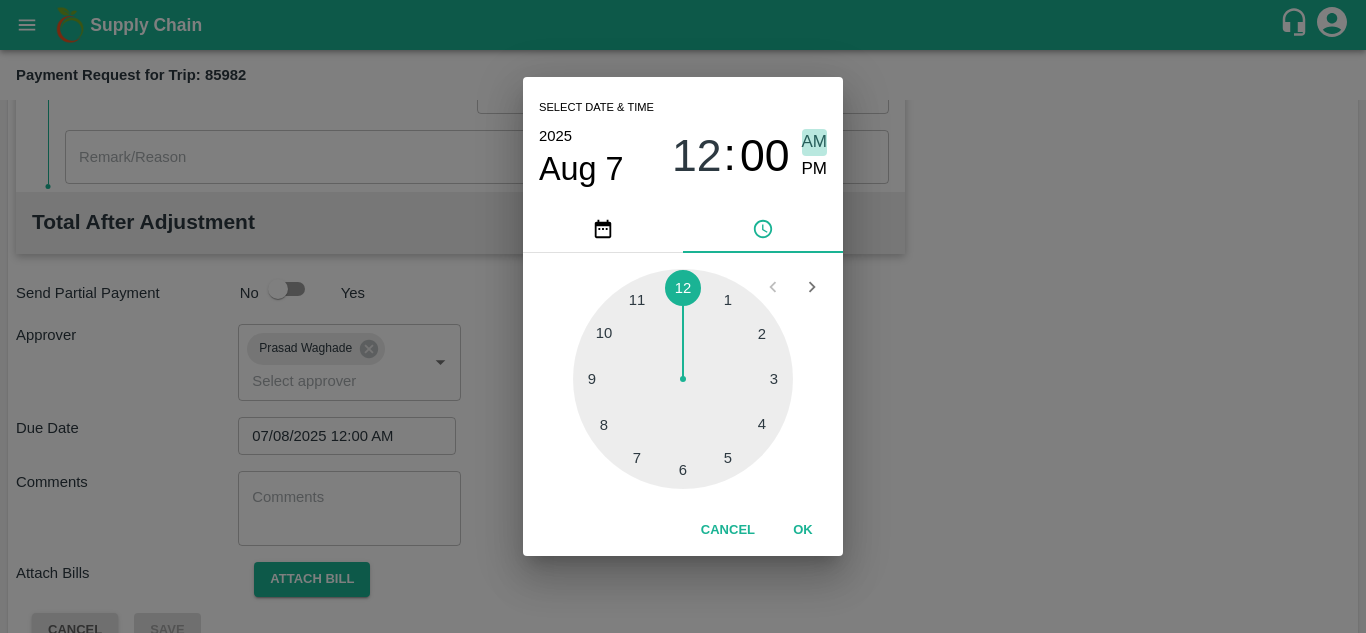 click on "AM" at bounding box center (815, 142) 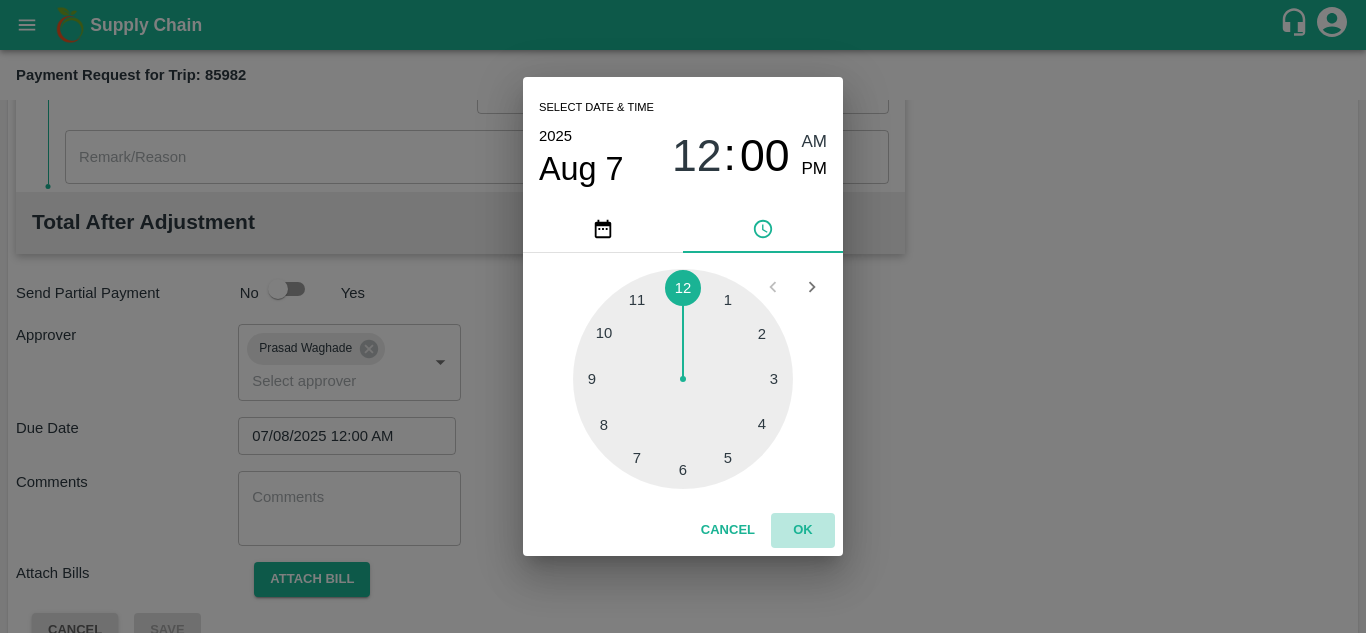click on "OK" at bounding box center [803, 530] 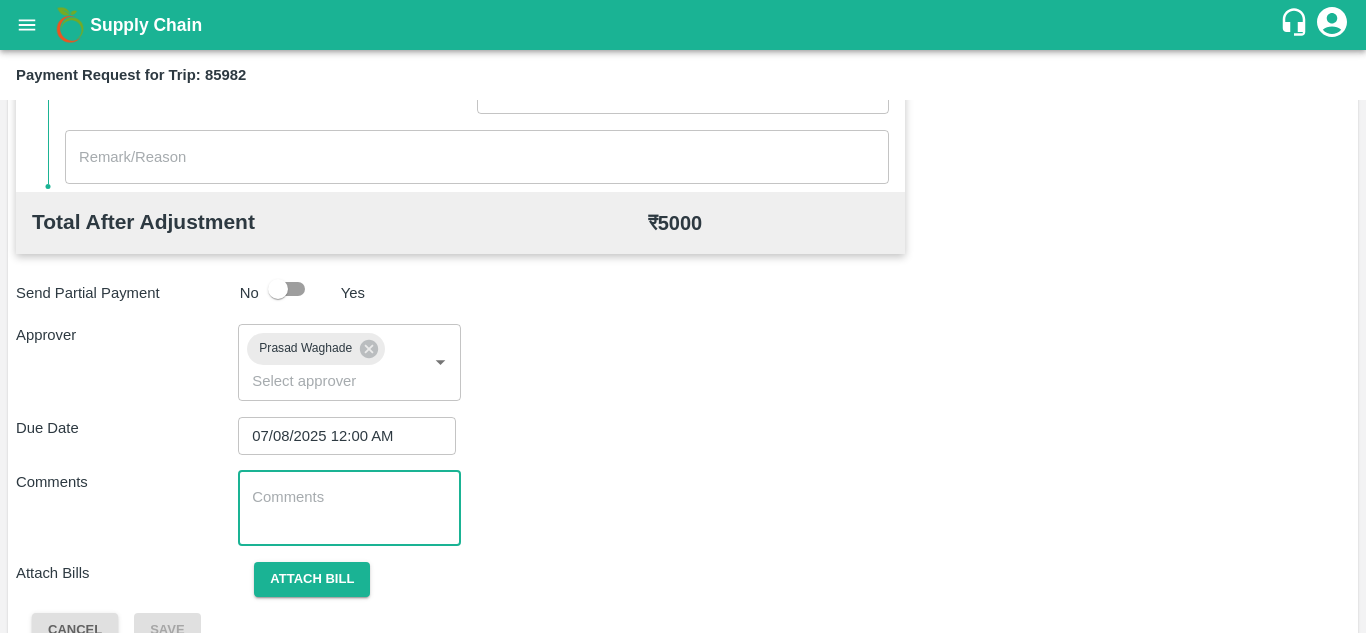click at bounding box center (349, 508) 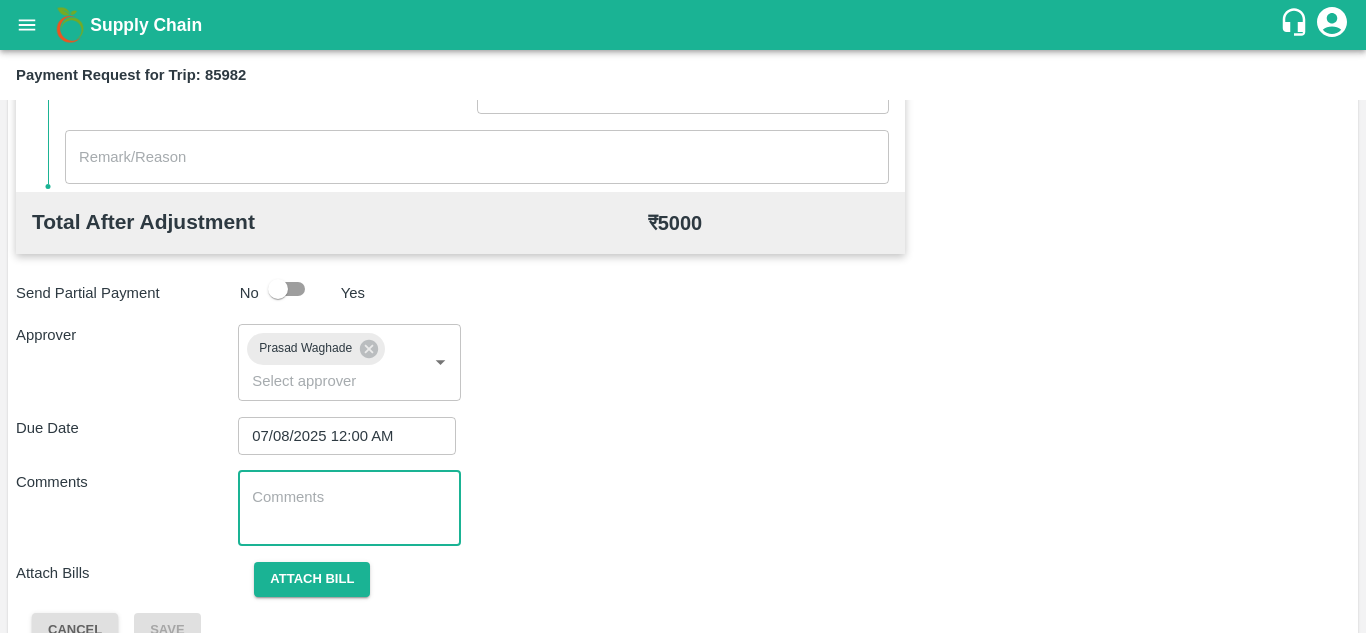 paste on "Transport Bill" 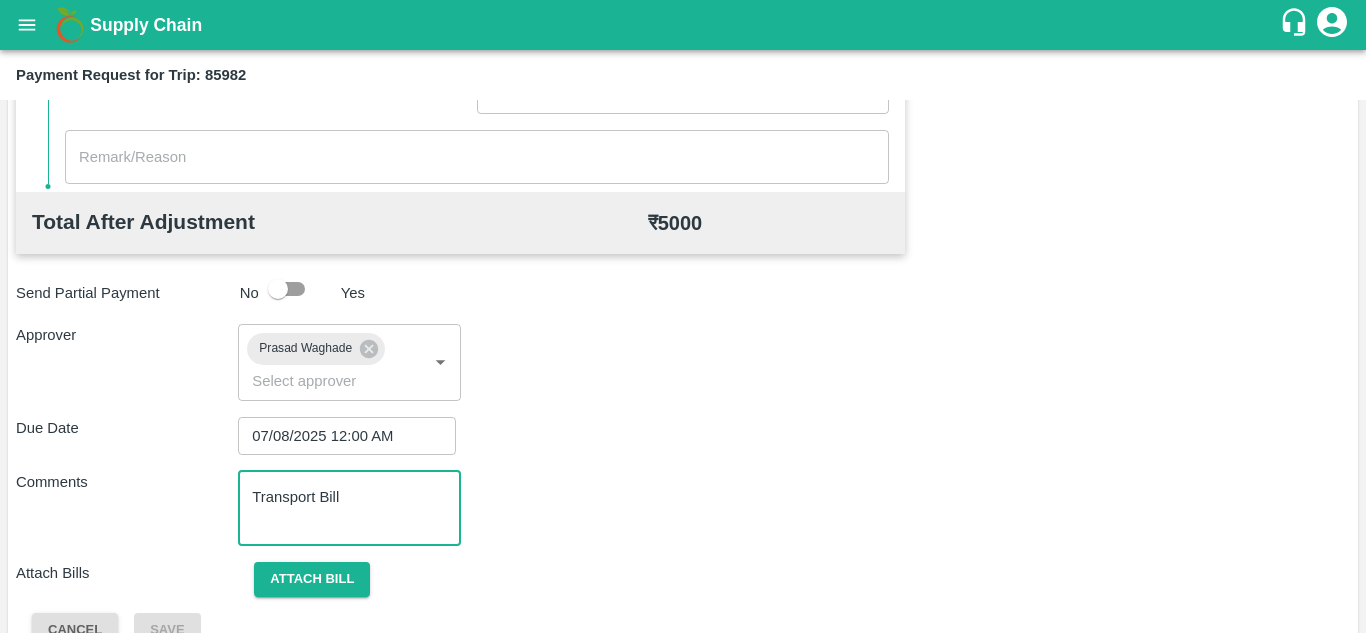 type on "Transport Bill" 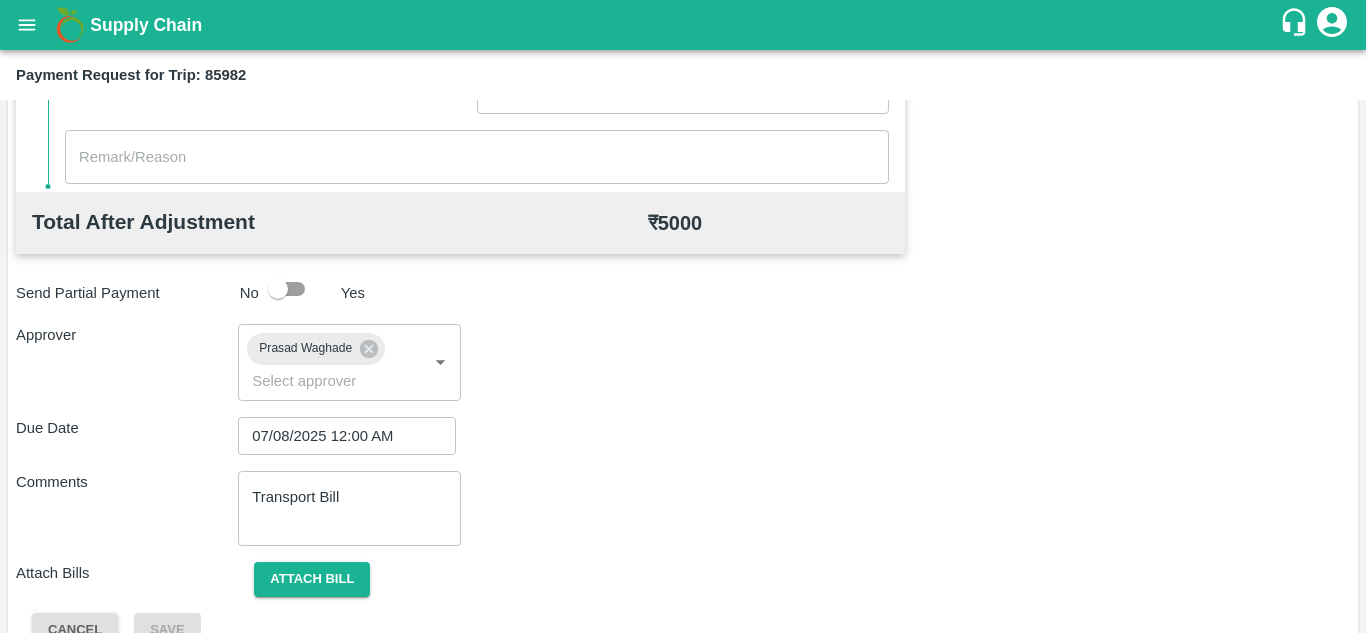 click on "Total Transportation Cost  ₹ 5000 Advance payment - ₹ Additional Charges(+) Inam + ₹ Loading/Unloading Charges + ₹ Loading Detention + ₹ Unloading Detention + ₹ Deduction - ₹ Deduction Reason Reasons ​ Reasons x ​ Total After Adjustment  ₹ 5000 Send Partial Payment No Yes Approver [FIRST] [LAST] ​ Due Date [DATE] [TIME] ​ Comments Transport Bill x ​ Attach Bills Attach bill Cancel Save" at bounding box center (683, 145) 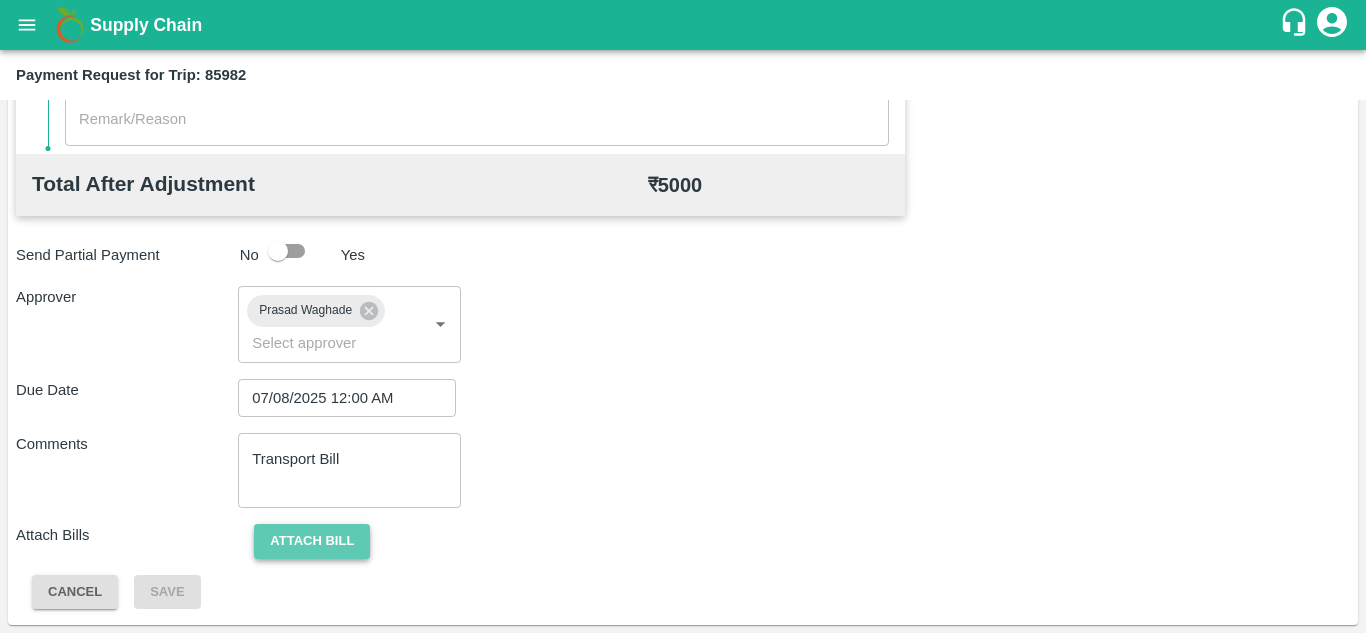 click on "Attach bill" at bounding box center [312, 541] 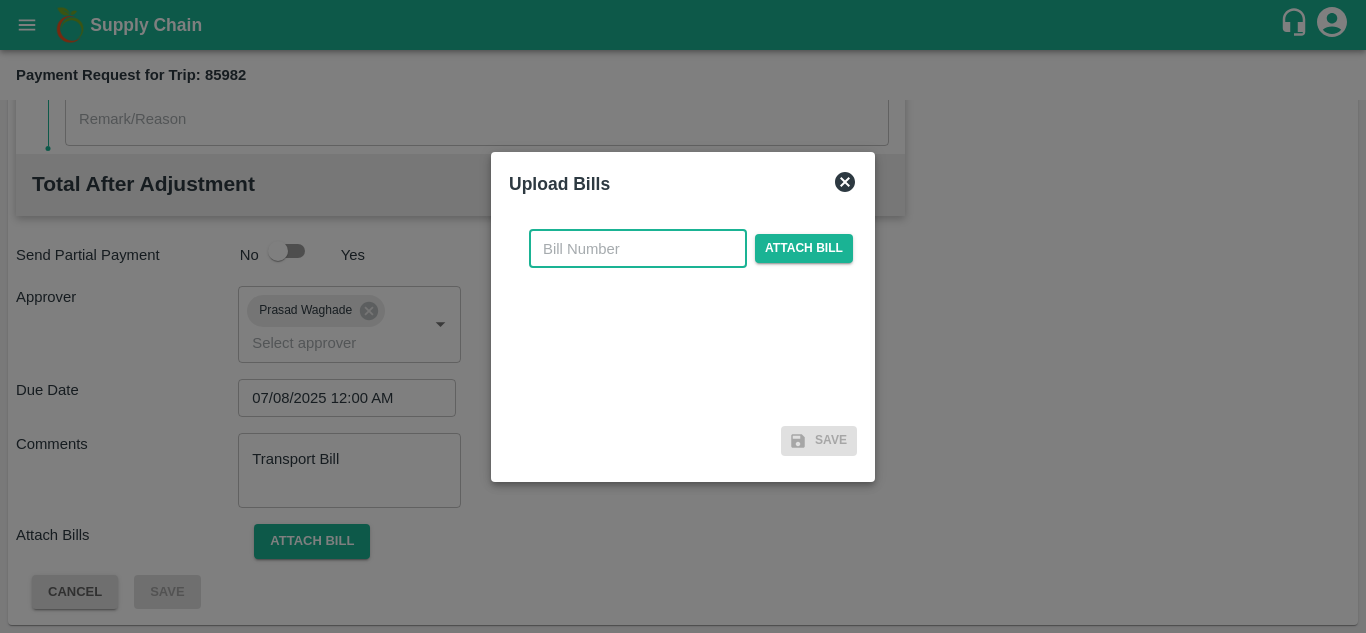 click at bounding box center [638, 249] 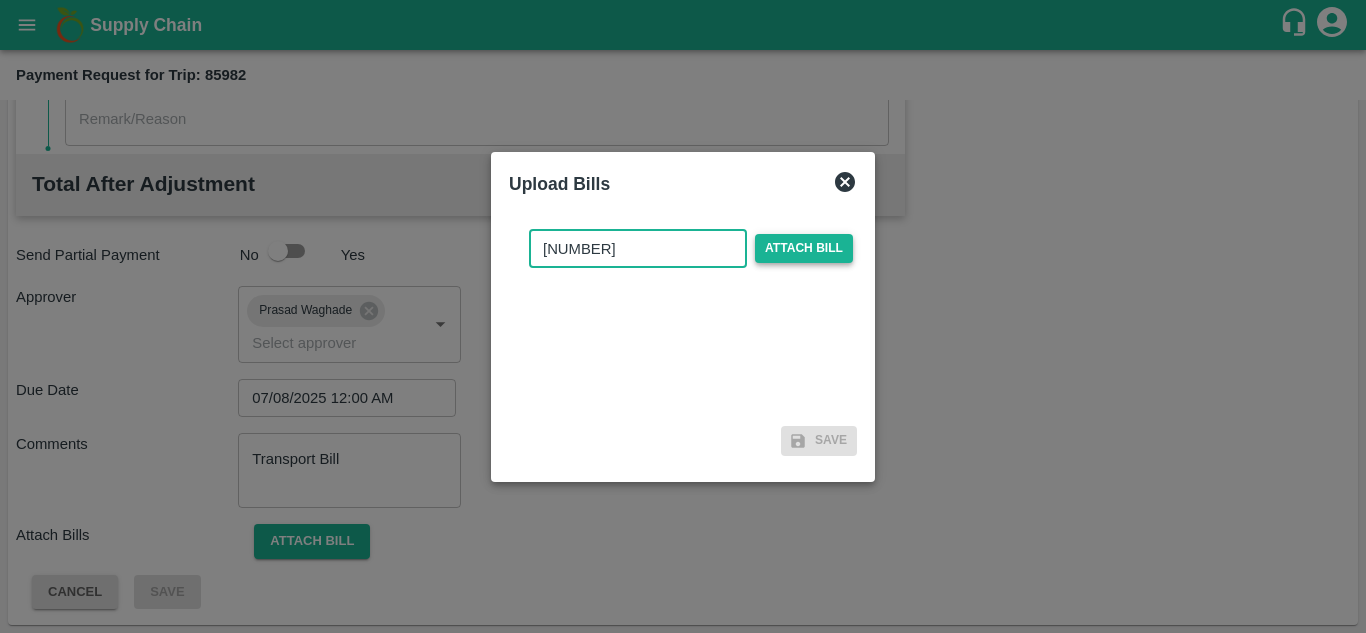 type on "[NUMBER]" 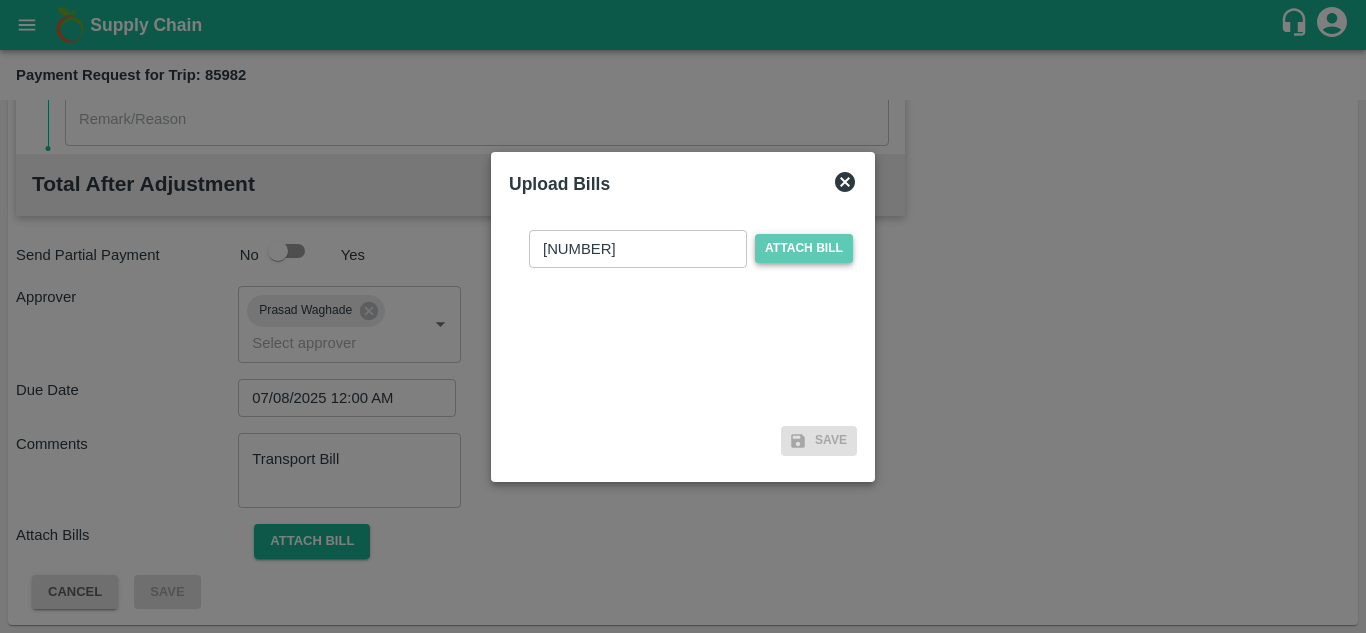 click on "Attach bill" at bounding box center (804, 248) 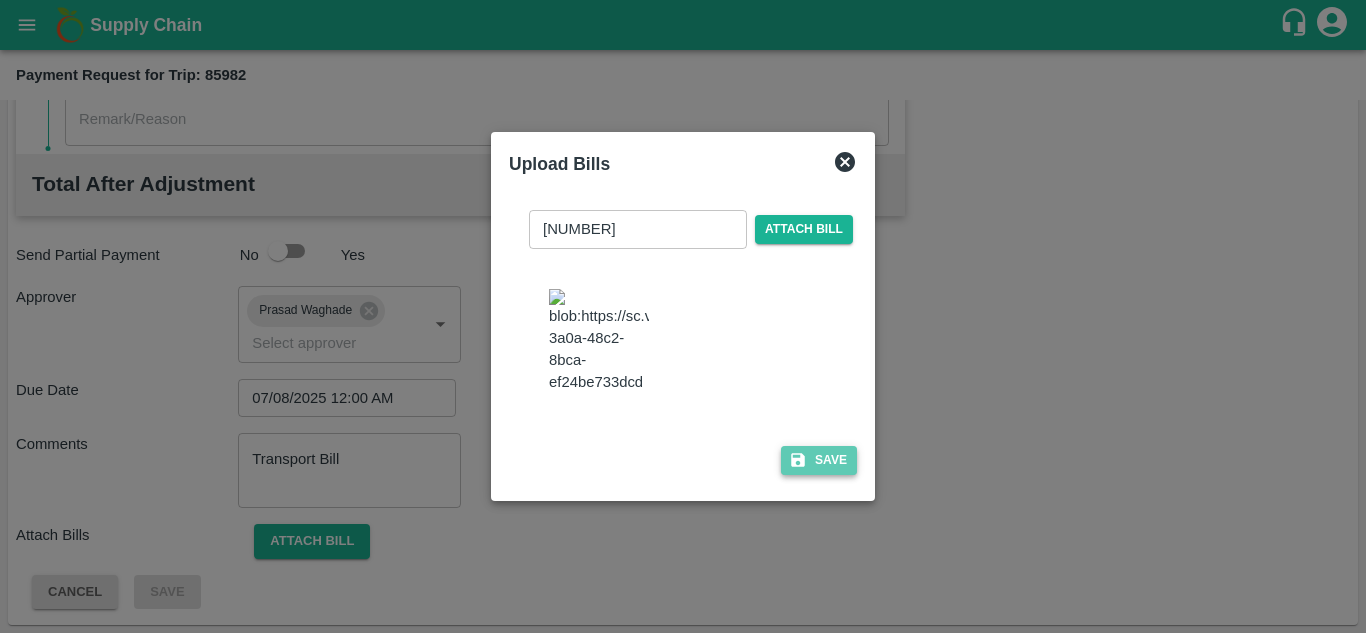 click on "Save" at bounding box center (819, 460) 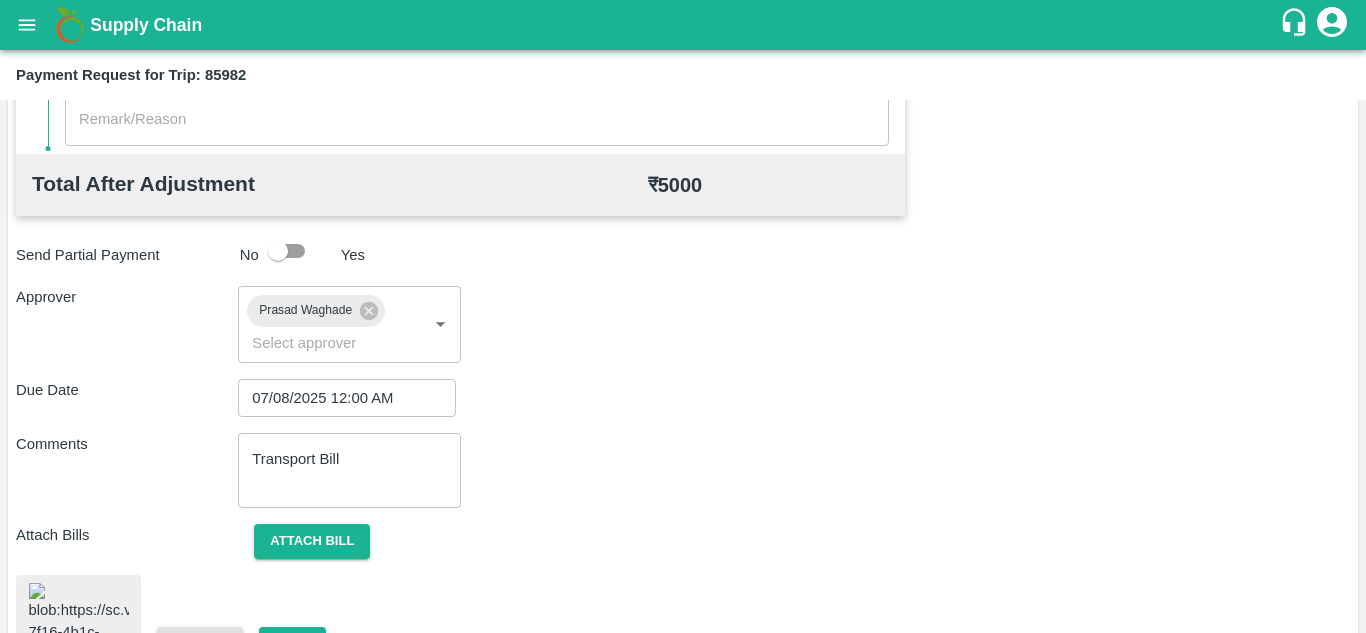 scroll, scrollTop: 1095, scrollLeft: 0, axis: vertical 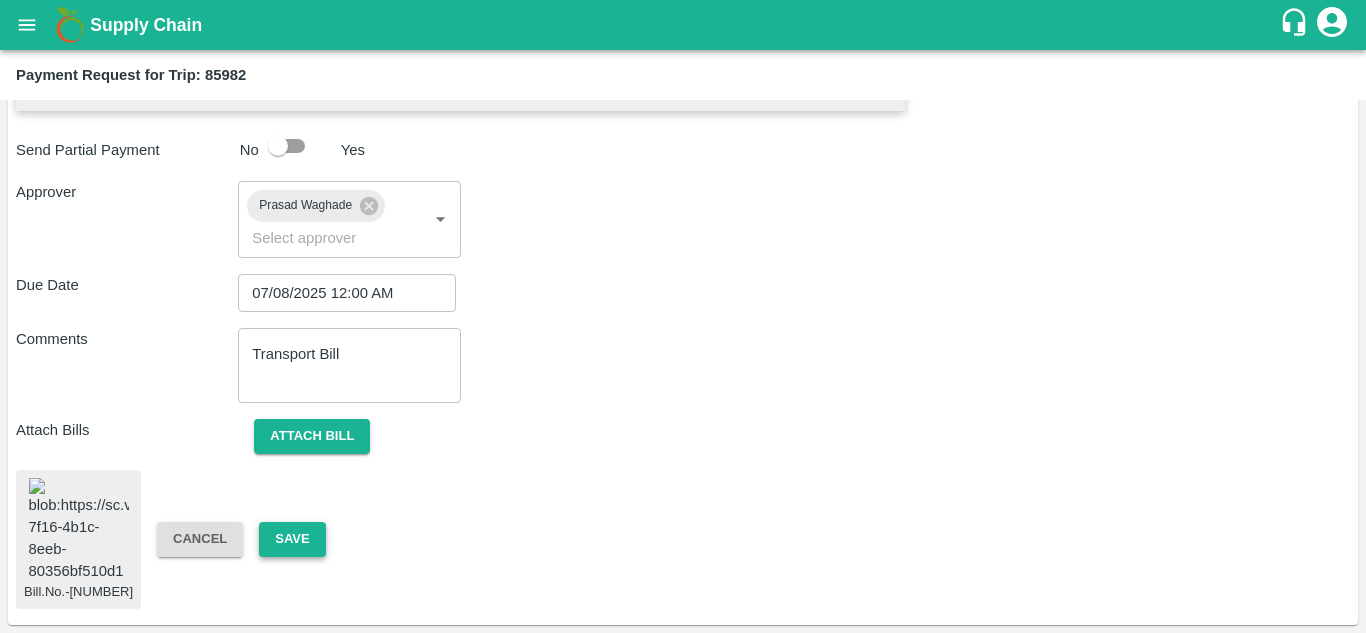 click on "Save" at bounding box center [292, 539] 